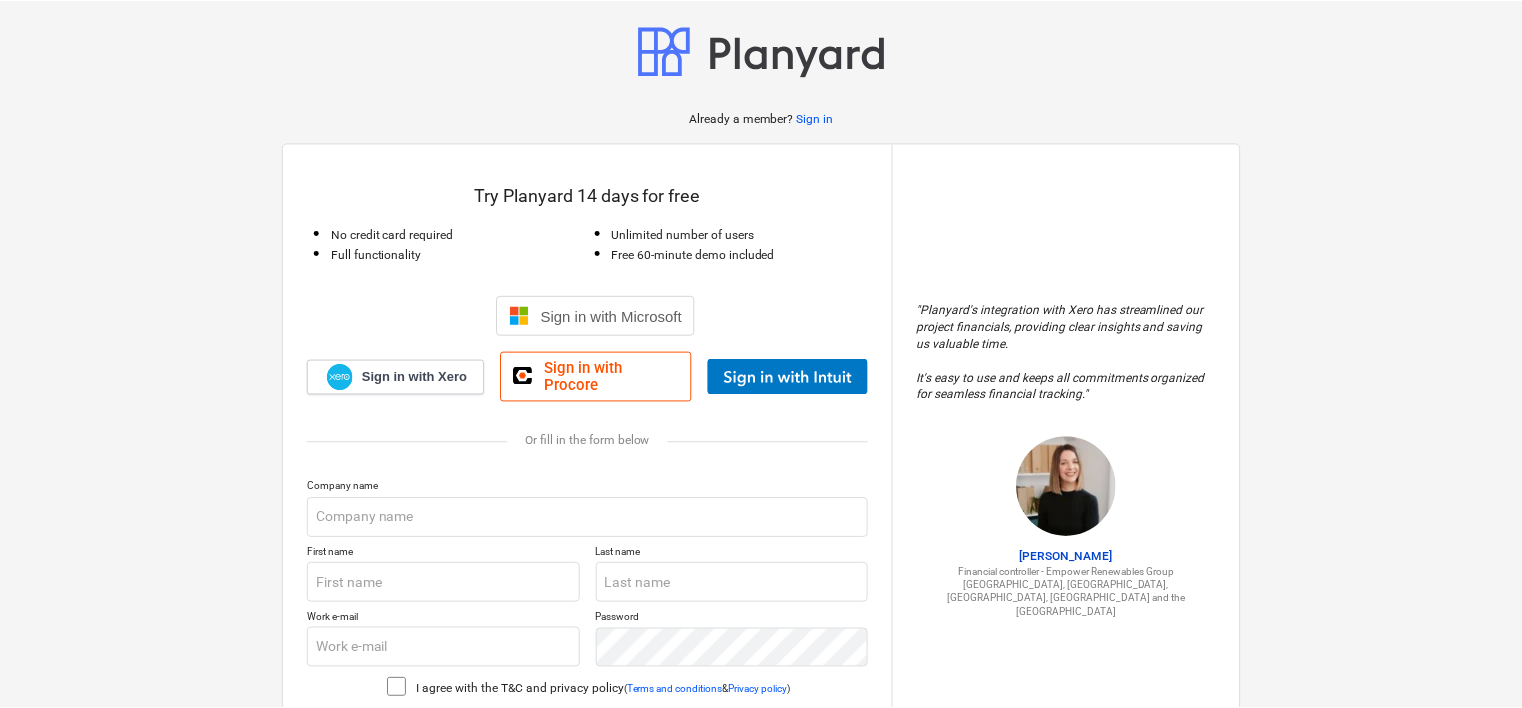scroll, scrollTop: 0, scrollLeft: 0, axis: both 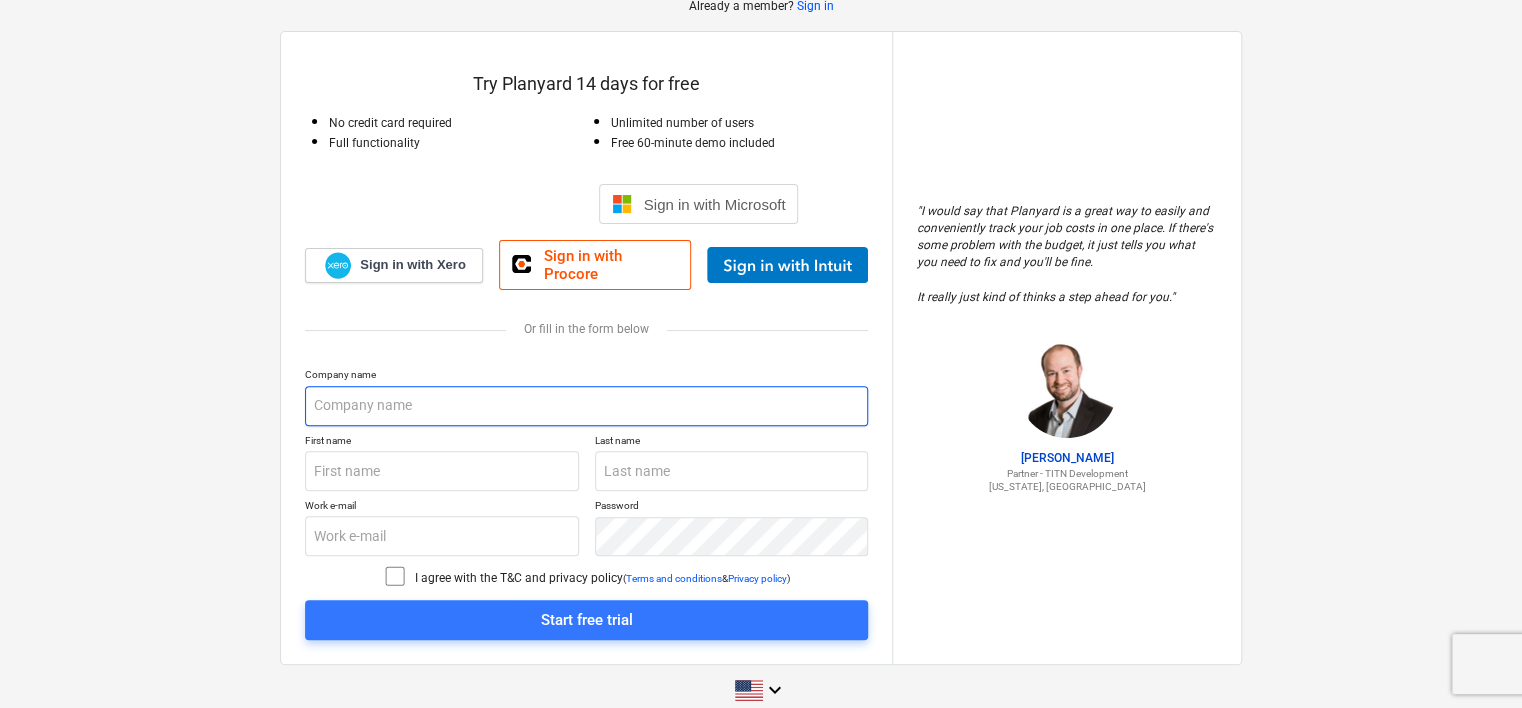click at bounding box center (586, 406) 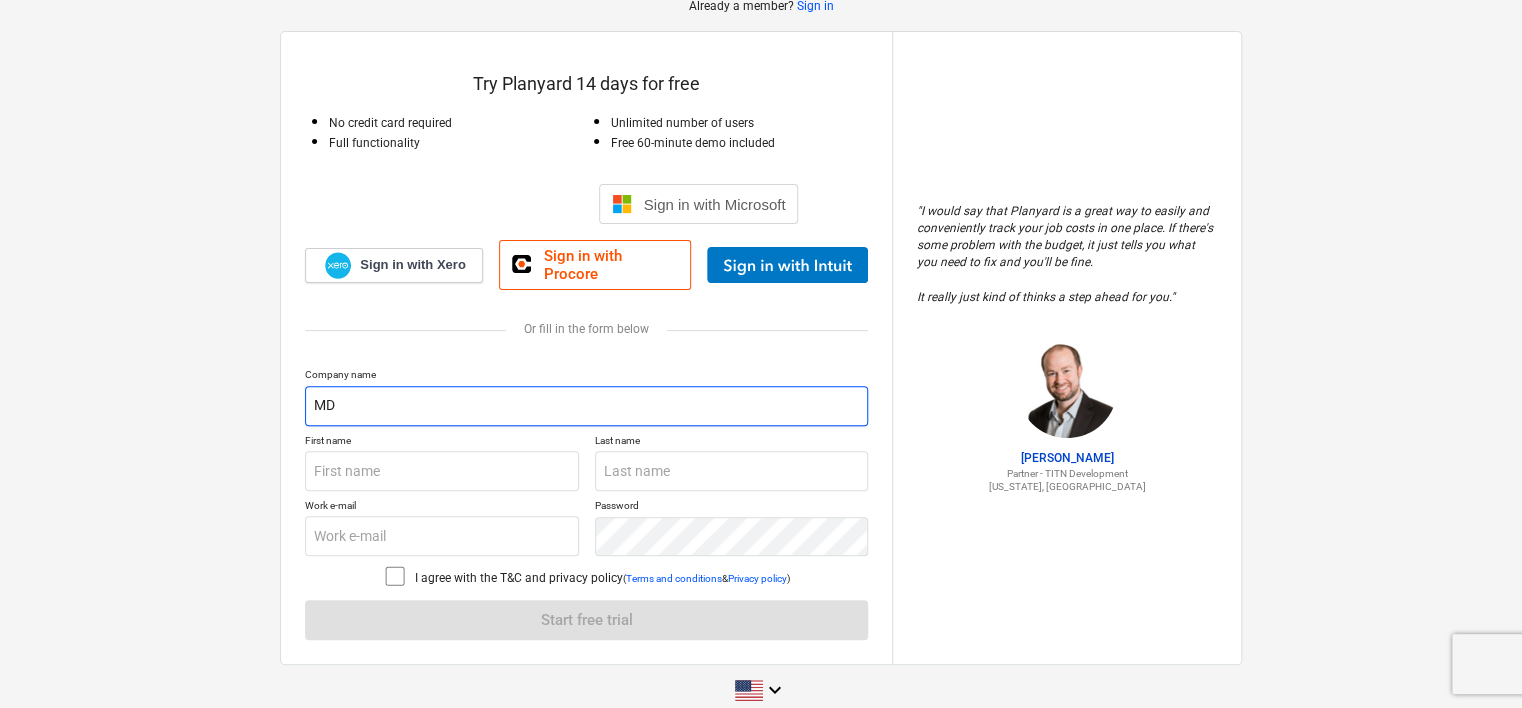 type on "MDS" 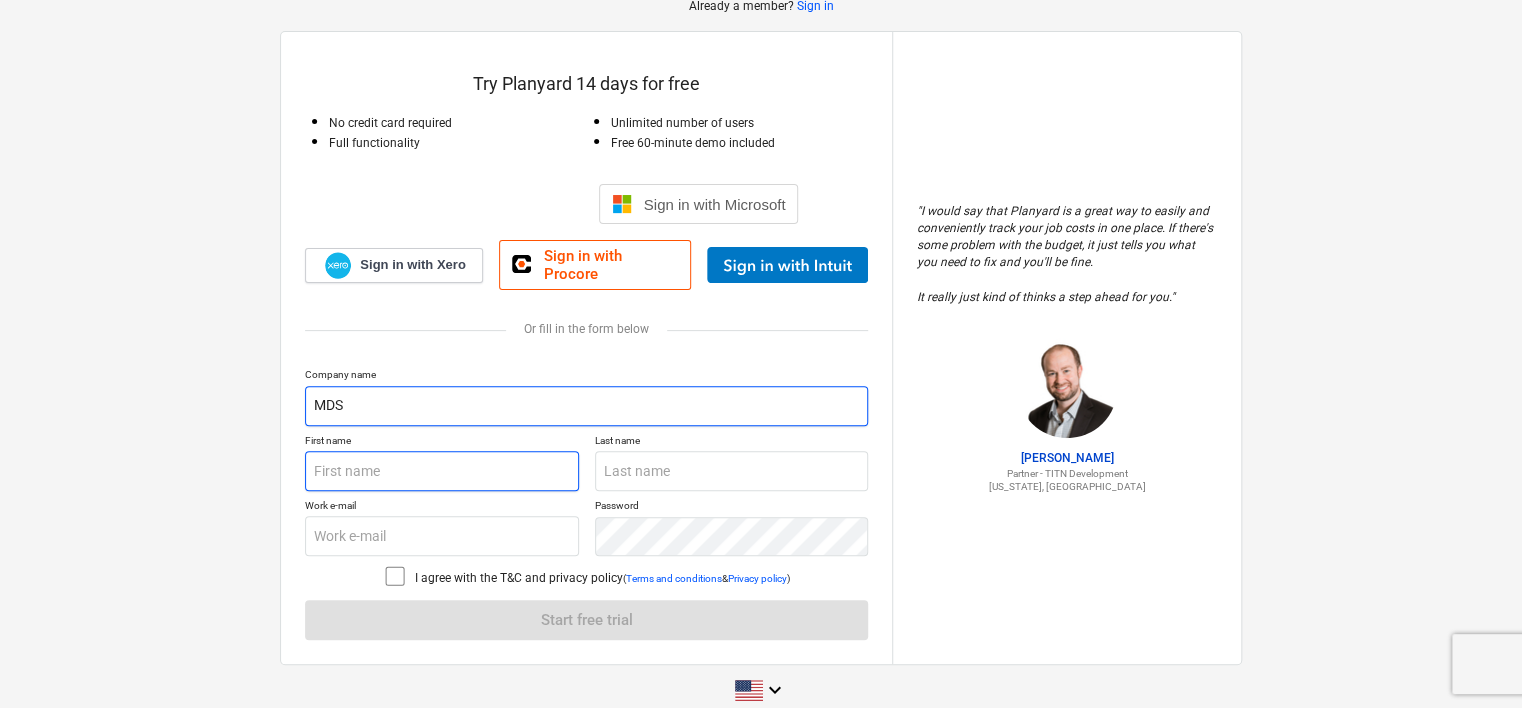 type on "[PERSON_NAME]" 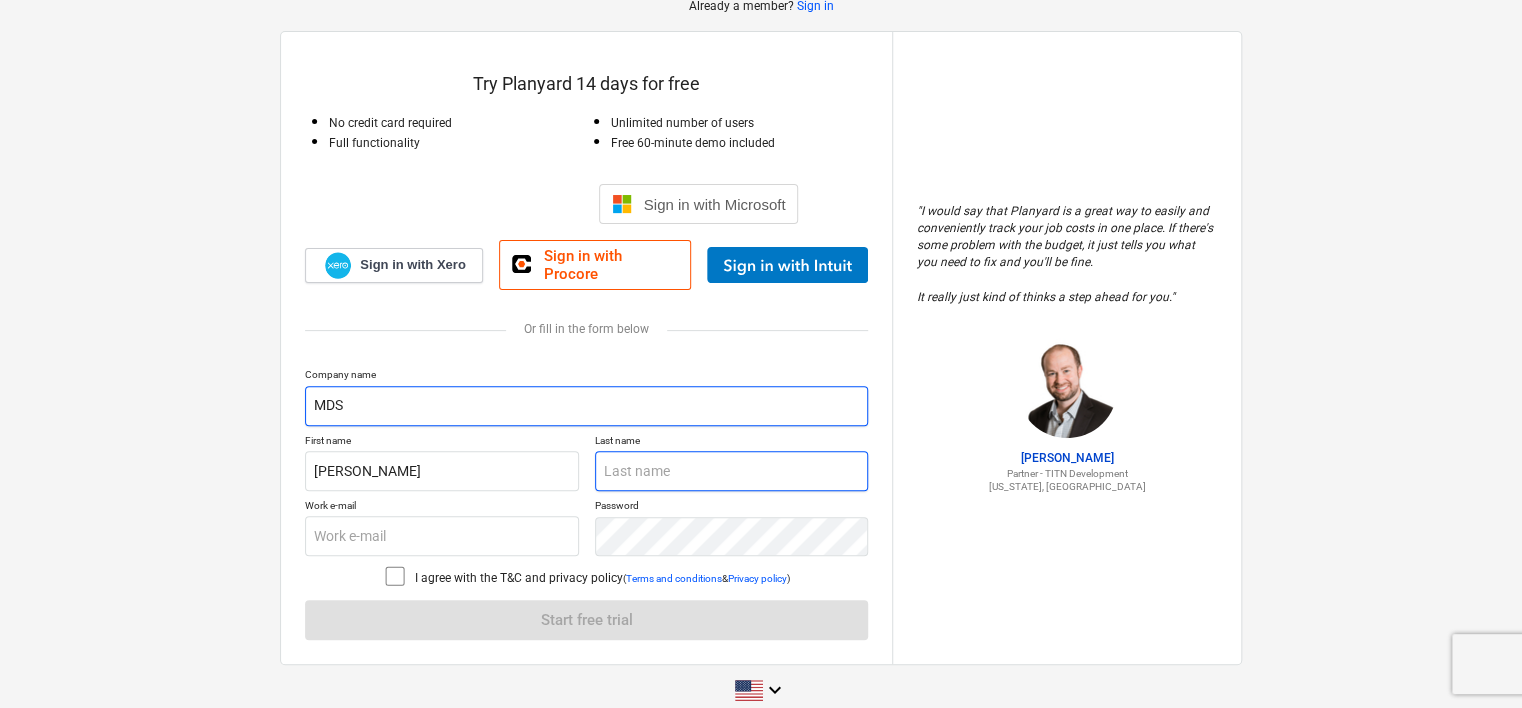 type on "Dawood" 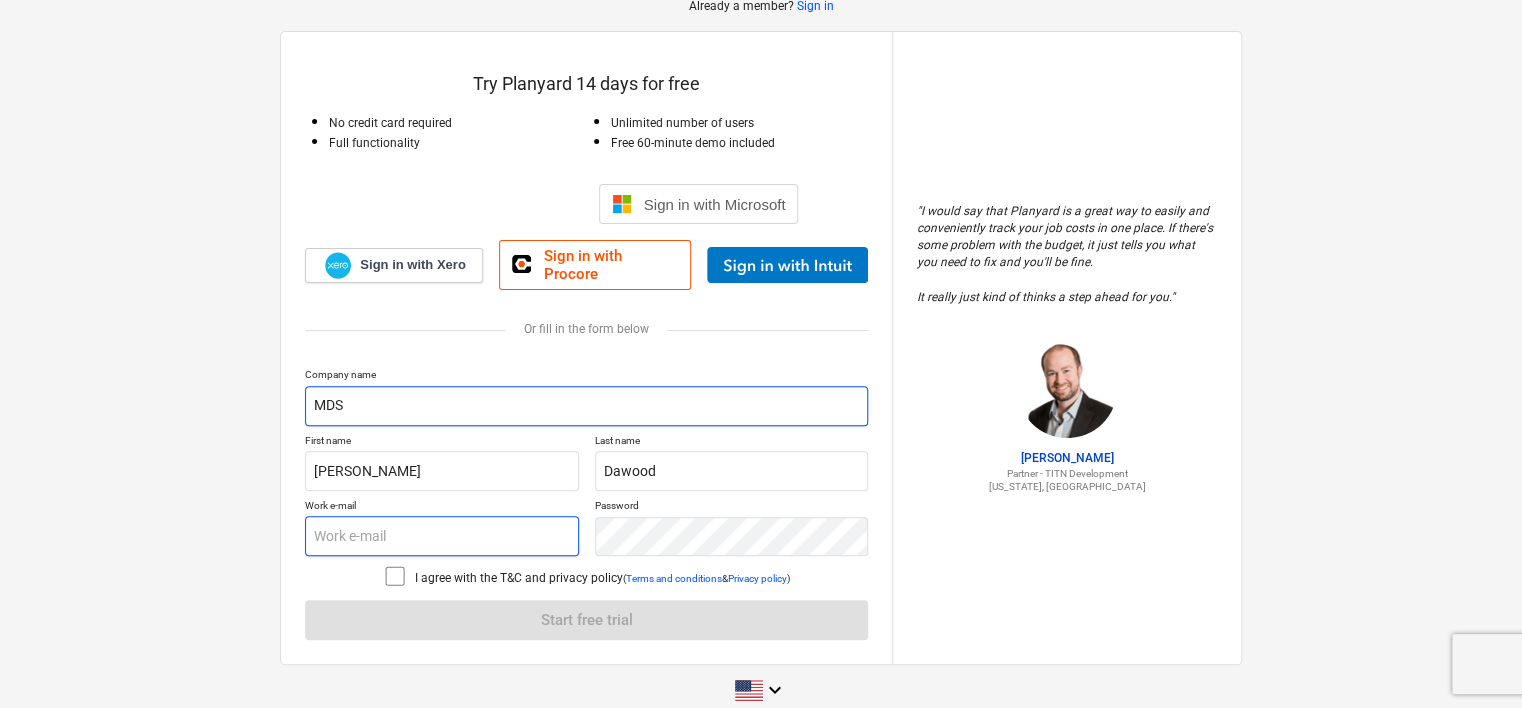 type on "[EMAIL_ADDRESS][DOMAIN_NAME]" 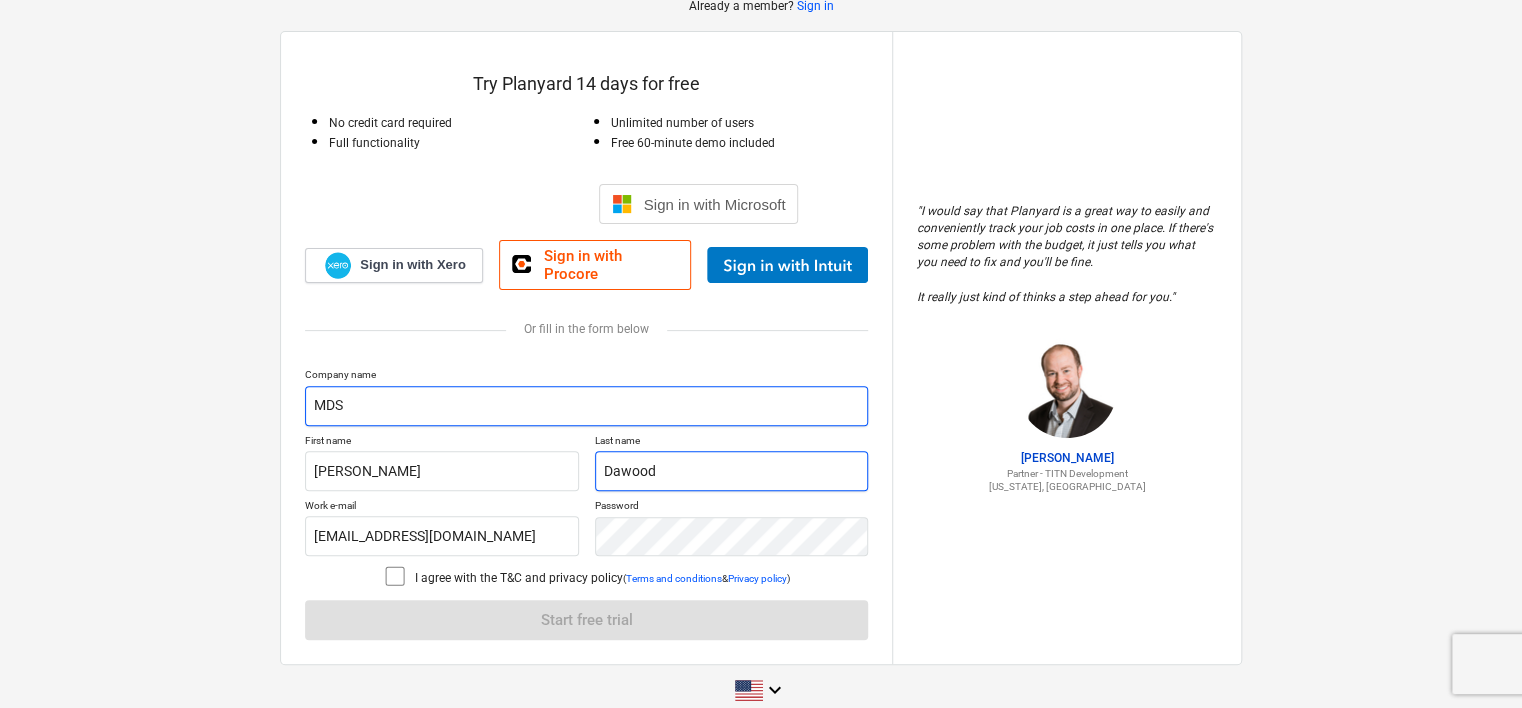 type on "MDS" 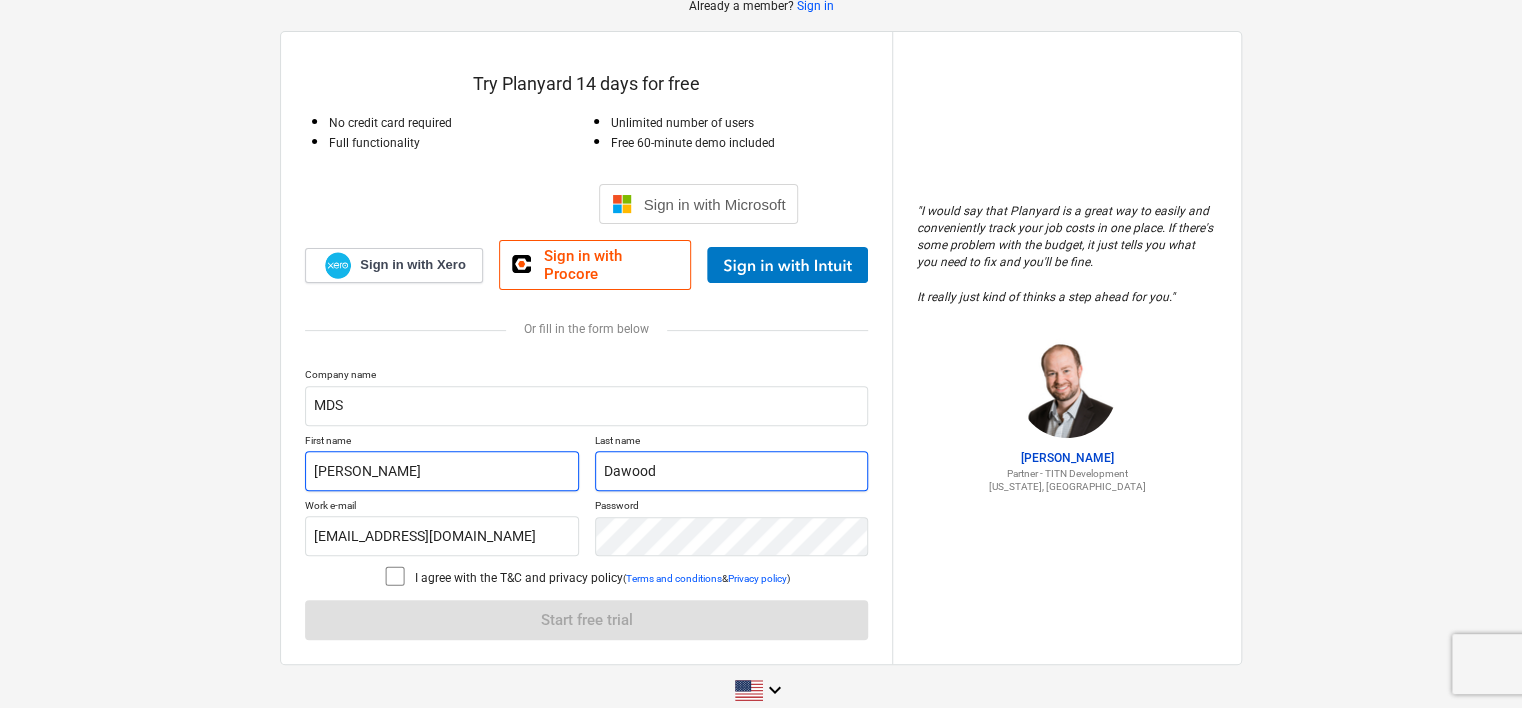 drag, startPoint x: 664, startPoint y: 463, endPoint x: 519, endPoint y: 463, distance: 145 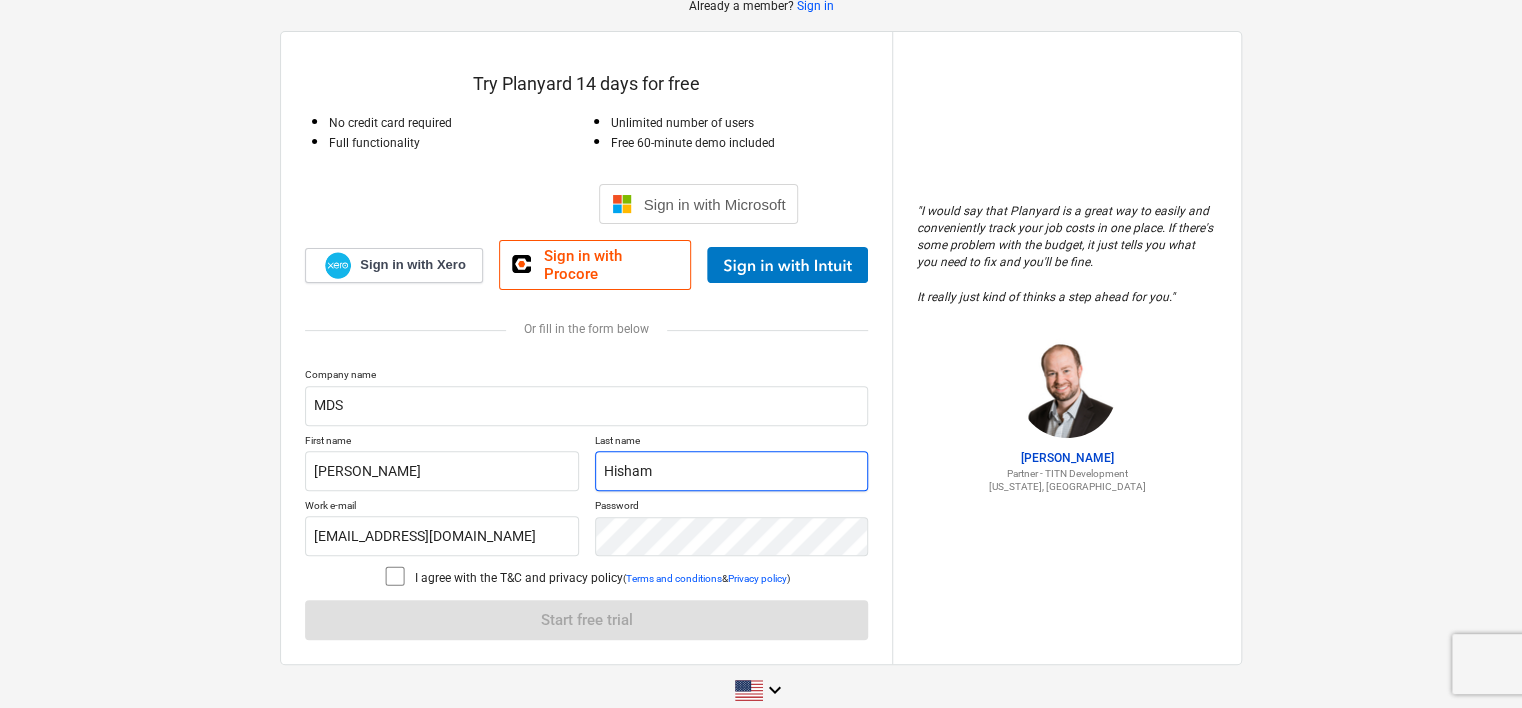 type on "Hisham" 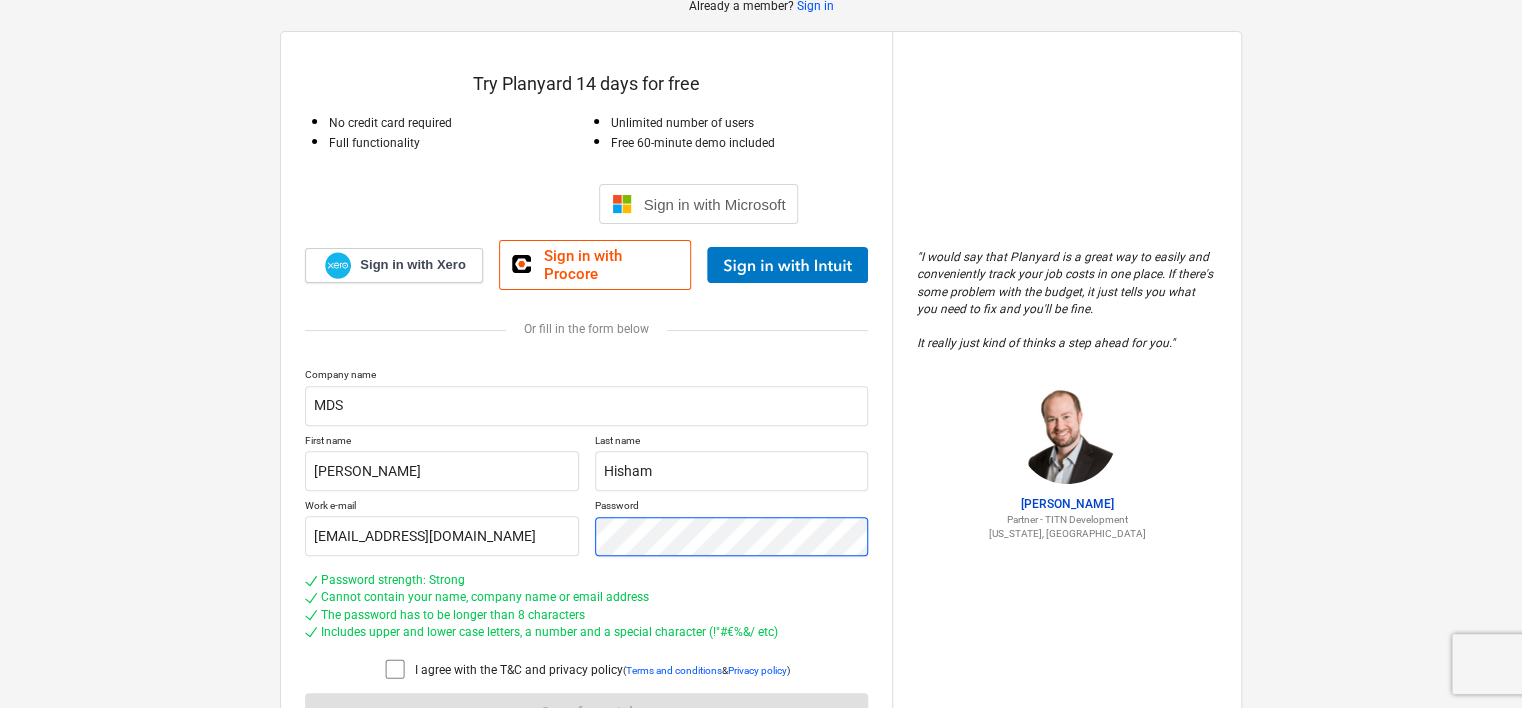 scroll, scrollTop: 214, scrollLeft: 0, axis: vertical 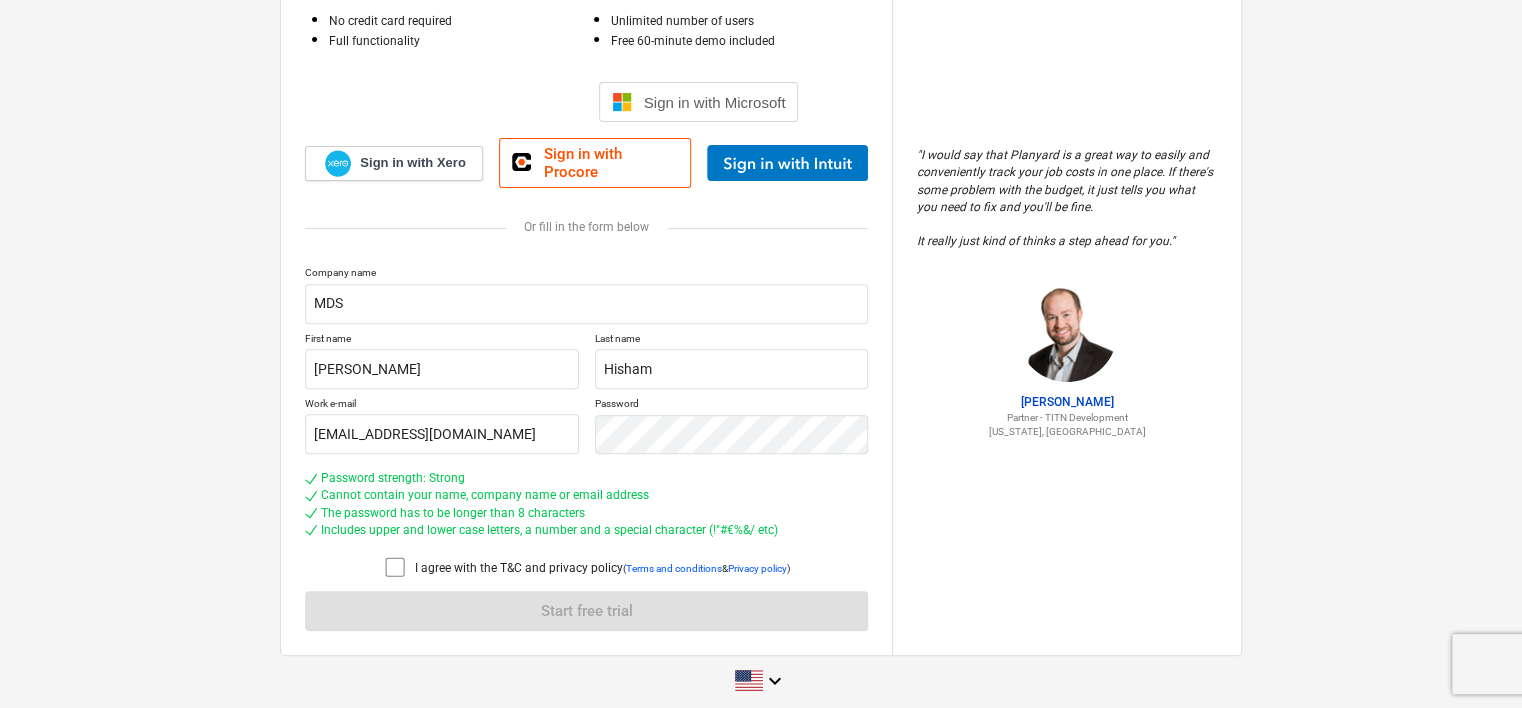 click 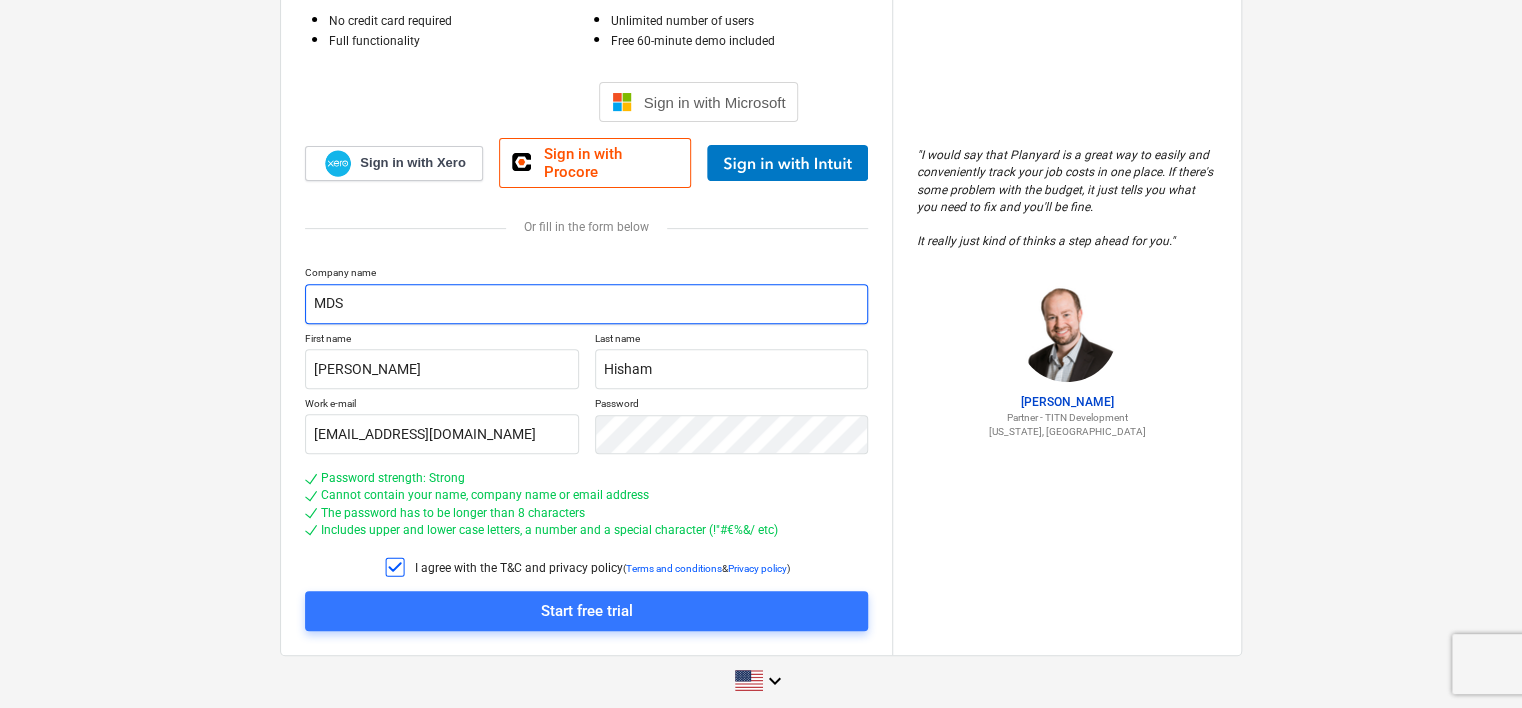 click on "MDS" at bounding box center (586, 304) 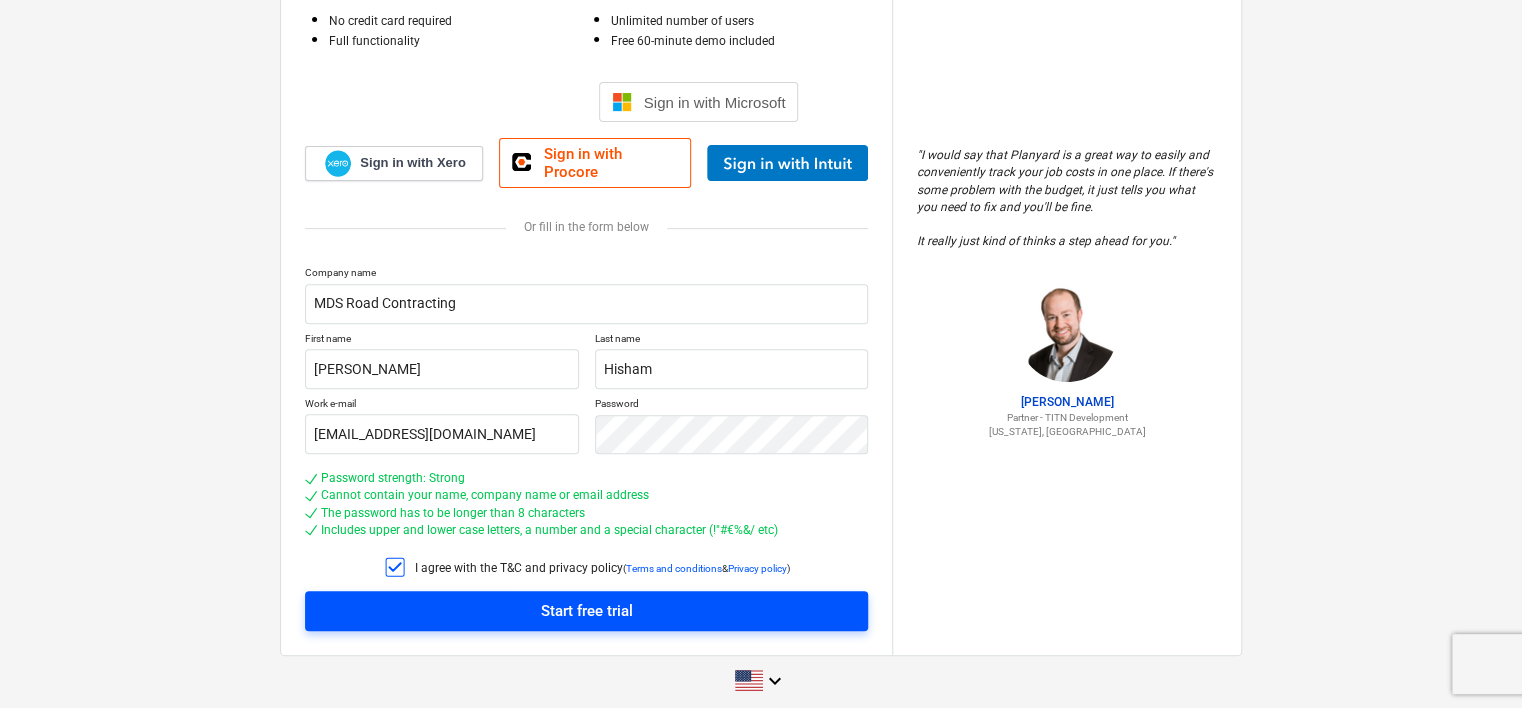click on "Start free trial" at bounding box center (587, 611) 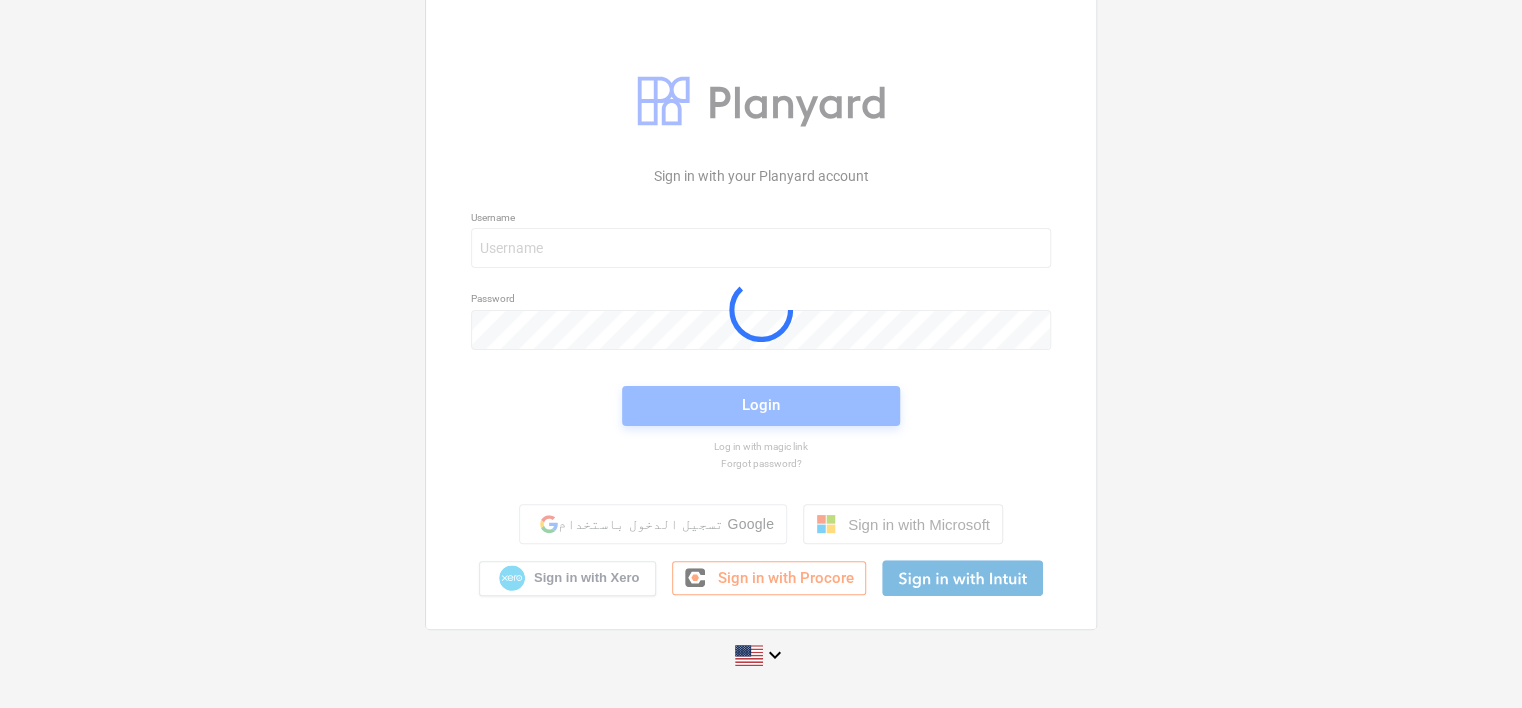 scroll, scrollTop: 19, scrollLeft: 0, axis: vertical 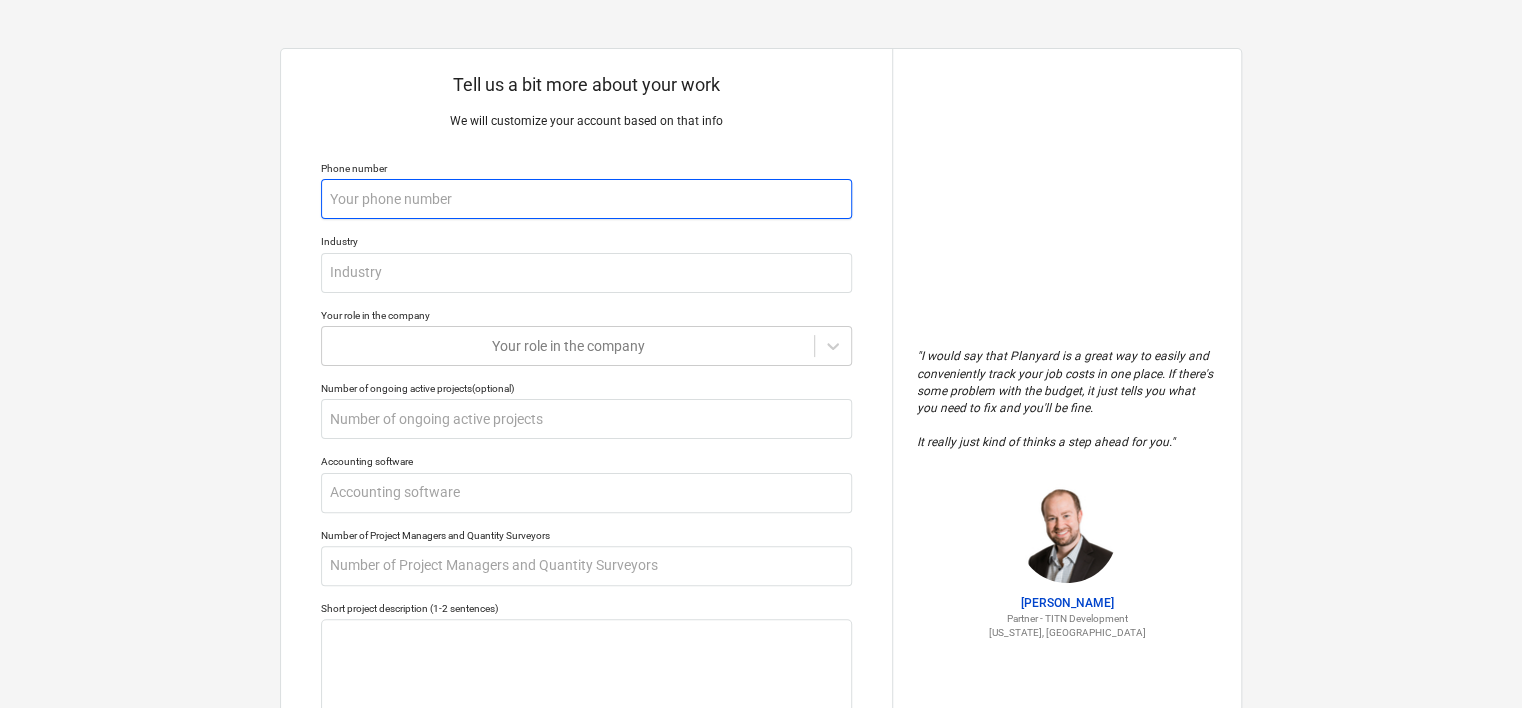 click at bounding box center [586, 199] 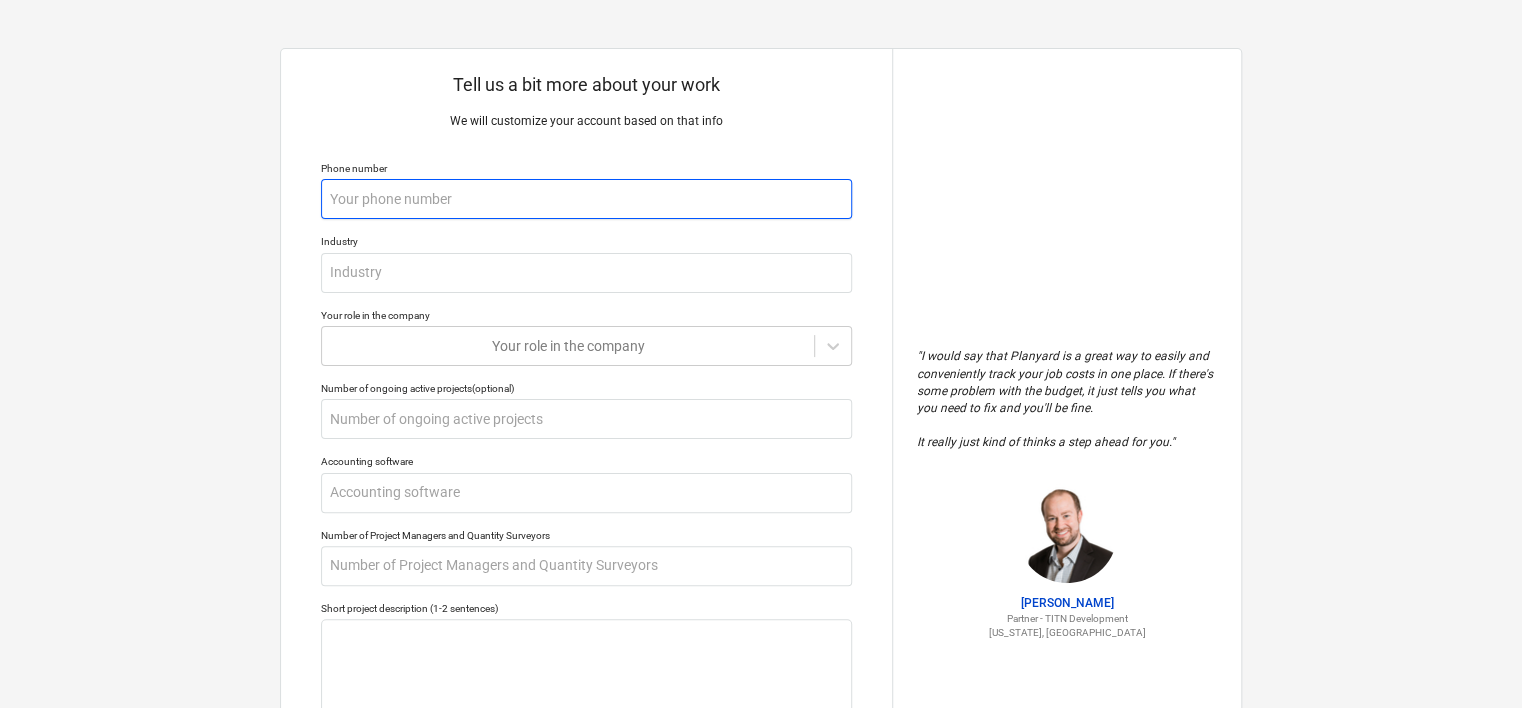 type on "x" 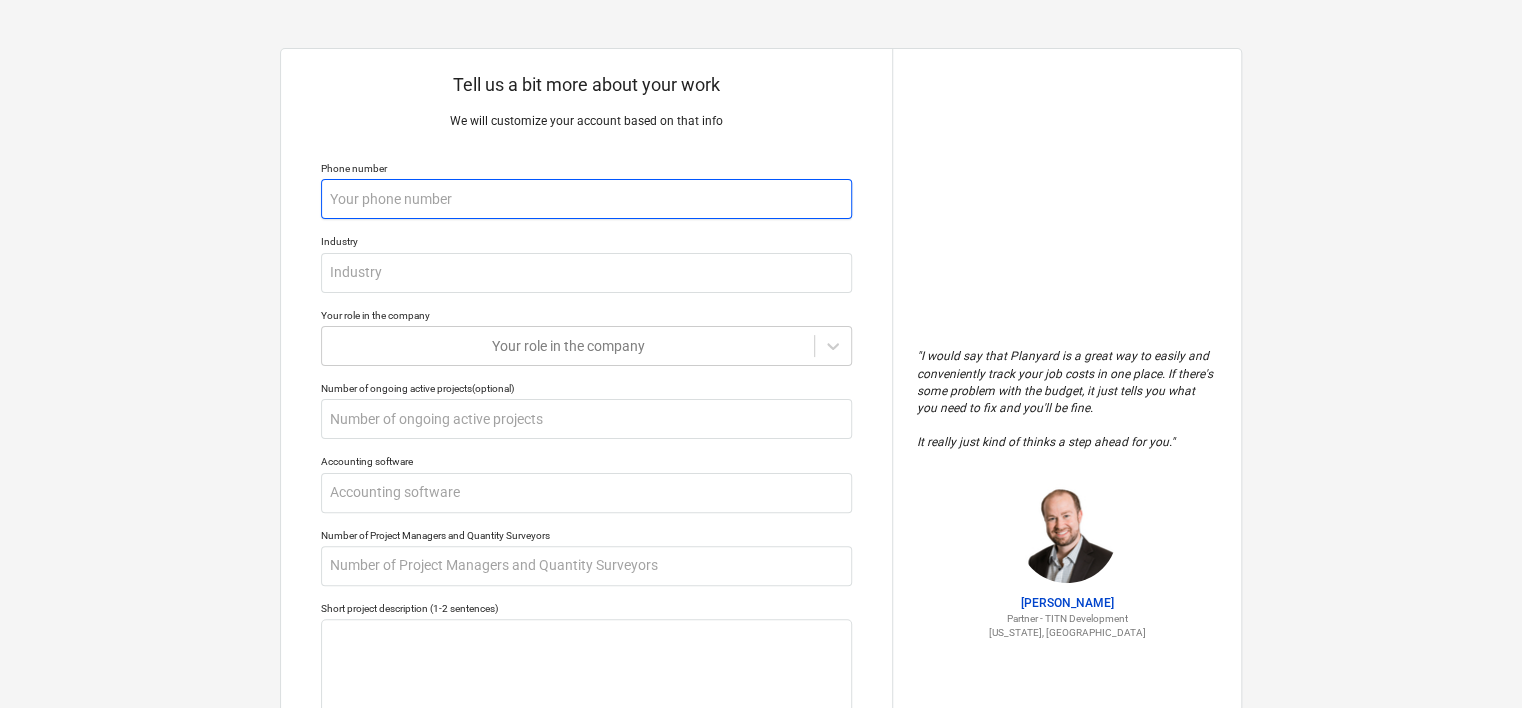 type on "0" 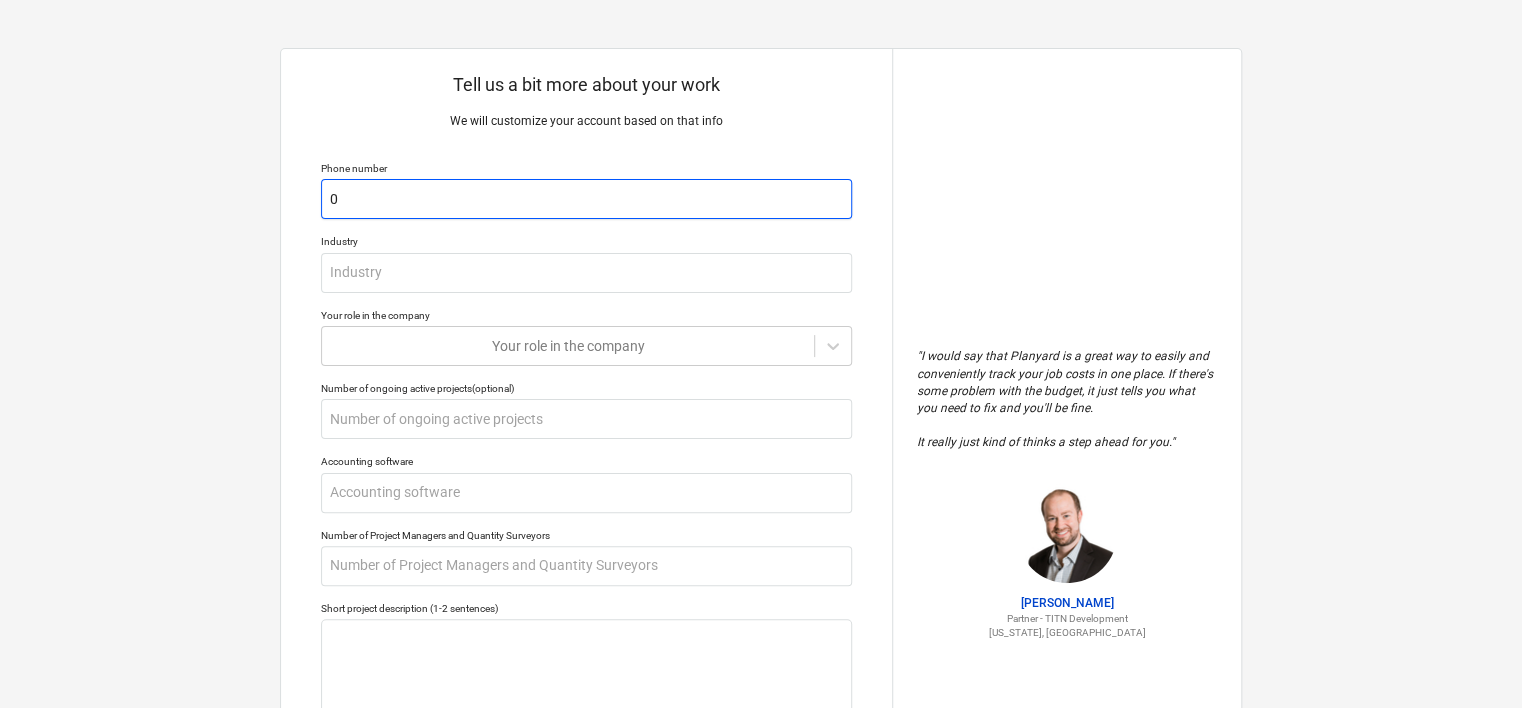 type on "x" 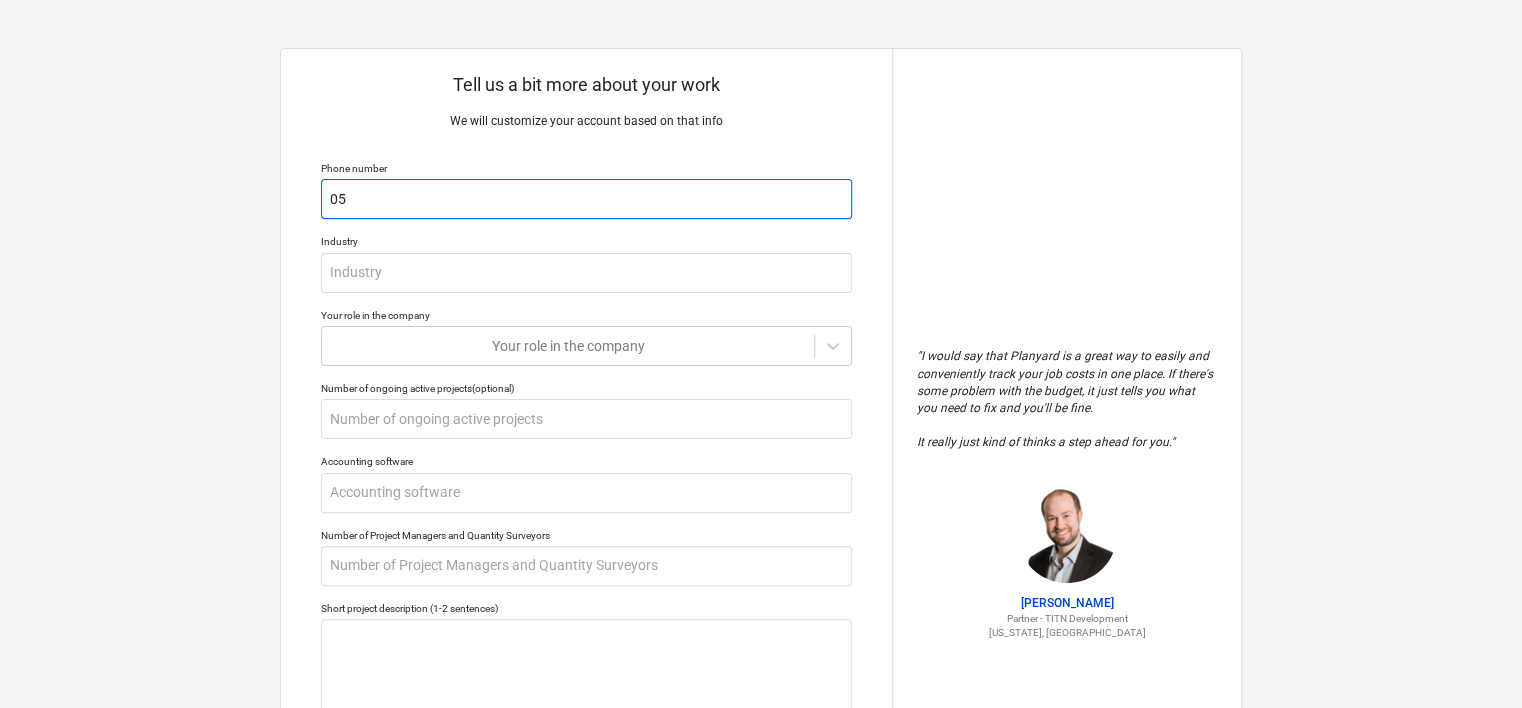 type on "x" 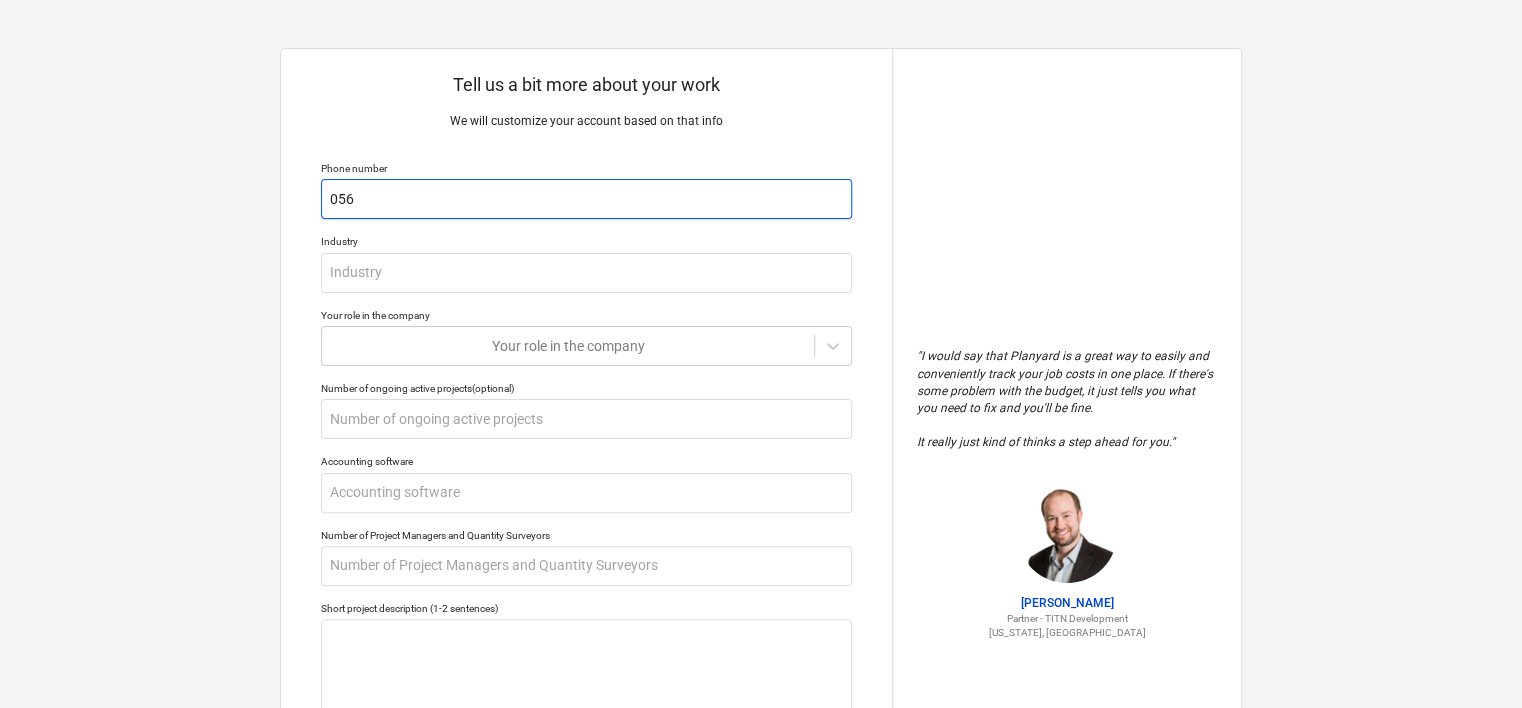 type on "x" 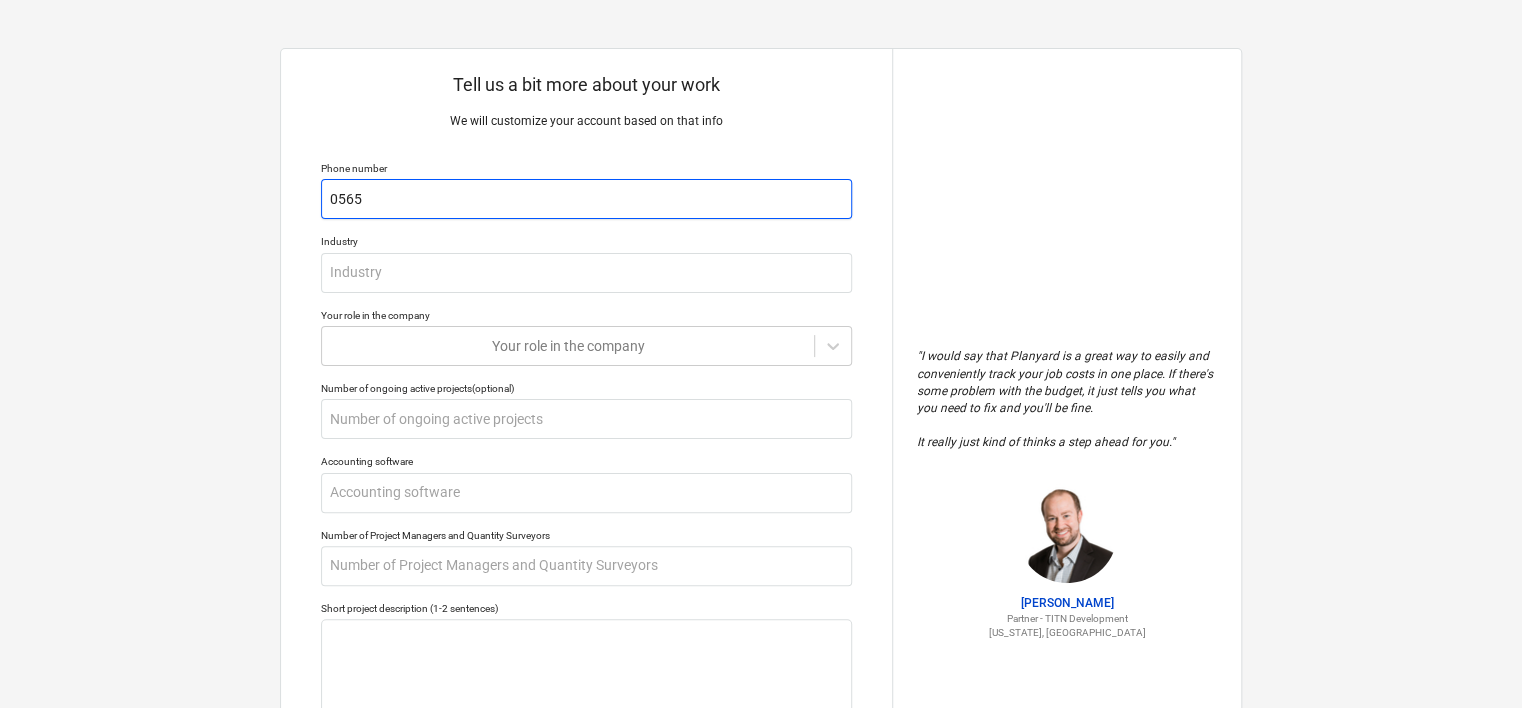 type on "x" 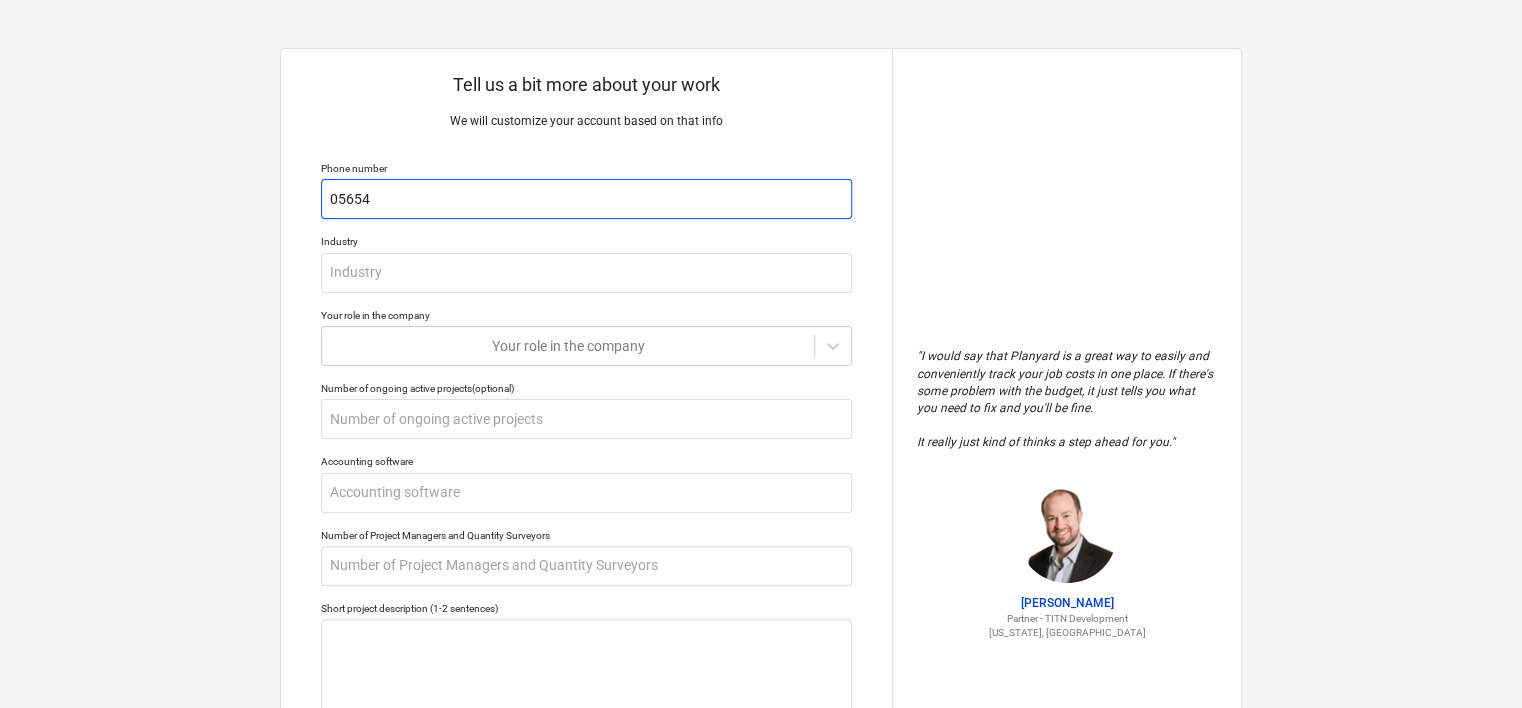 type on "x" 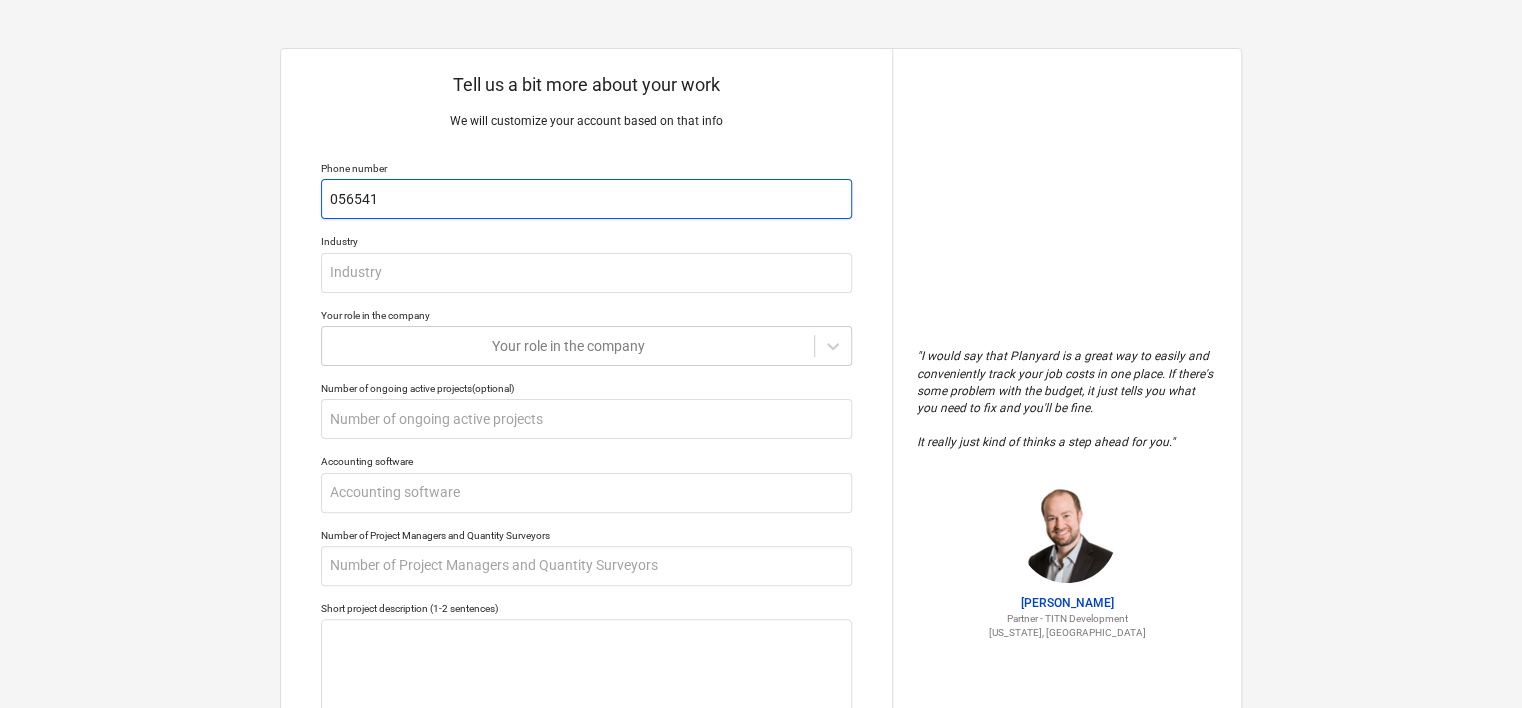 type on "x" 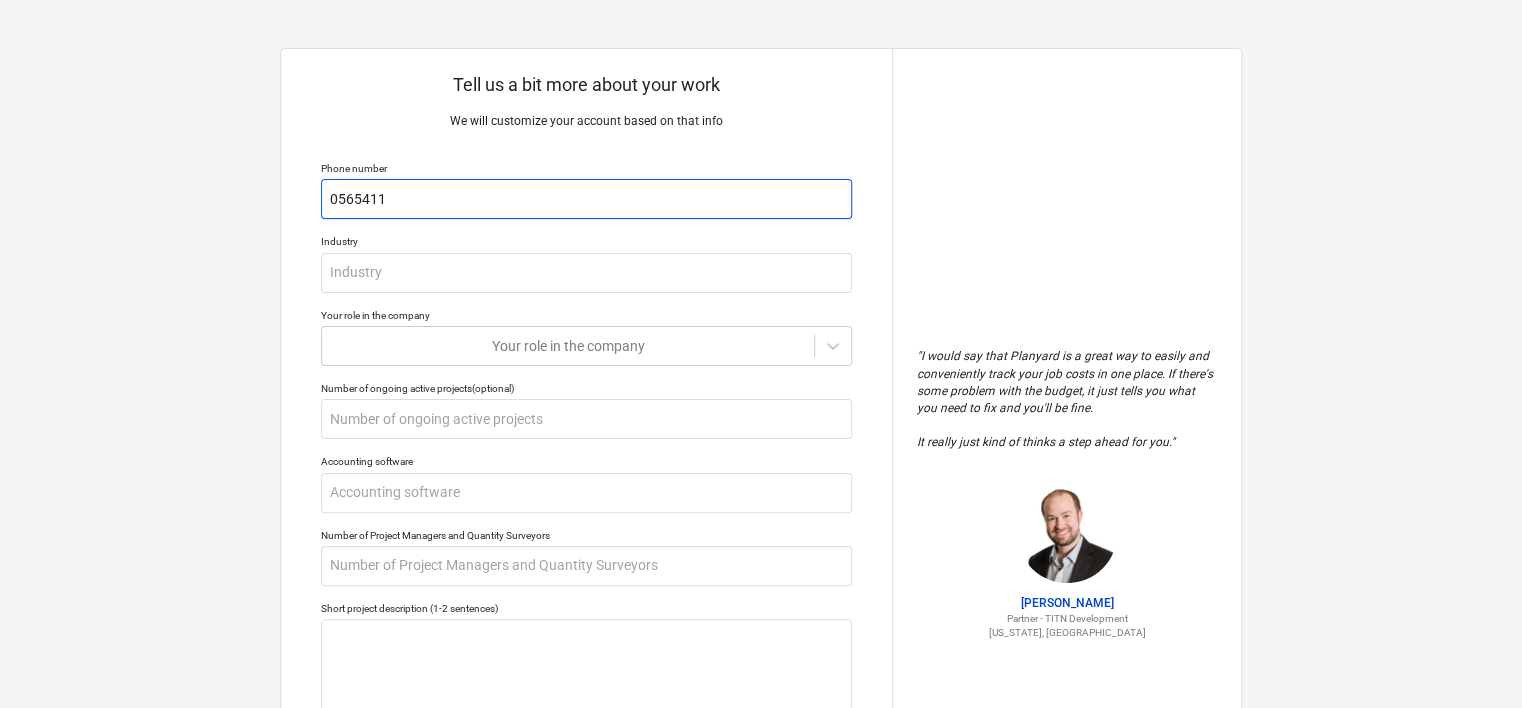 type on "x" 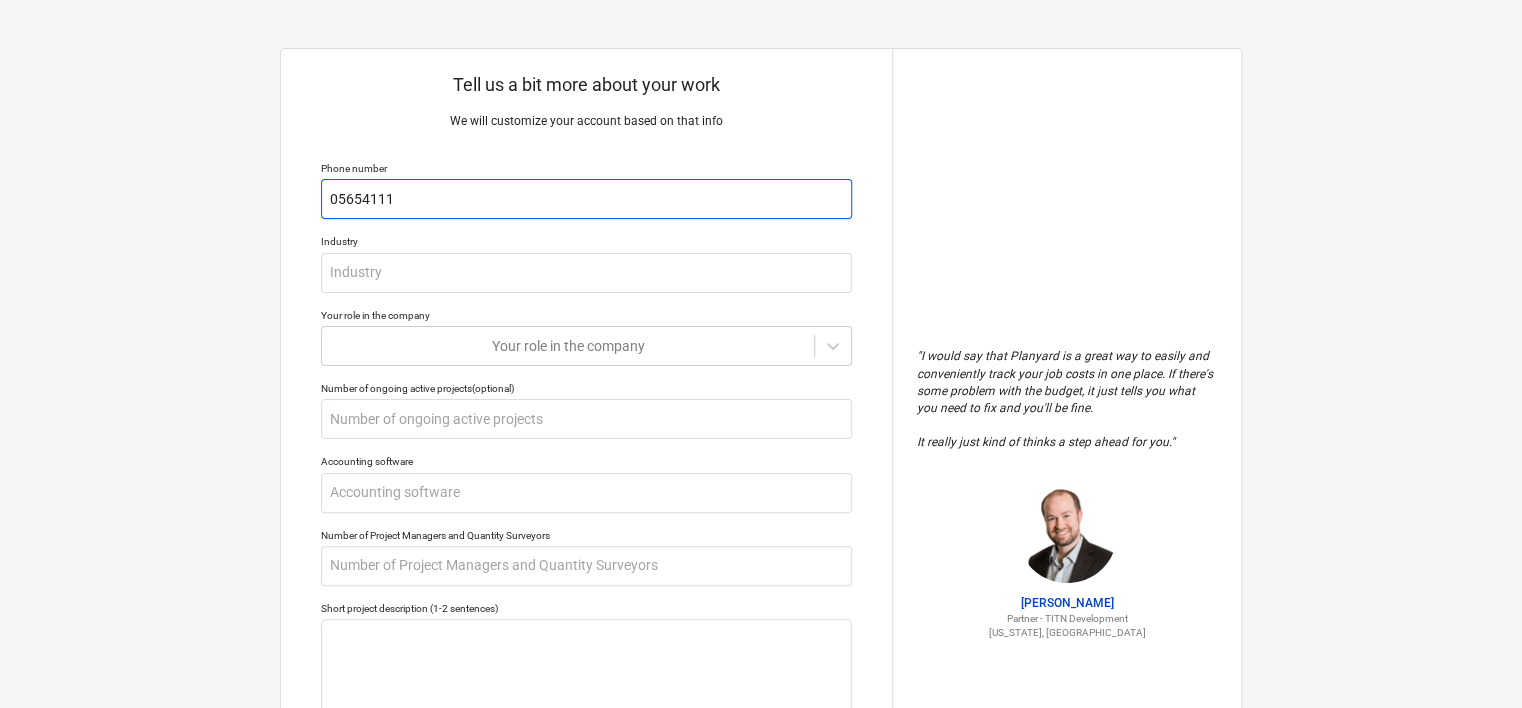 type on "x" 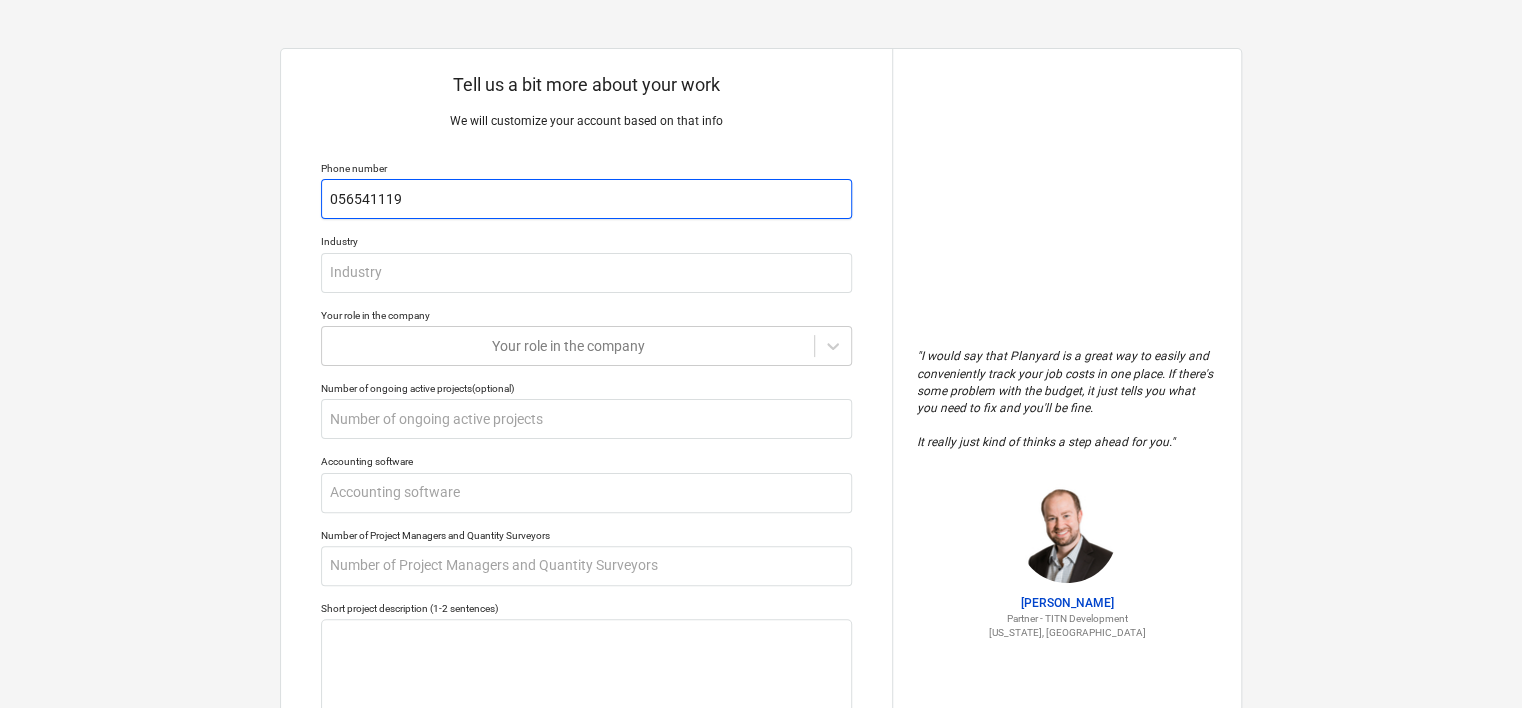 type on "056541119" 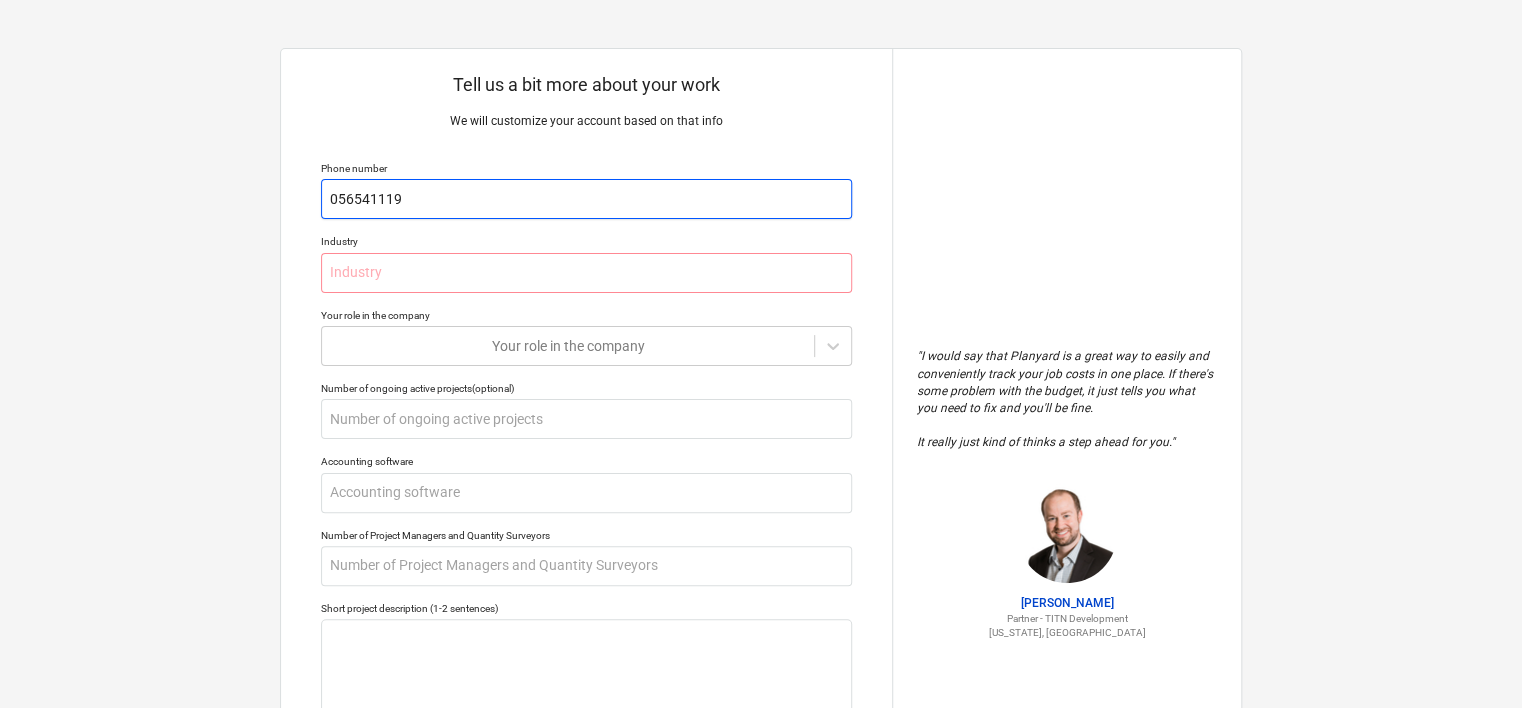 type on "x" 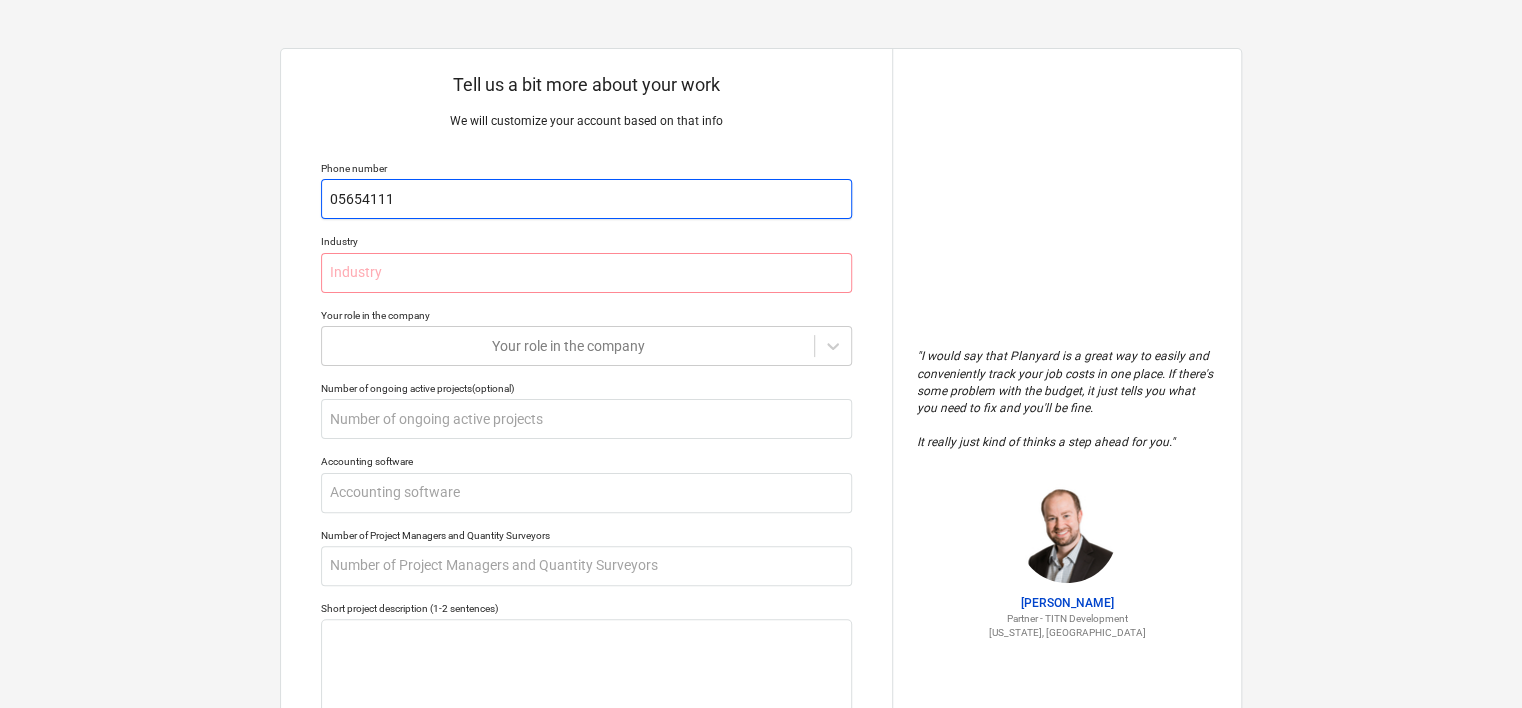 type on "x" 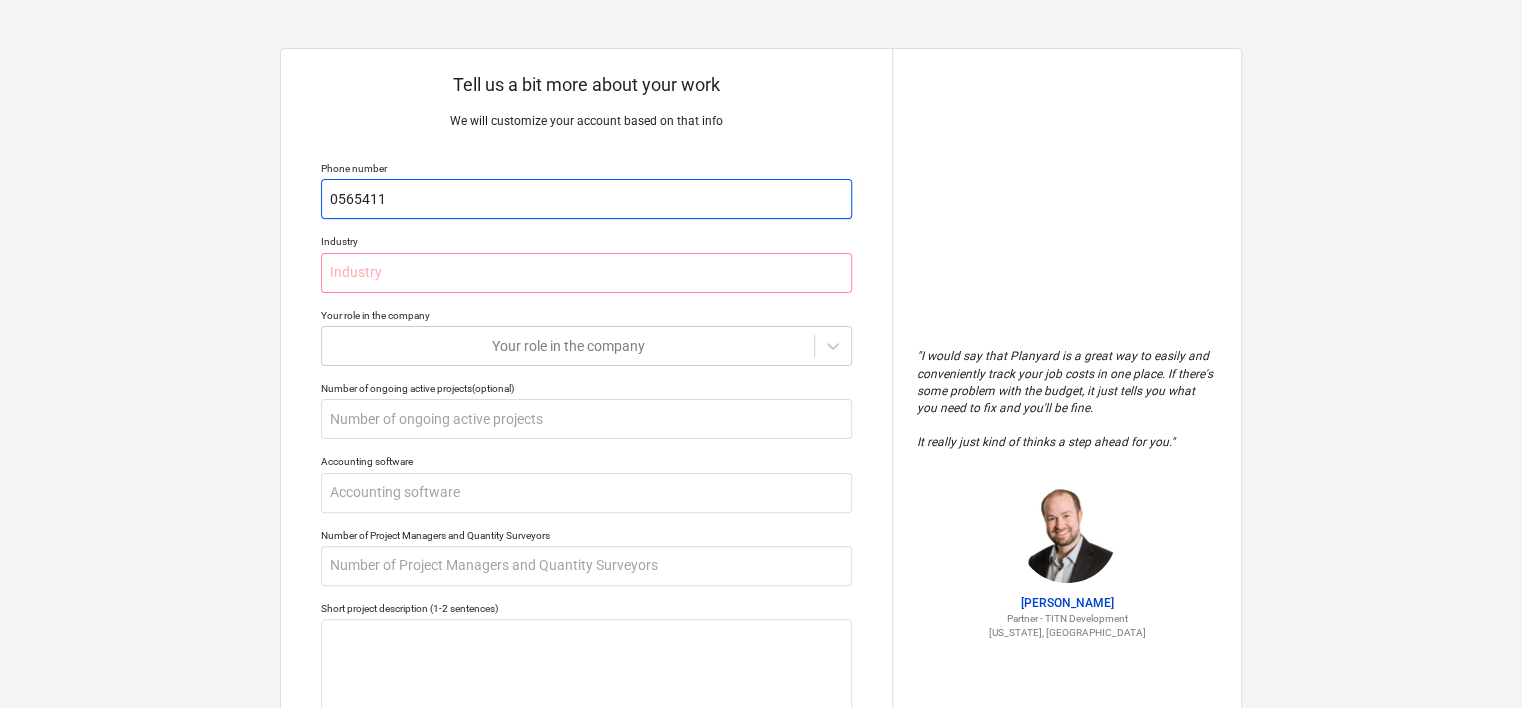 type on "x" 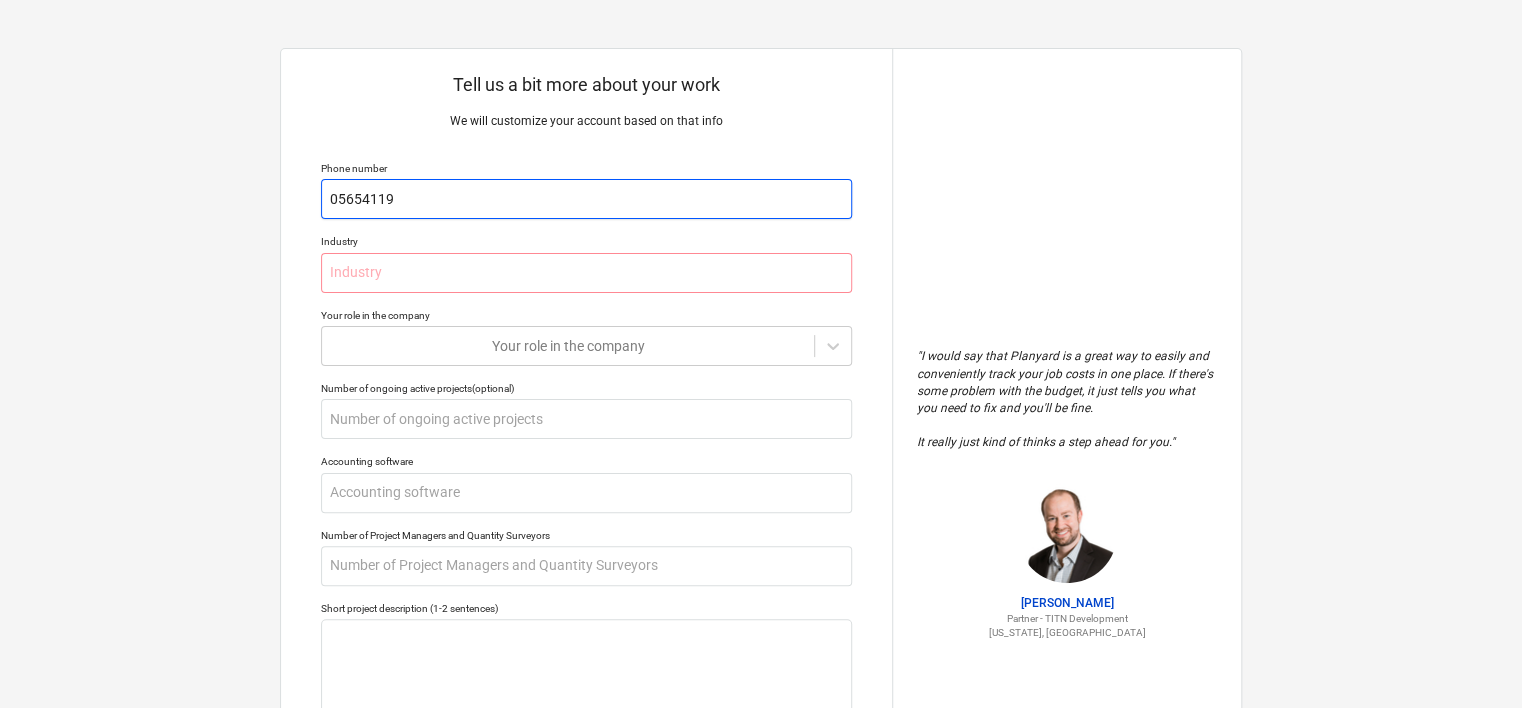 type on "05654119" 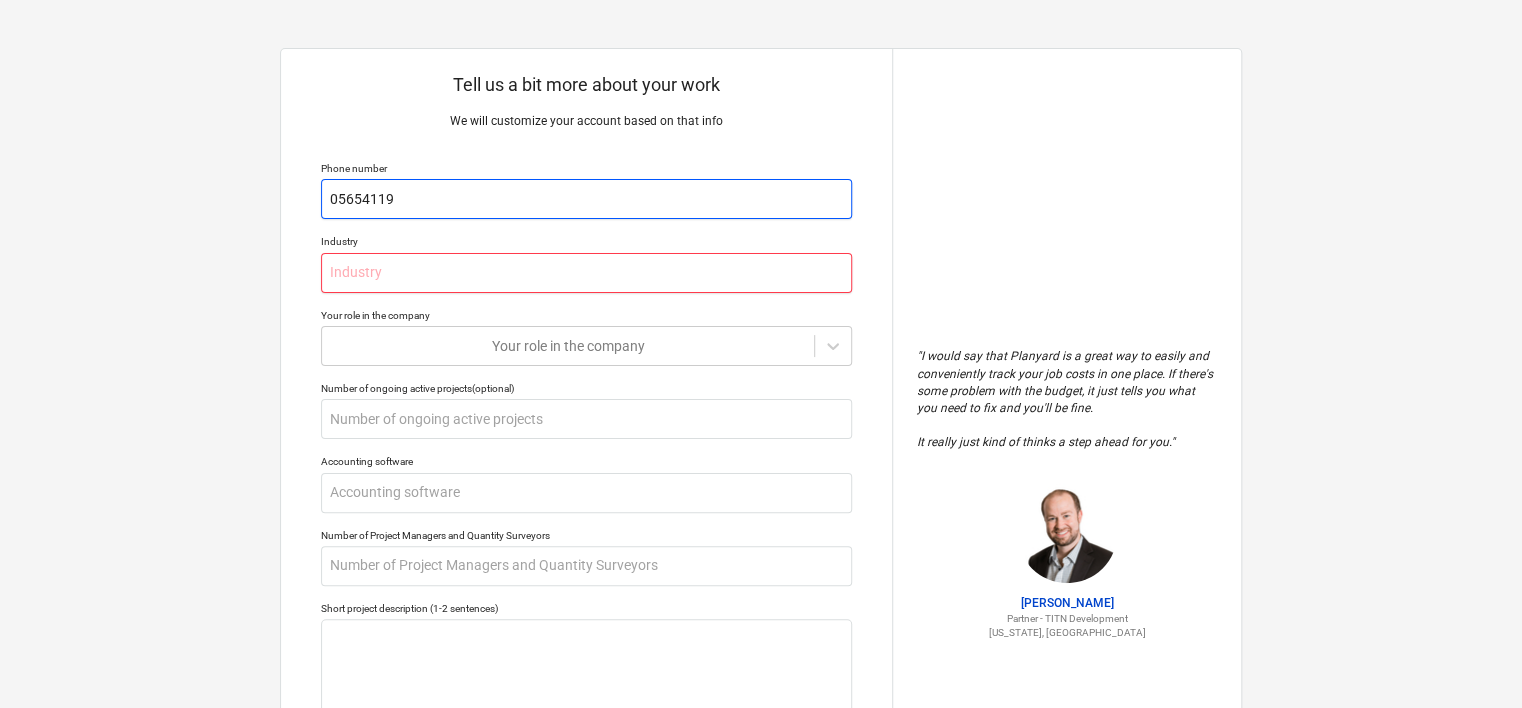 type on "x" 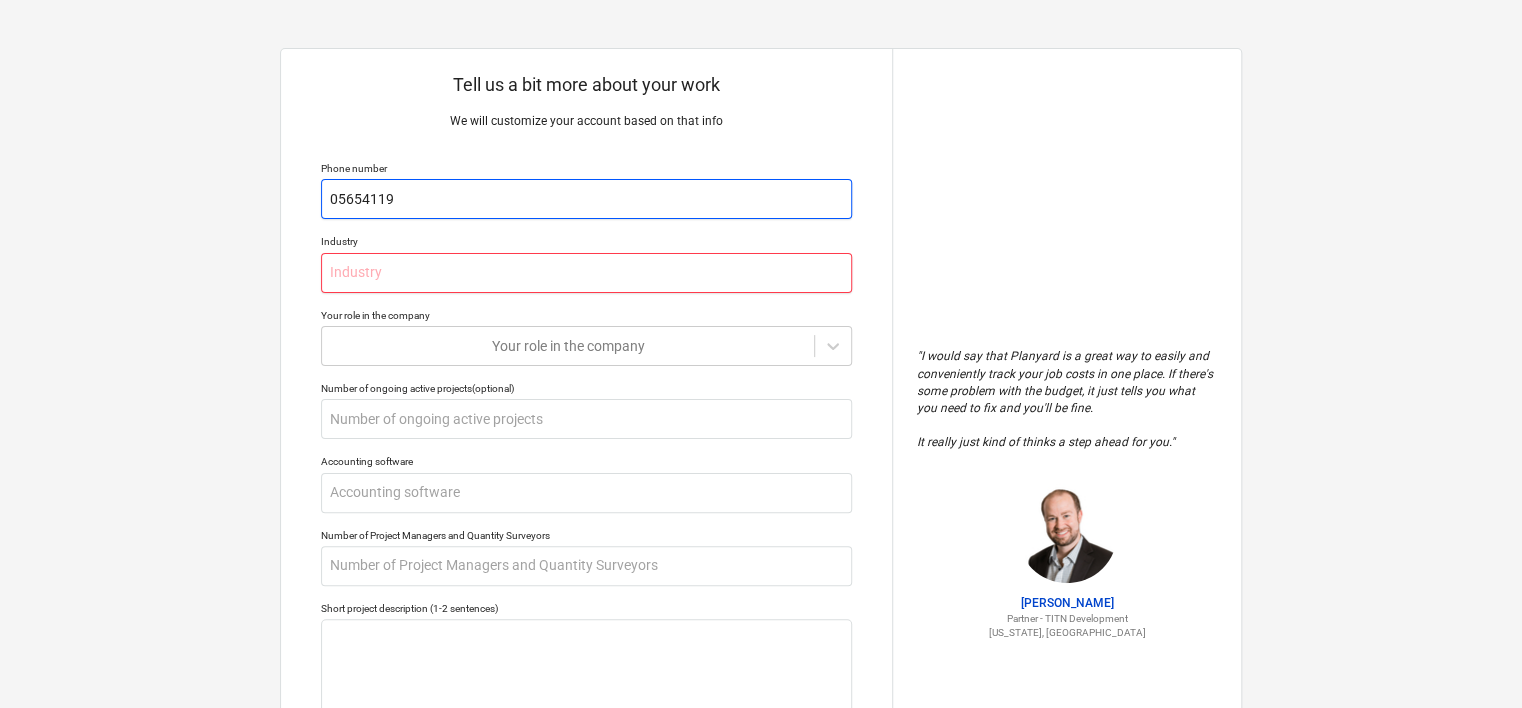 type on "C" 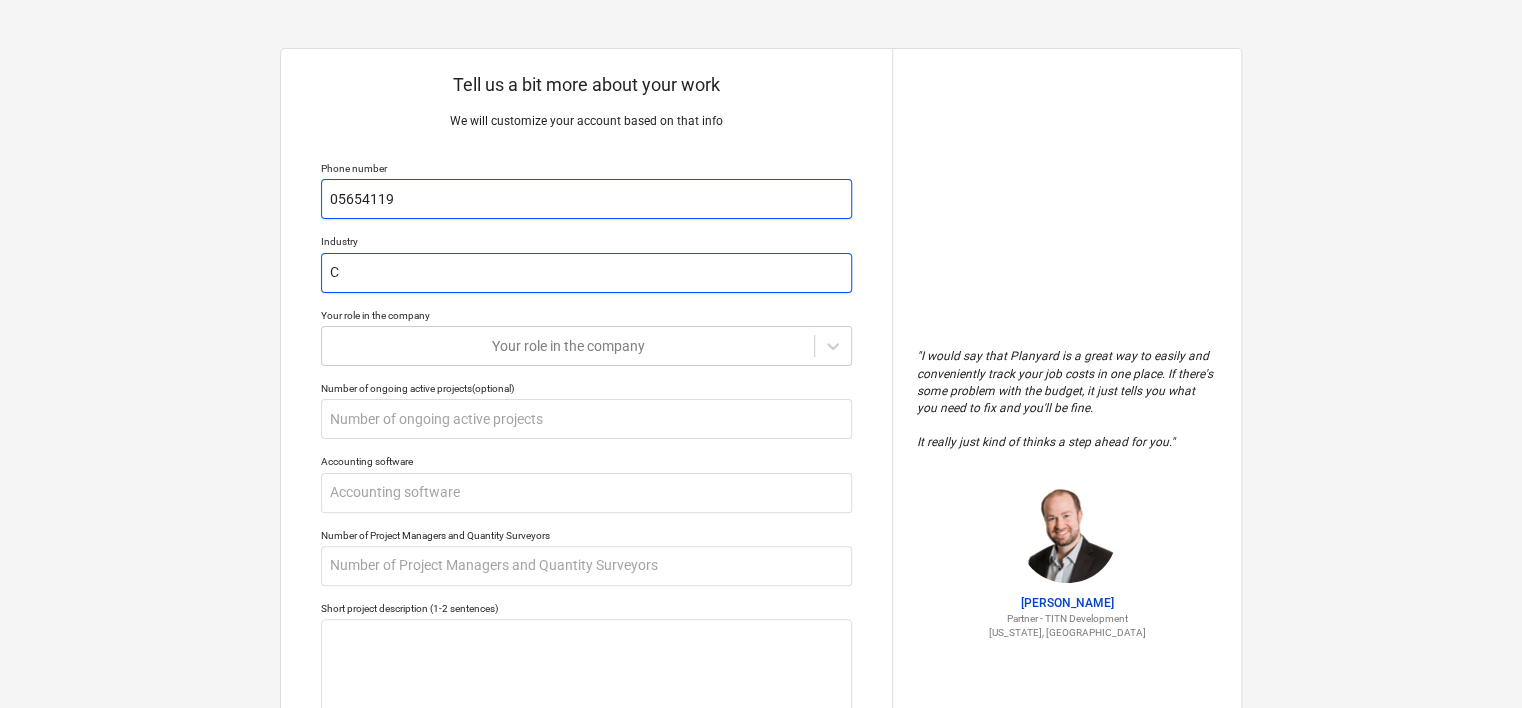 type on "x" 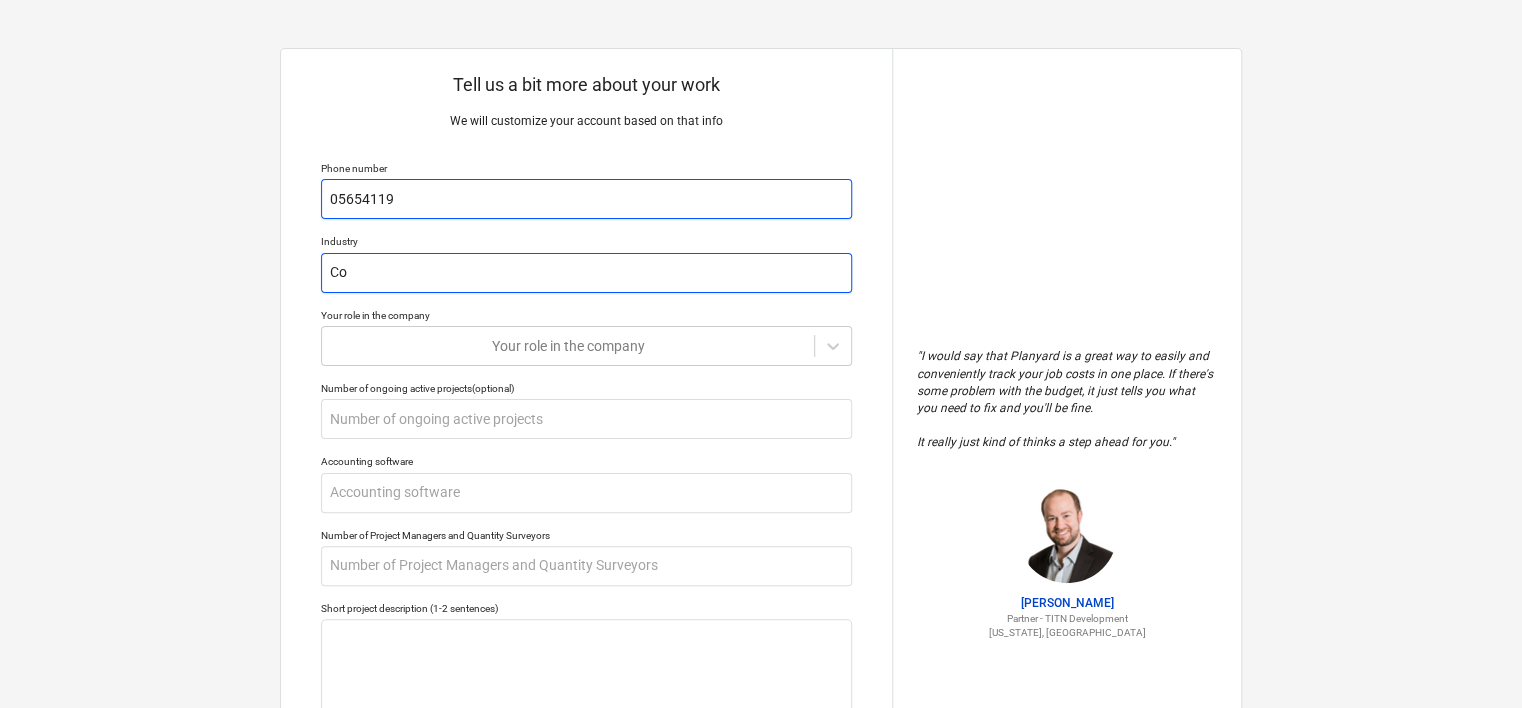 type on "x" 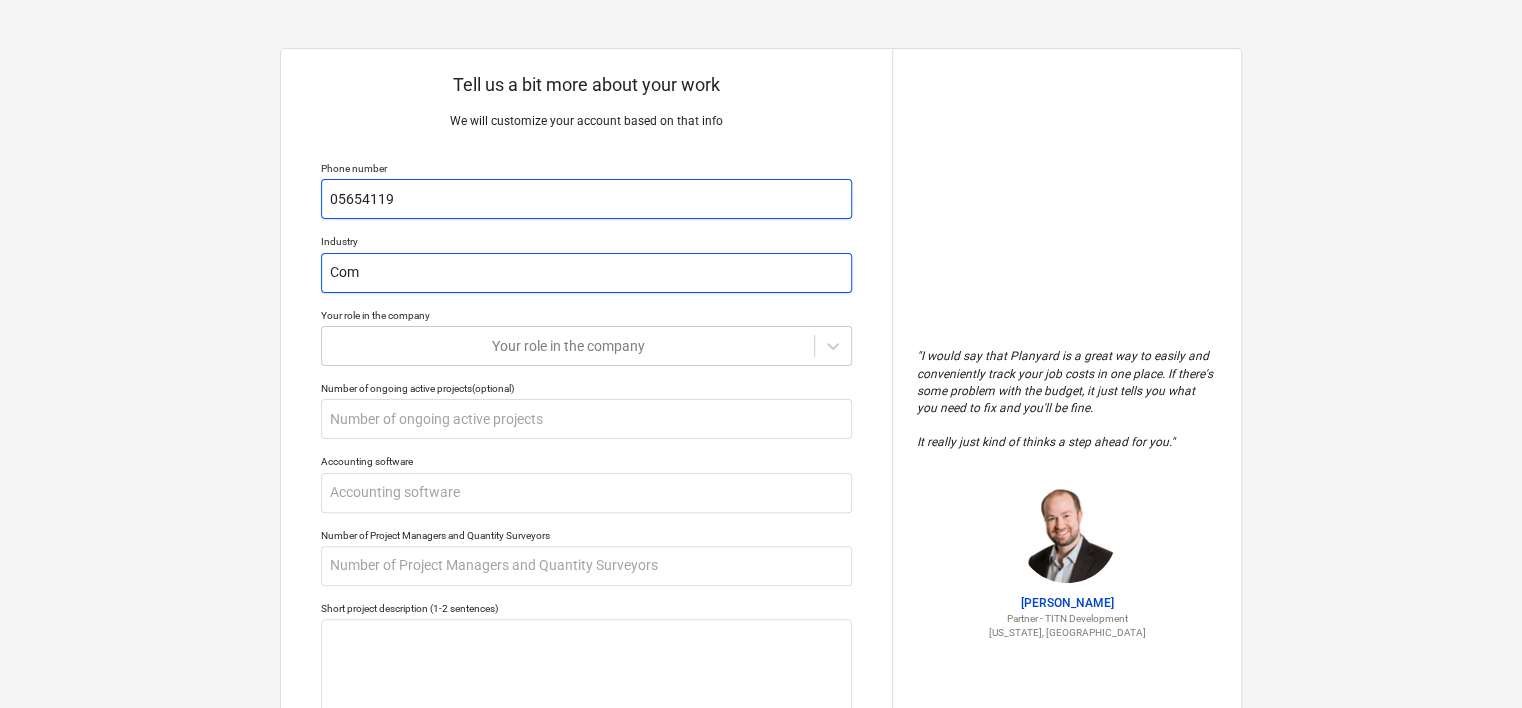 type on "x" 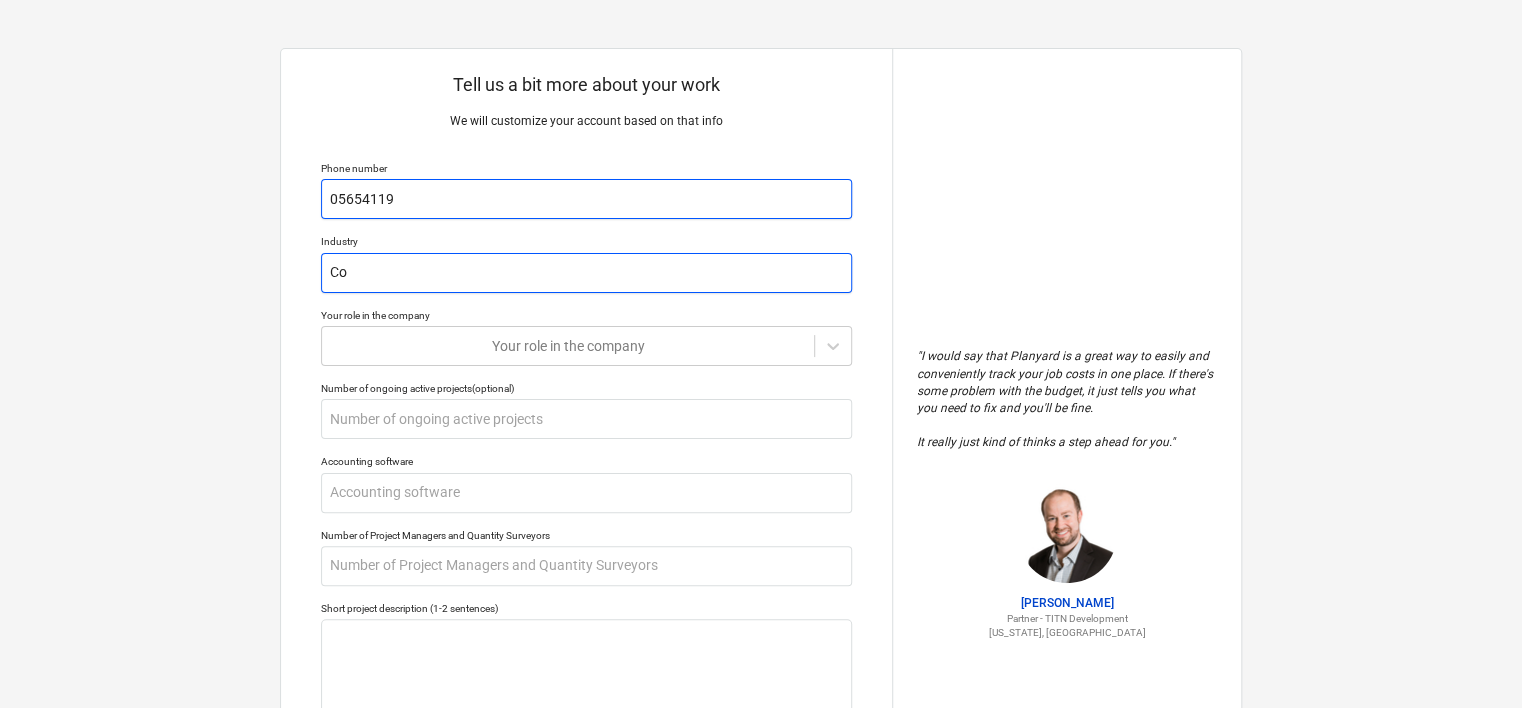 type on "x" 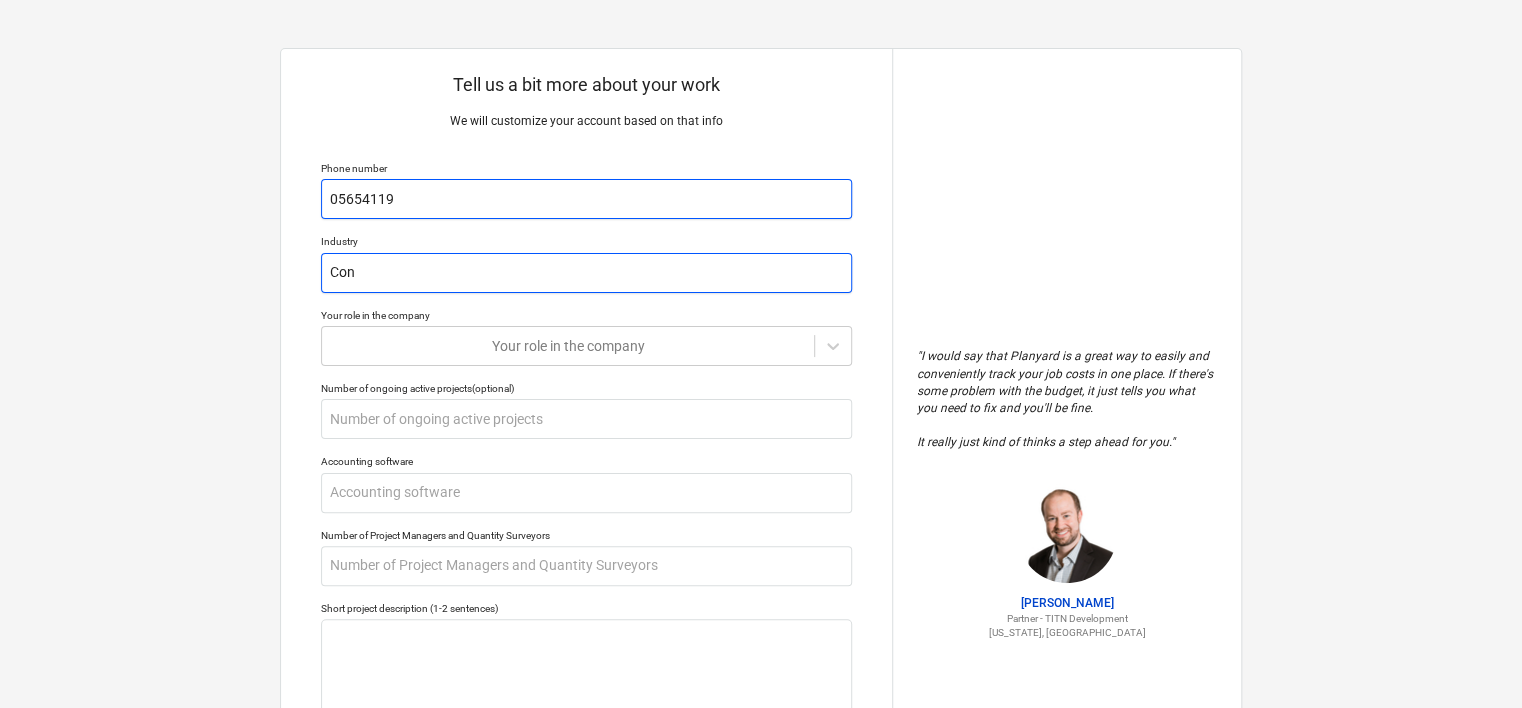 type on "x" 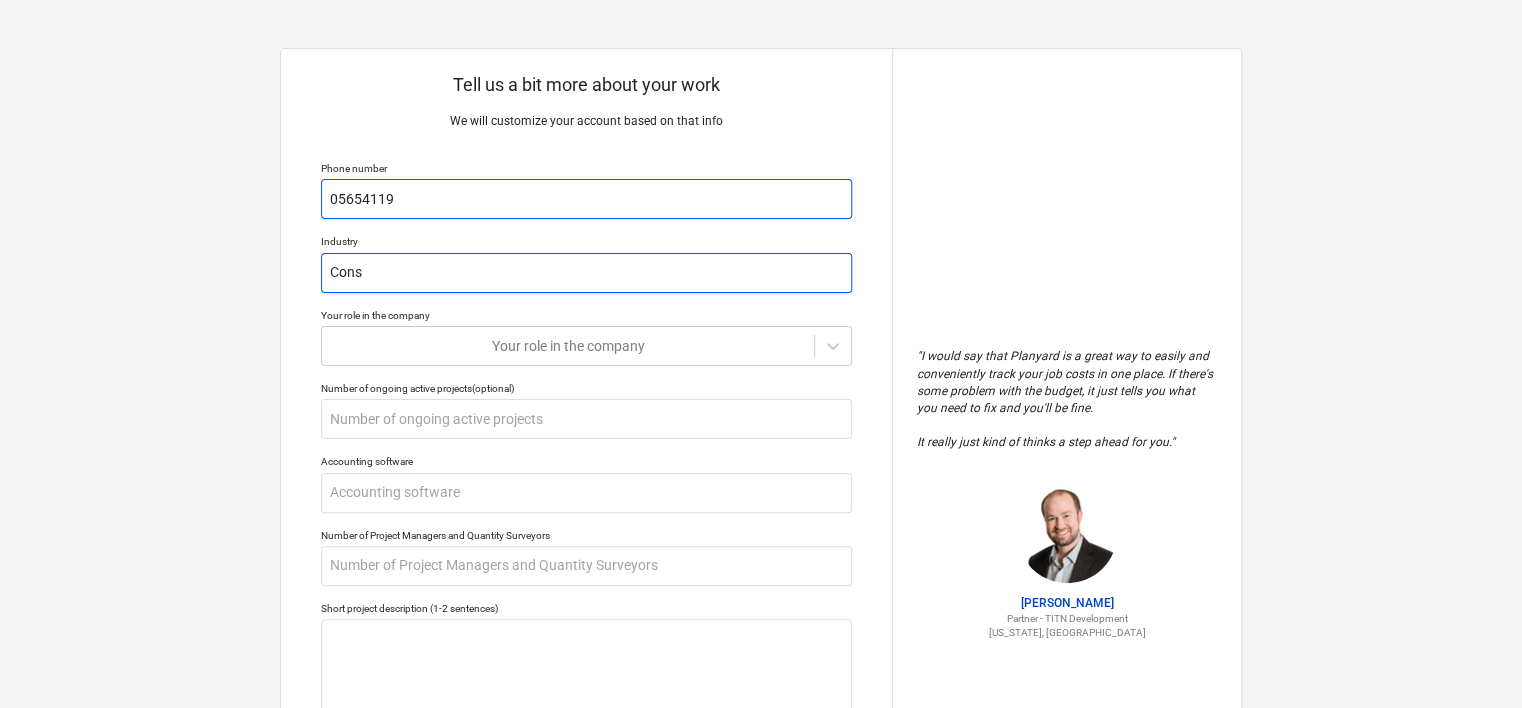 type on "x" 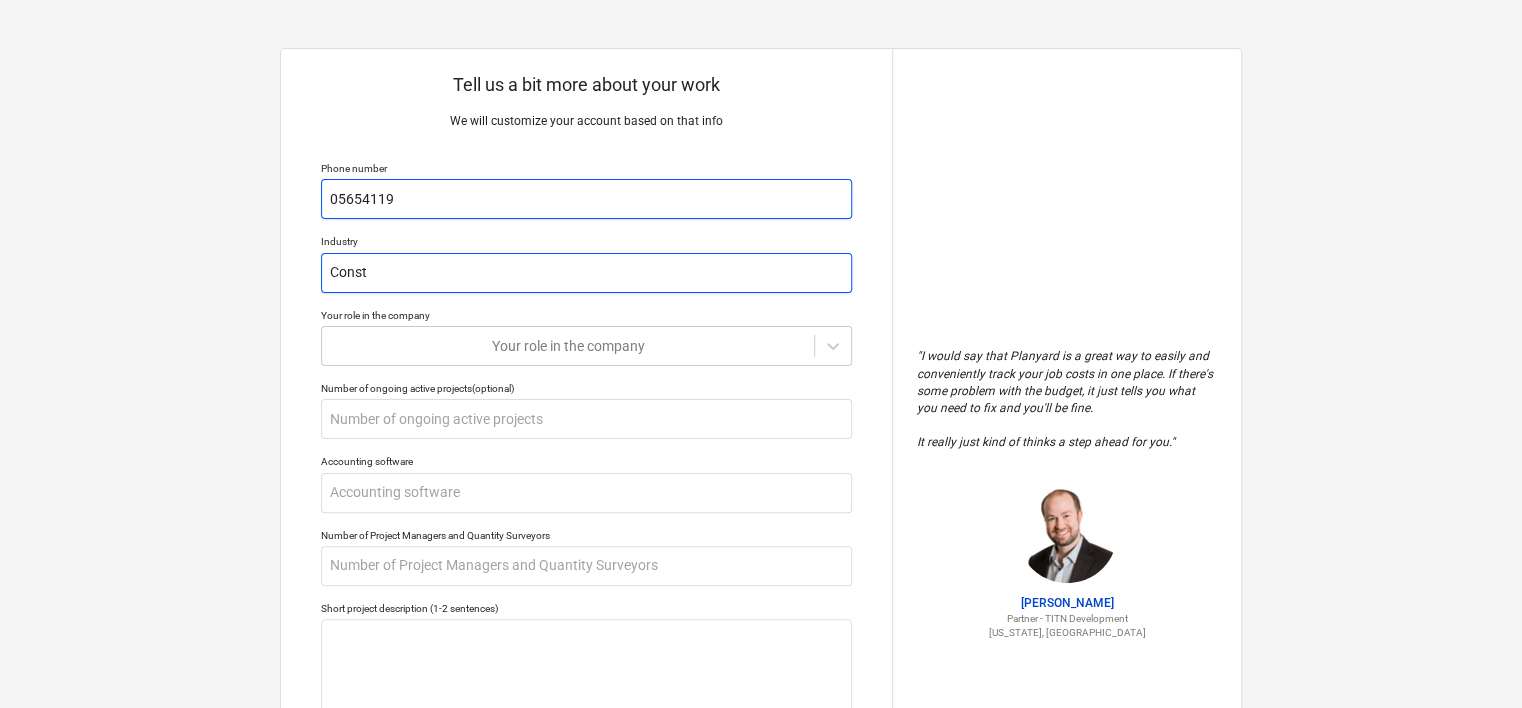 type on "x" 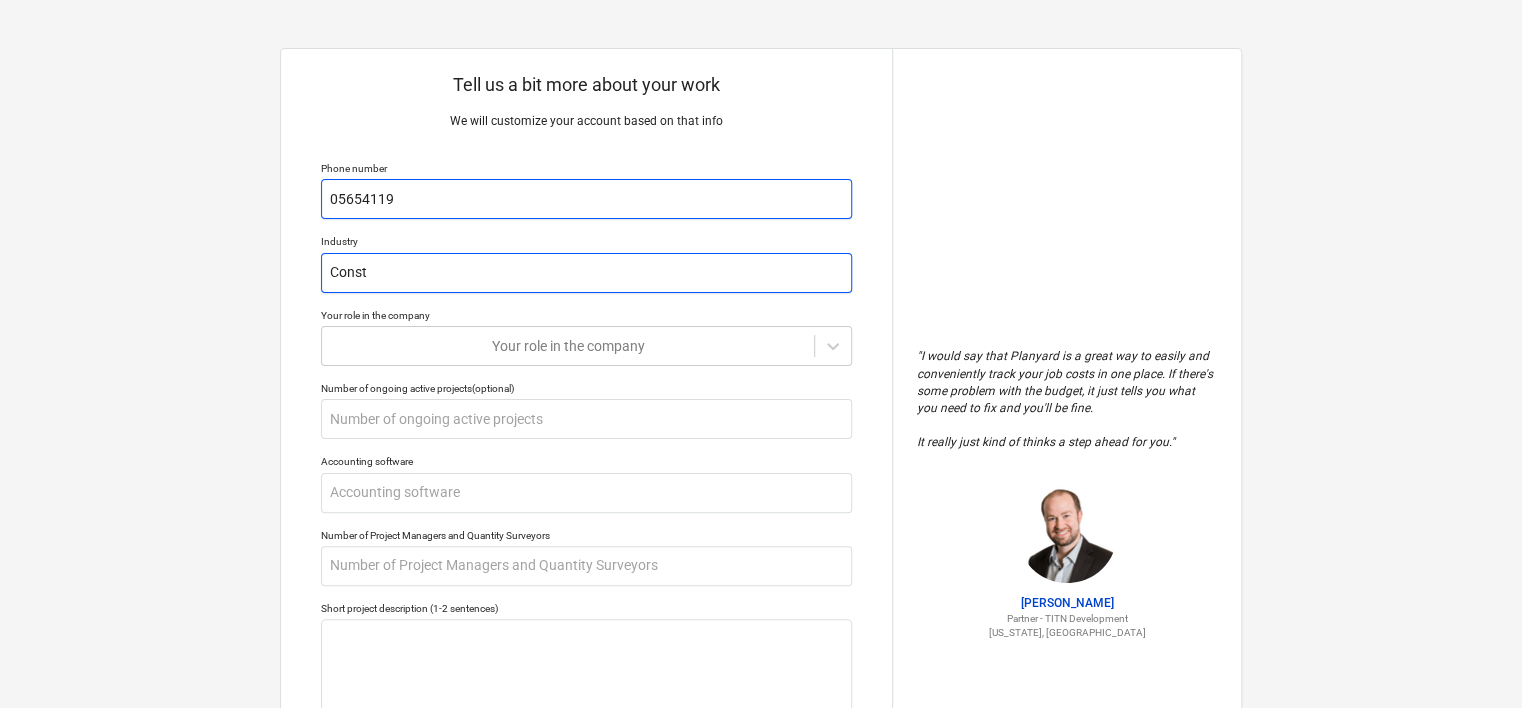 type on "Constr" 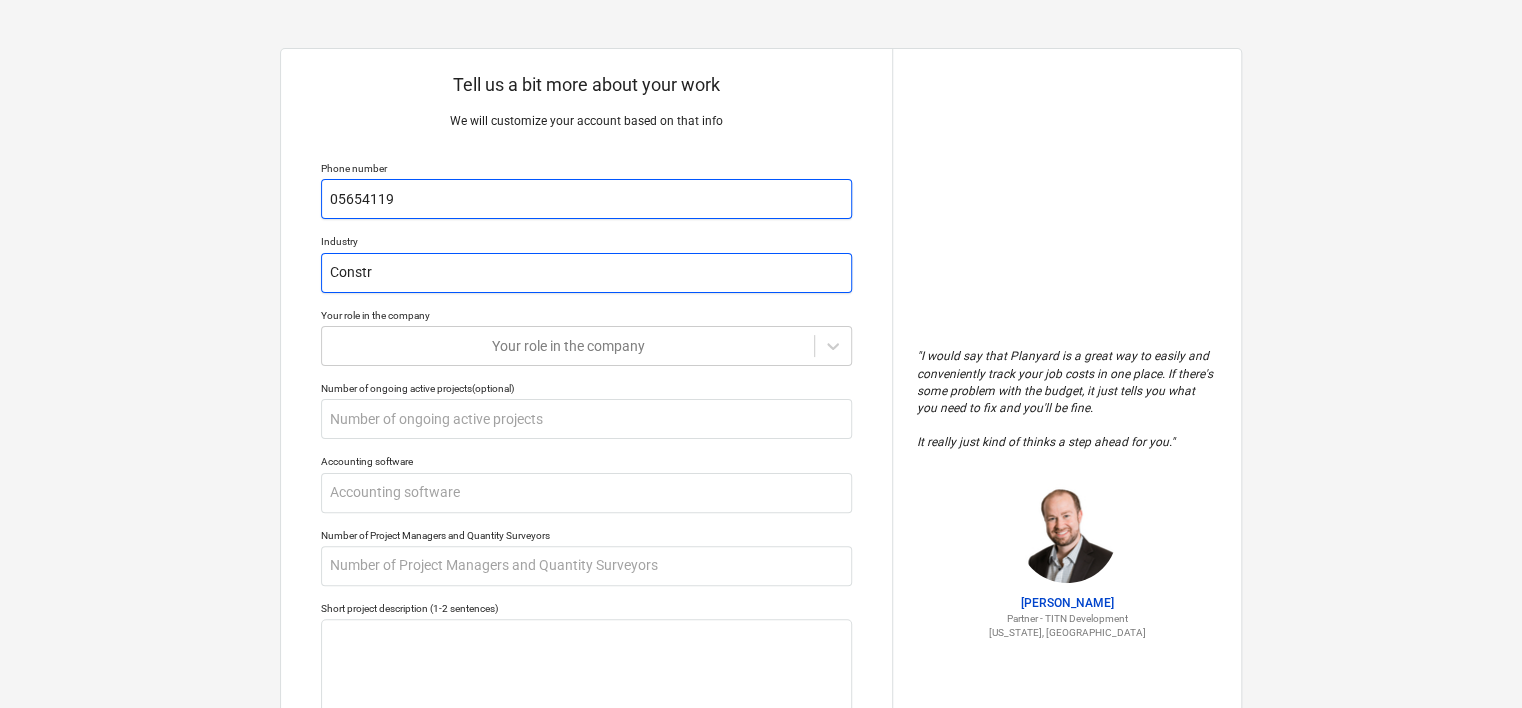 type on "x" 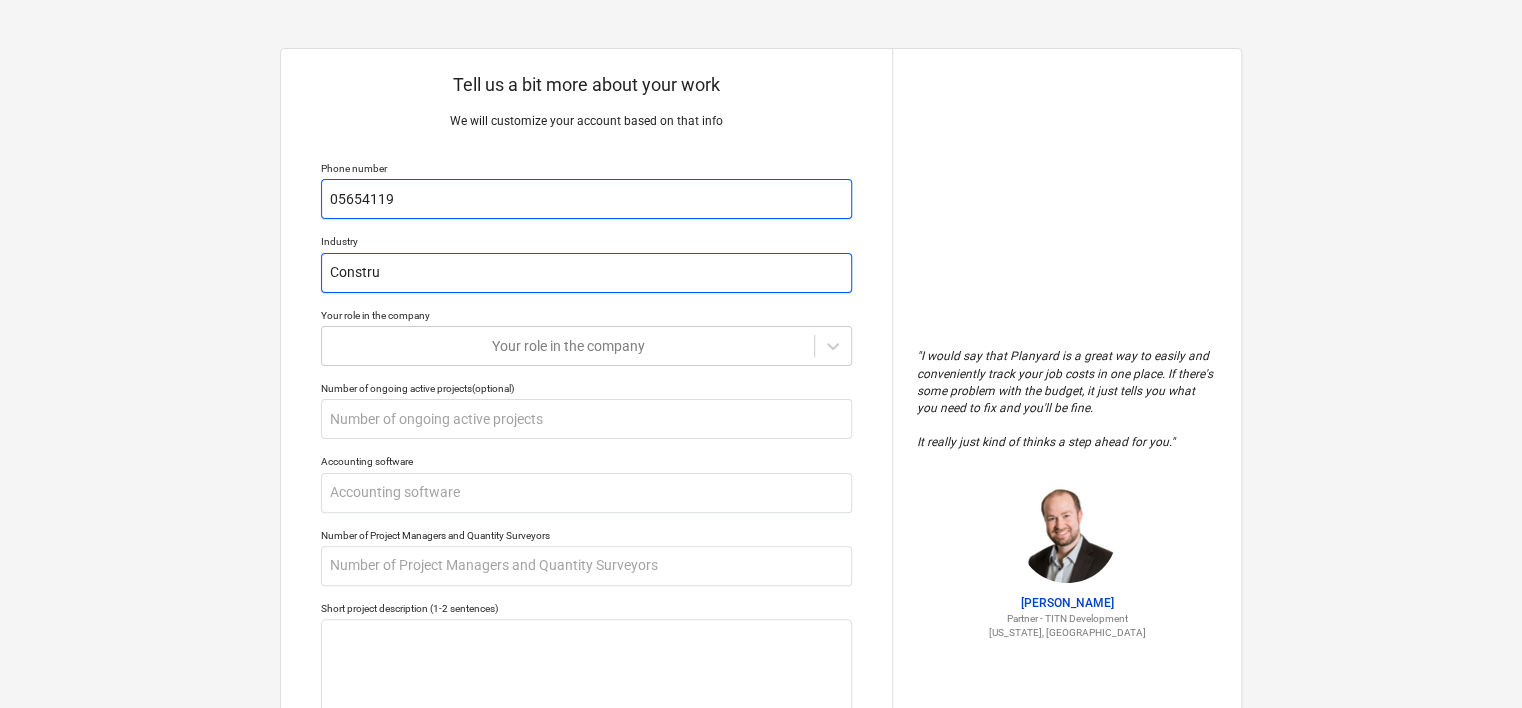 type on "x" 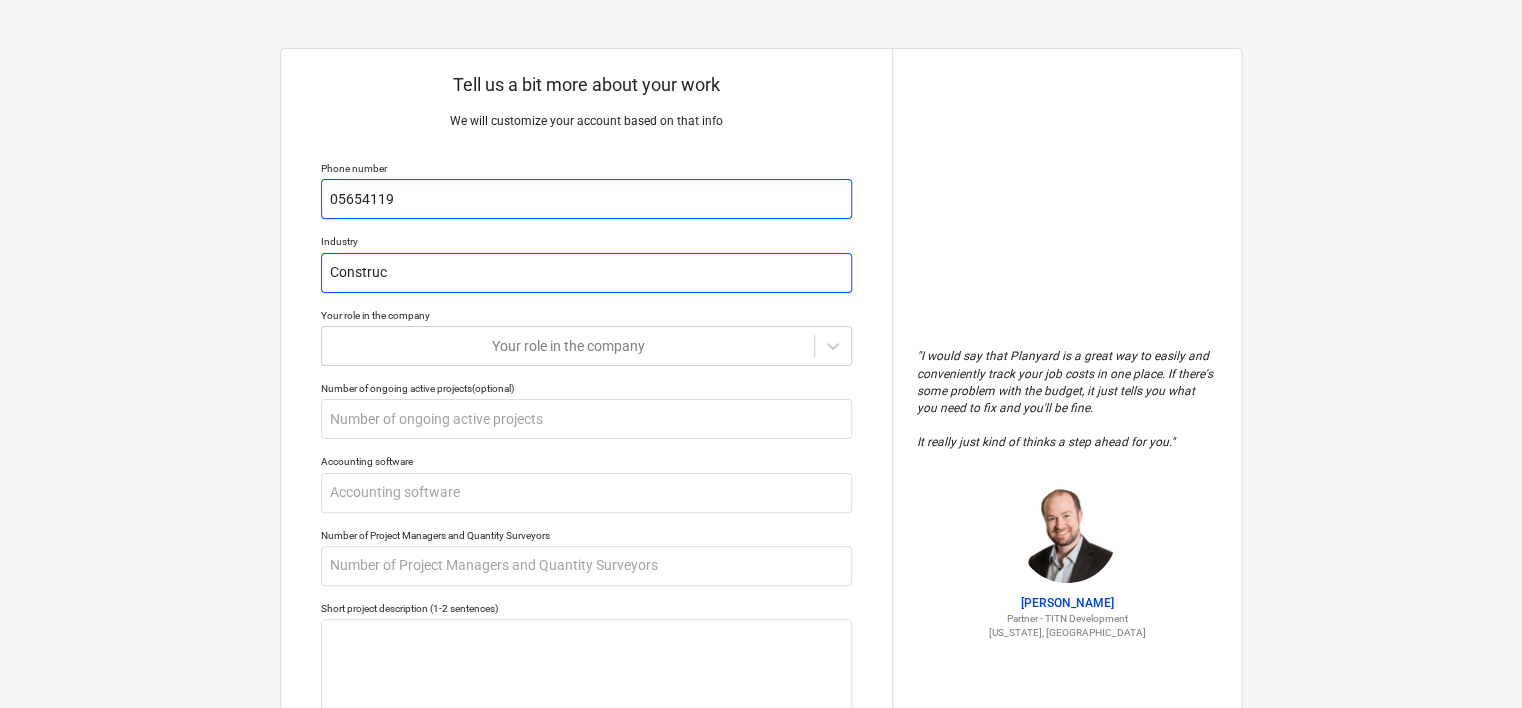 type on "x" 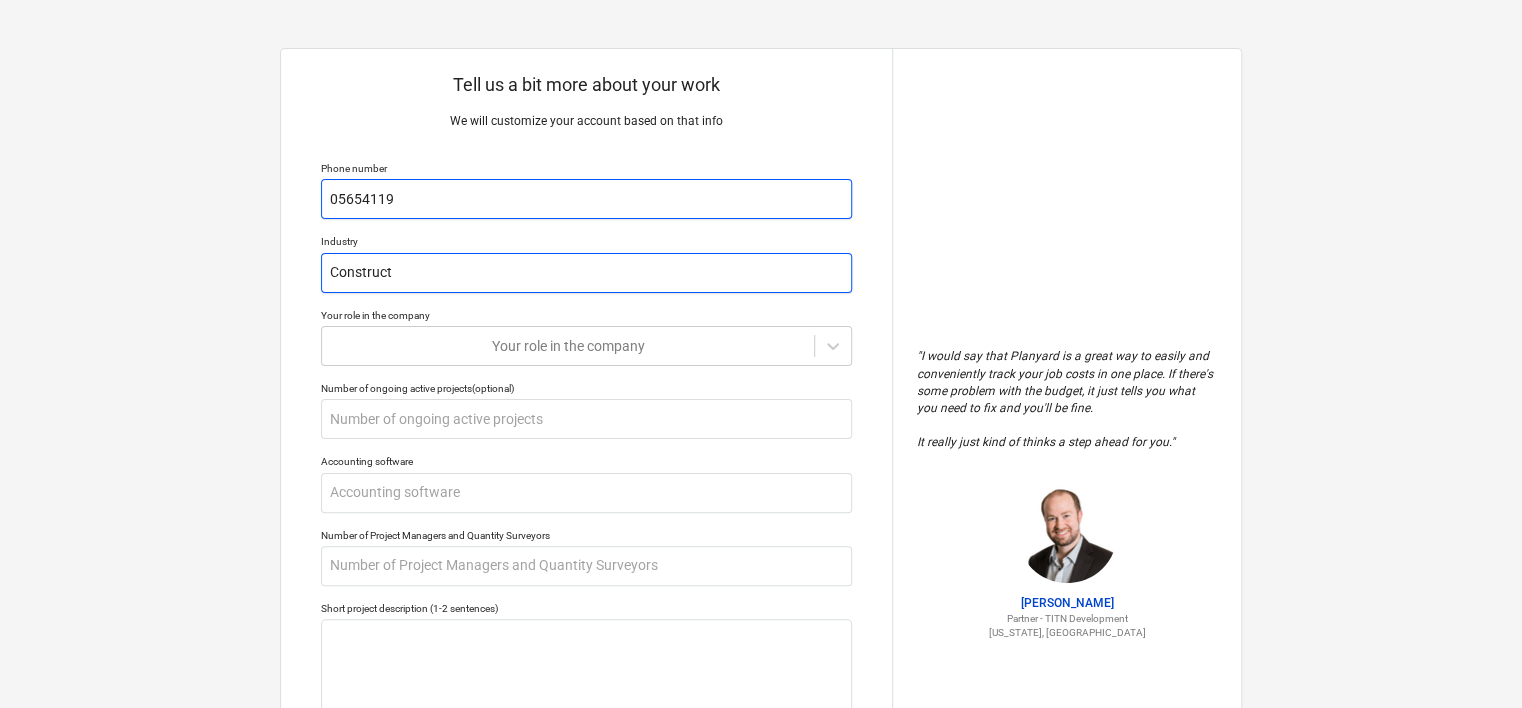 type on "x" 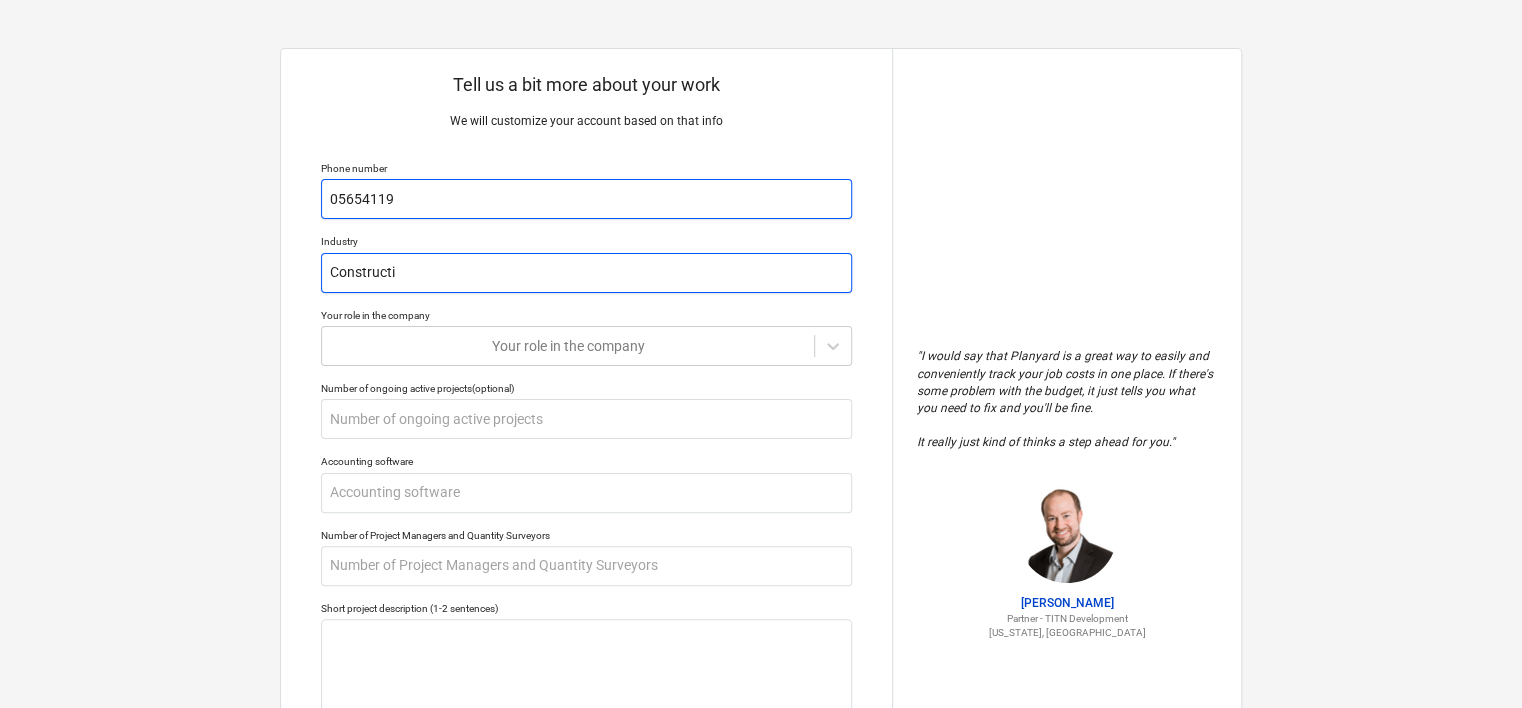 type on "x" 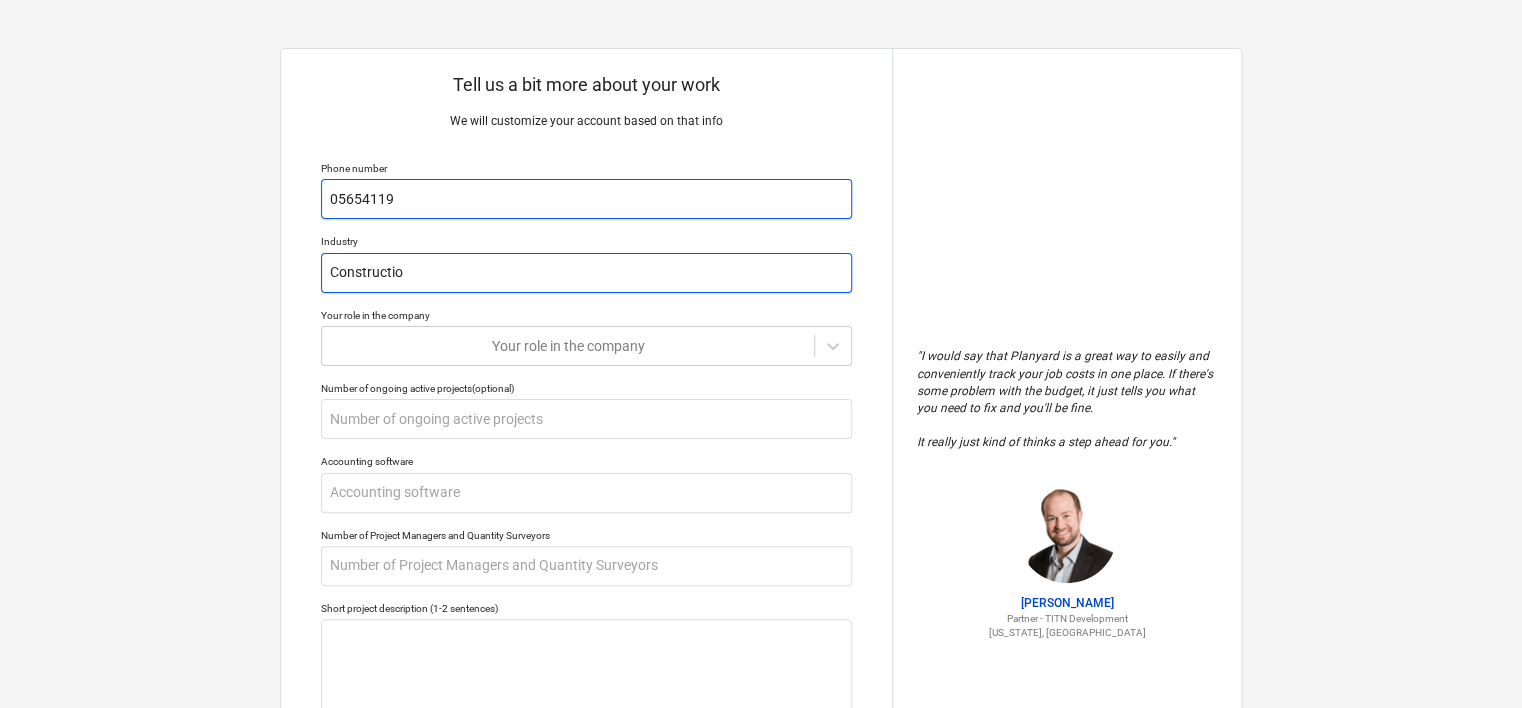 type on "x" 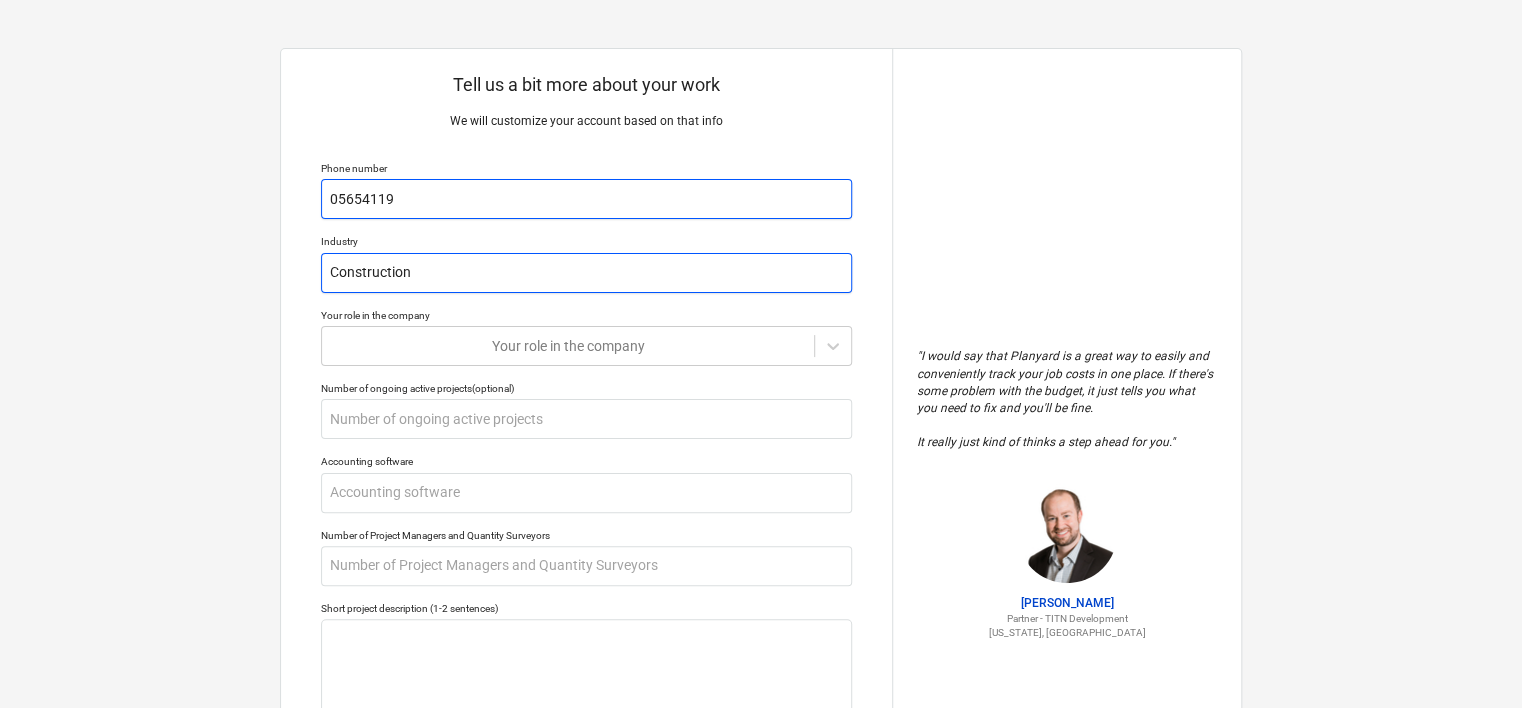 type on "Construction" 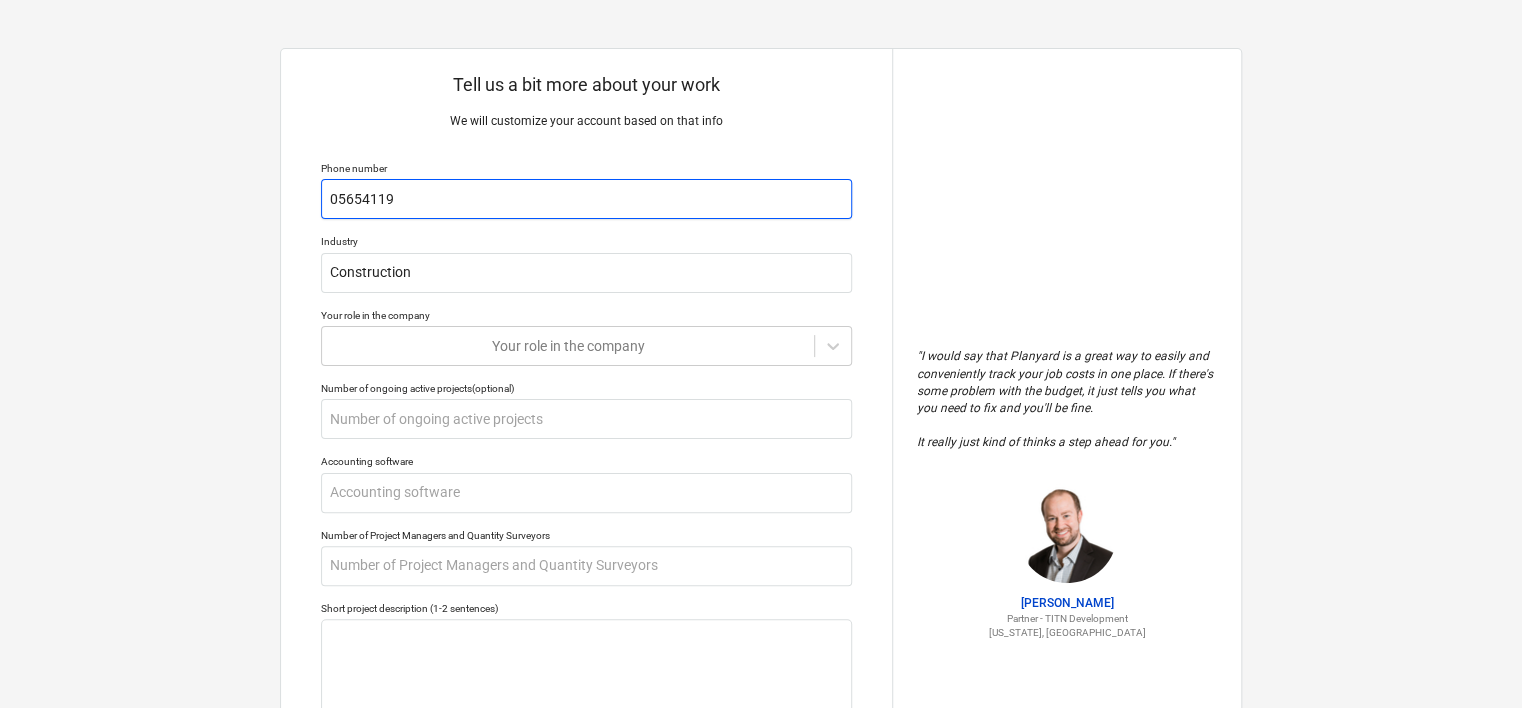 type on "x" 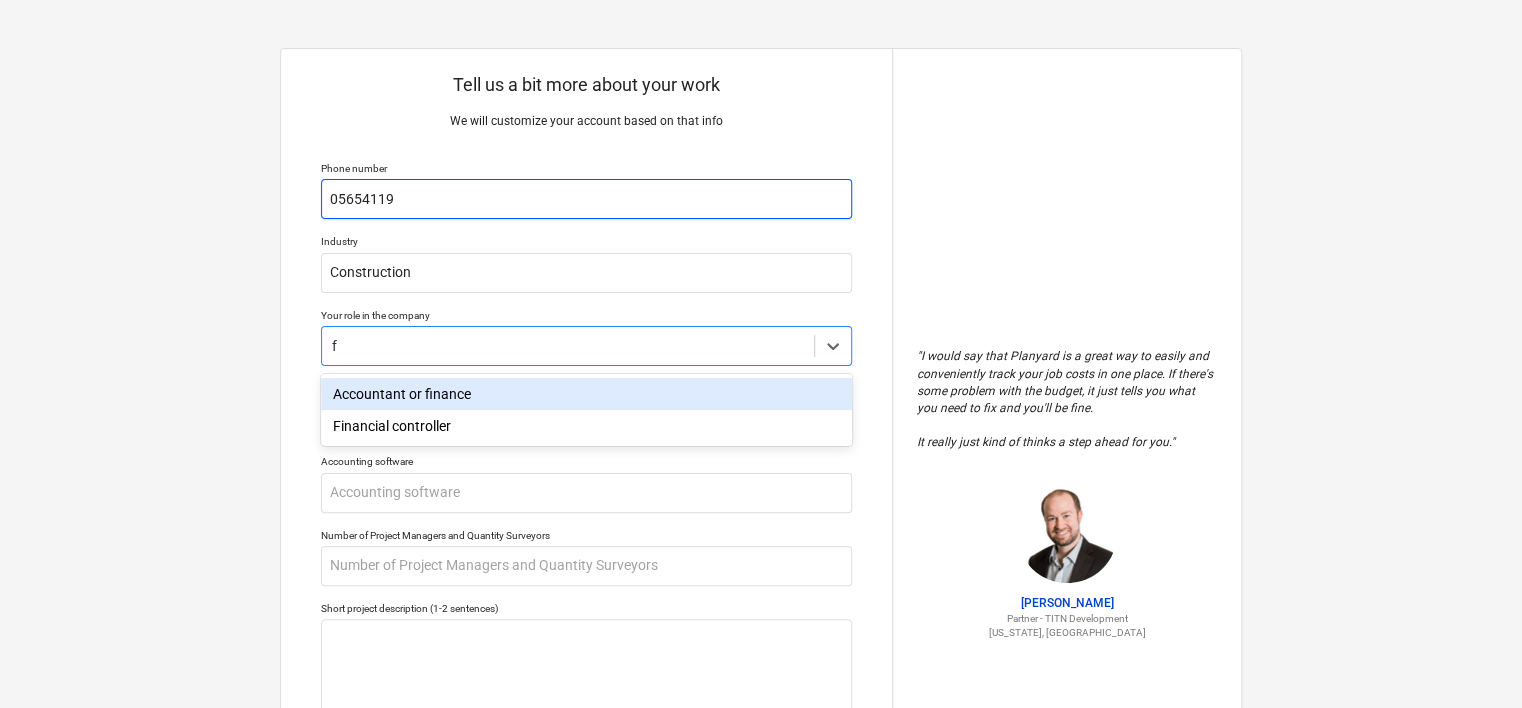 type on "fi" 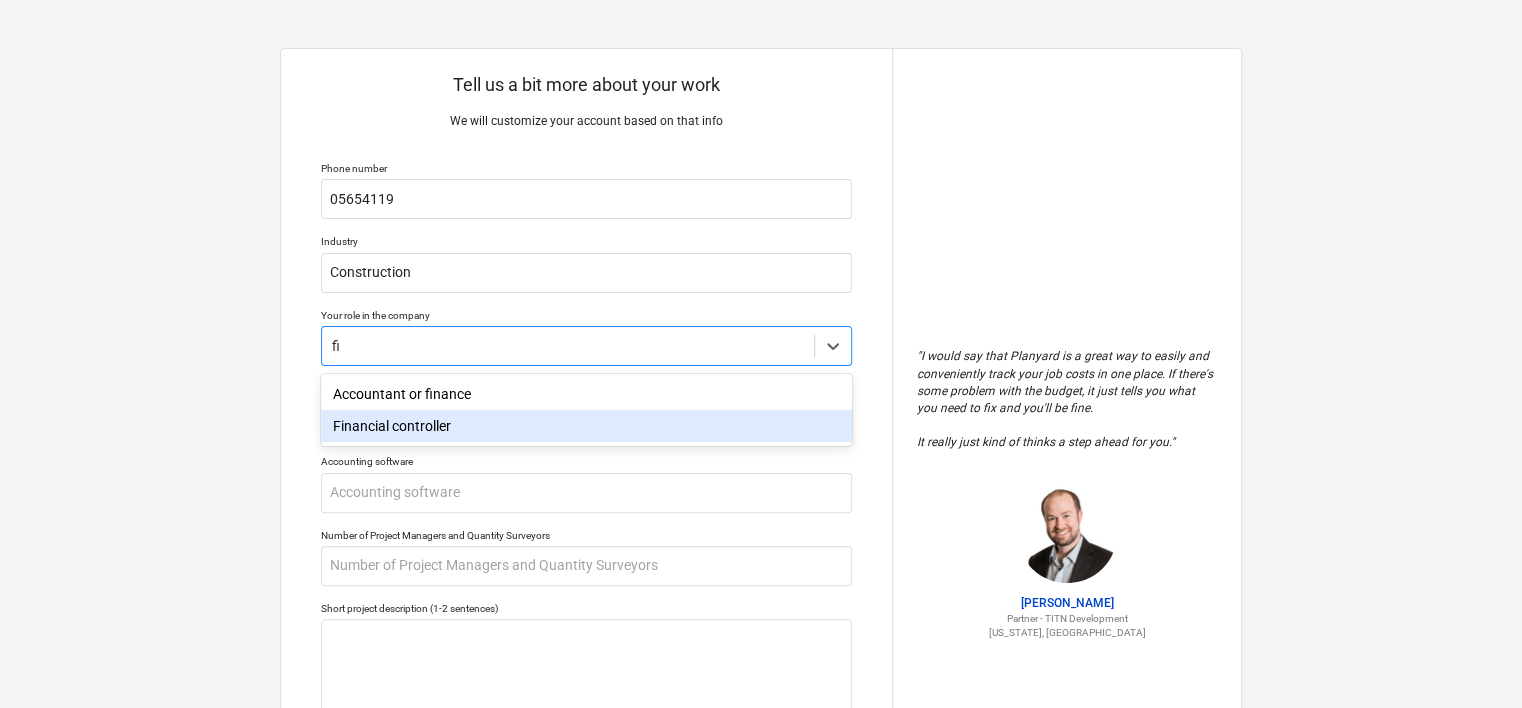click on "Financial controller" at bounding box center [586, 426] 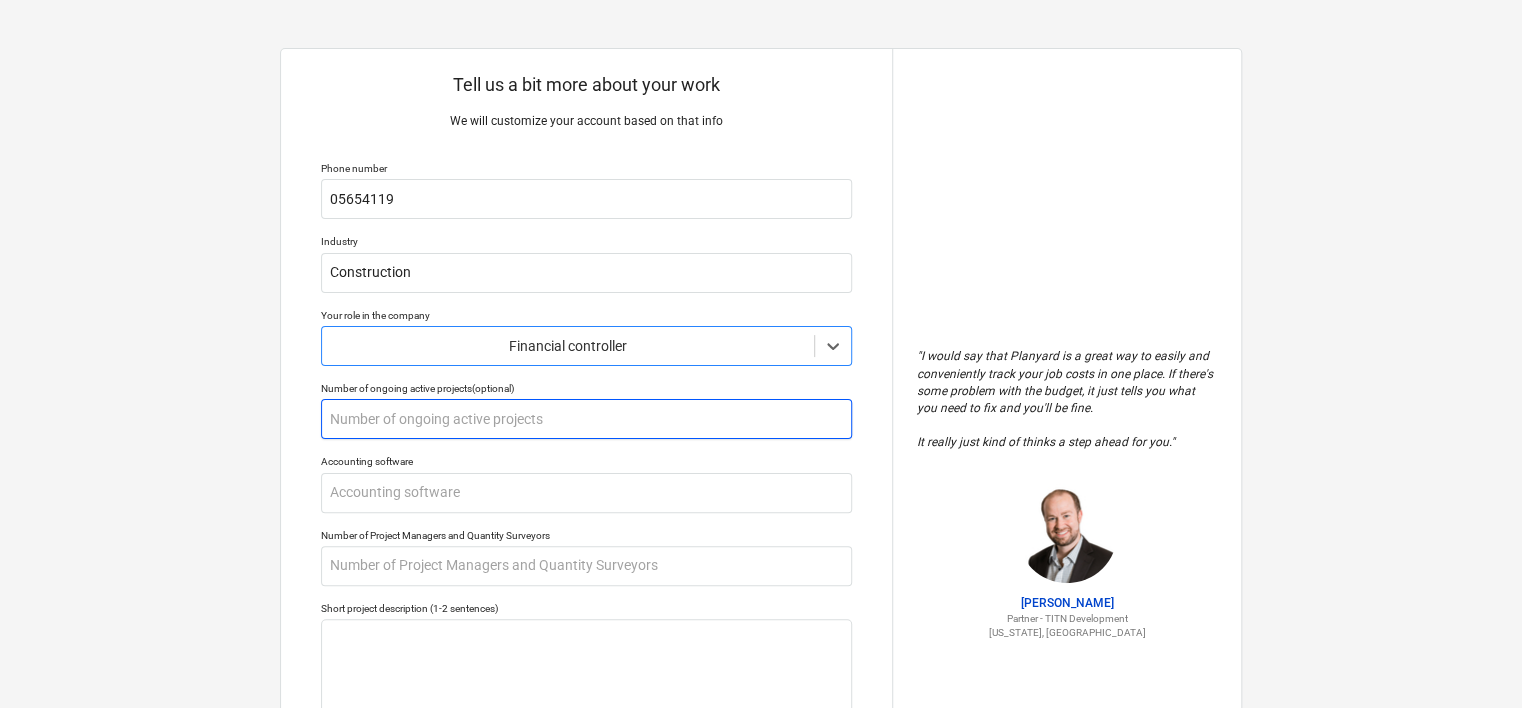 click at bounding box center [586, 419] 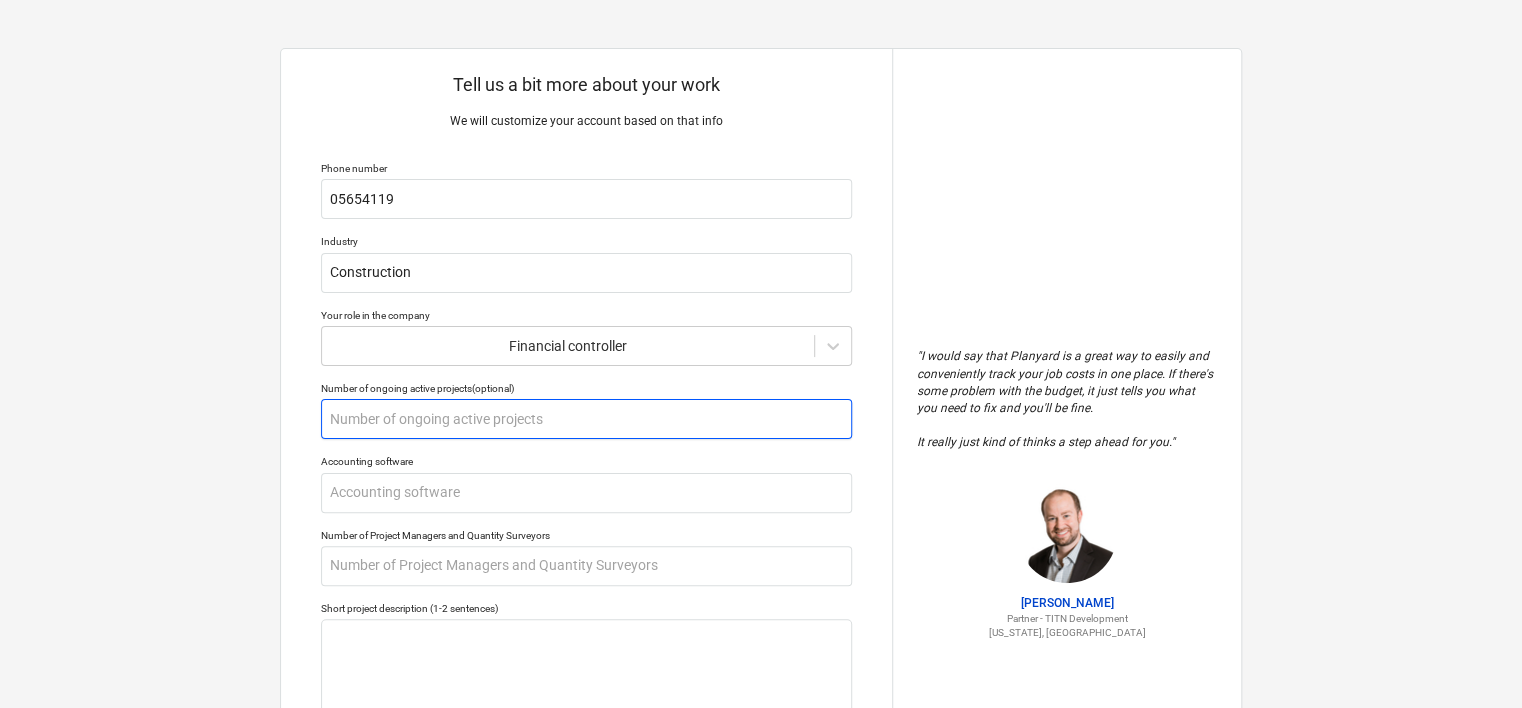 type on "x" 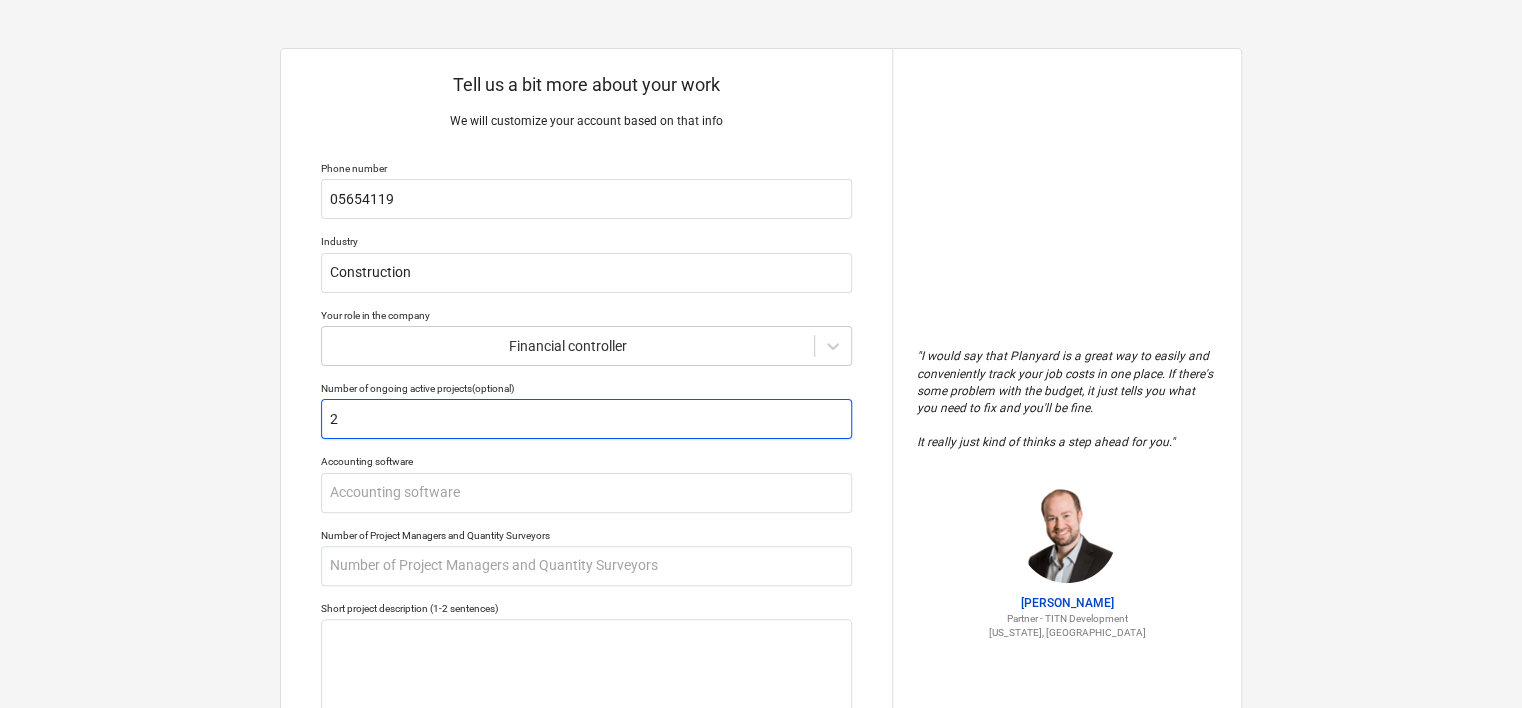 type on "2" 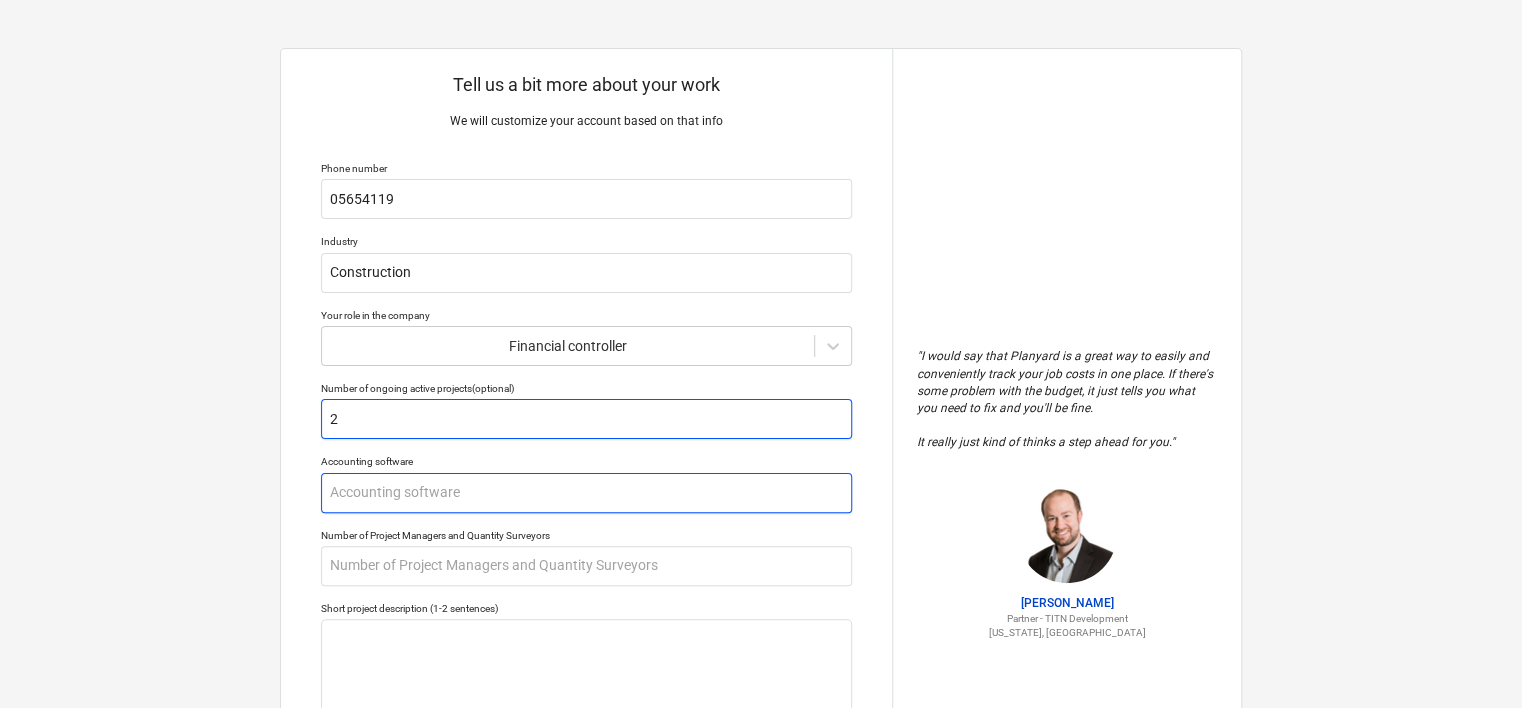 type on "x" 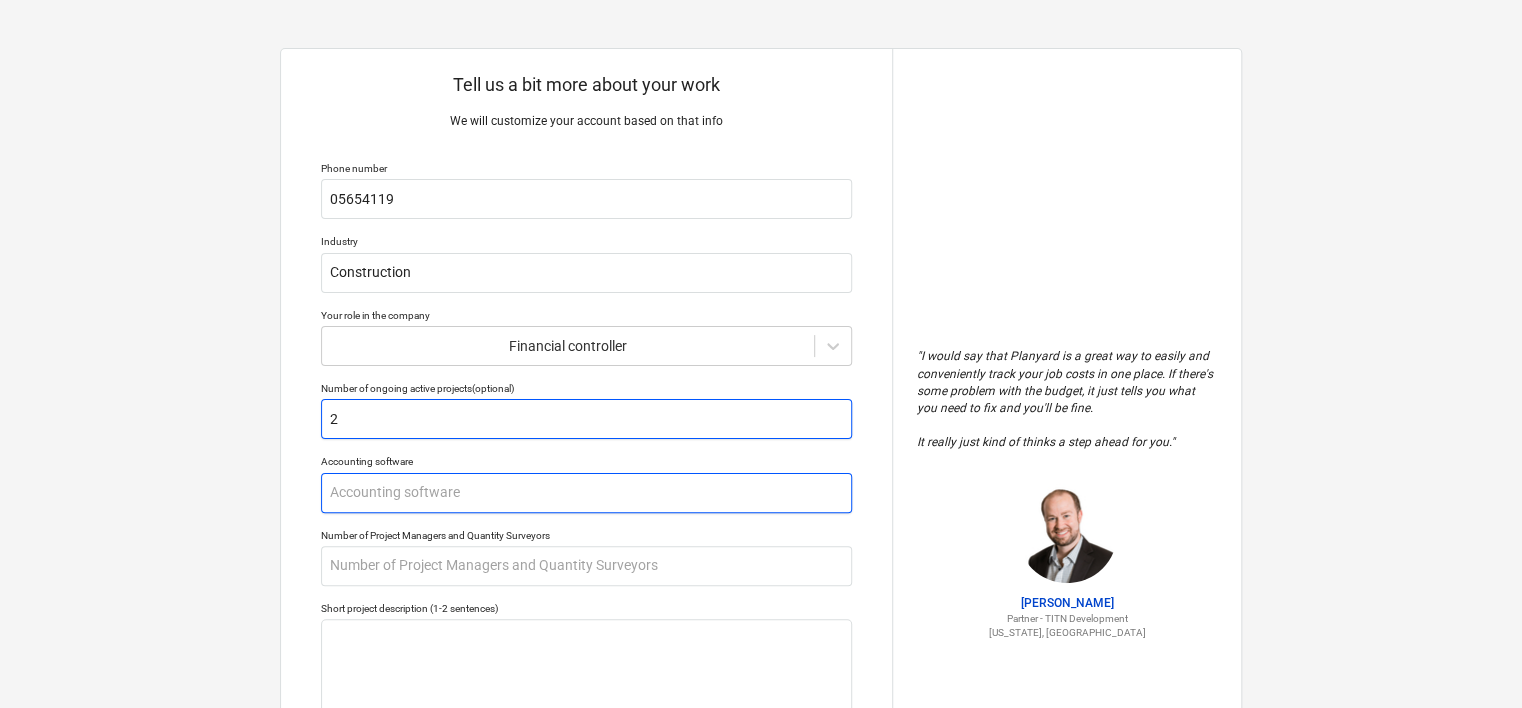 type on "Q" 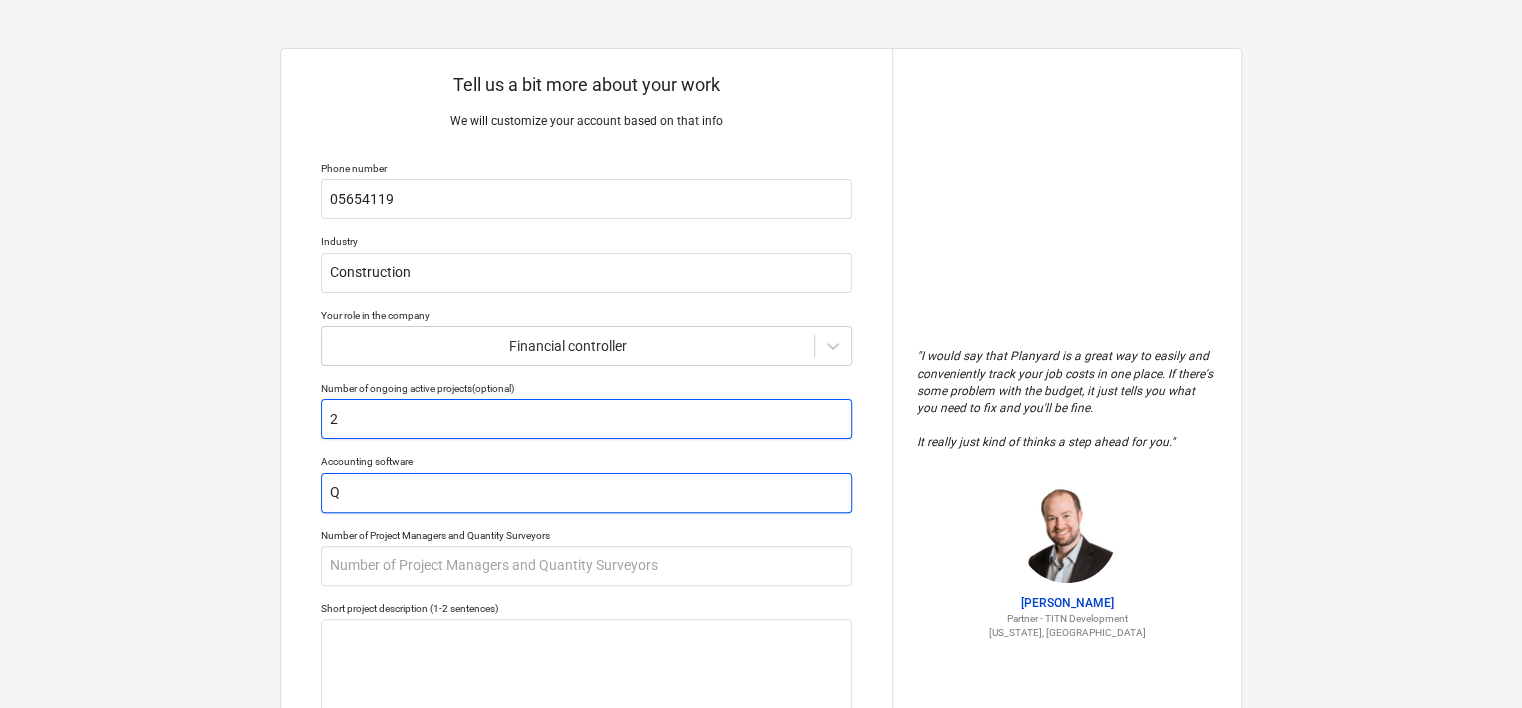 type on "x" 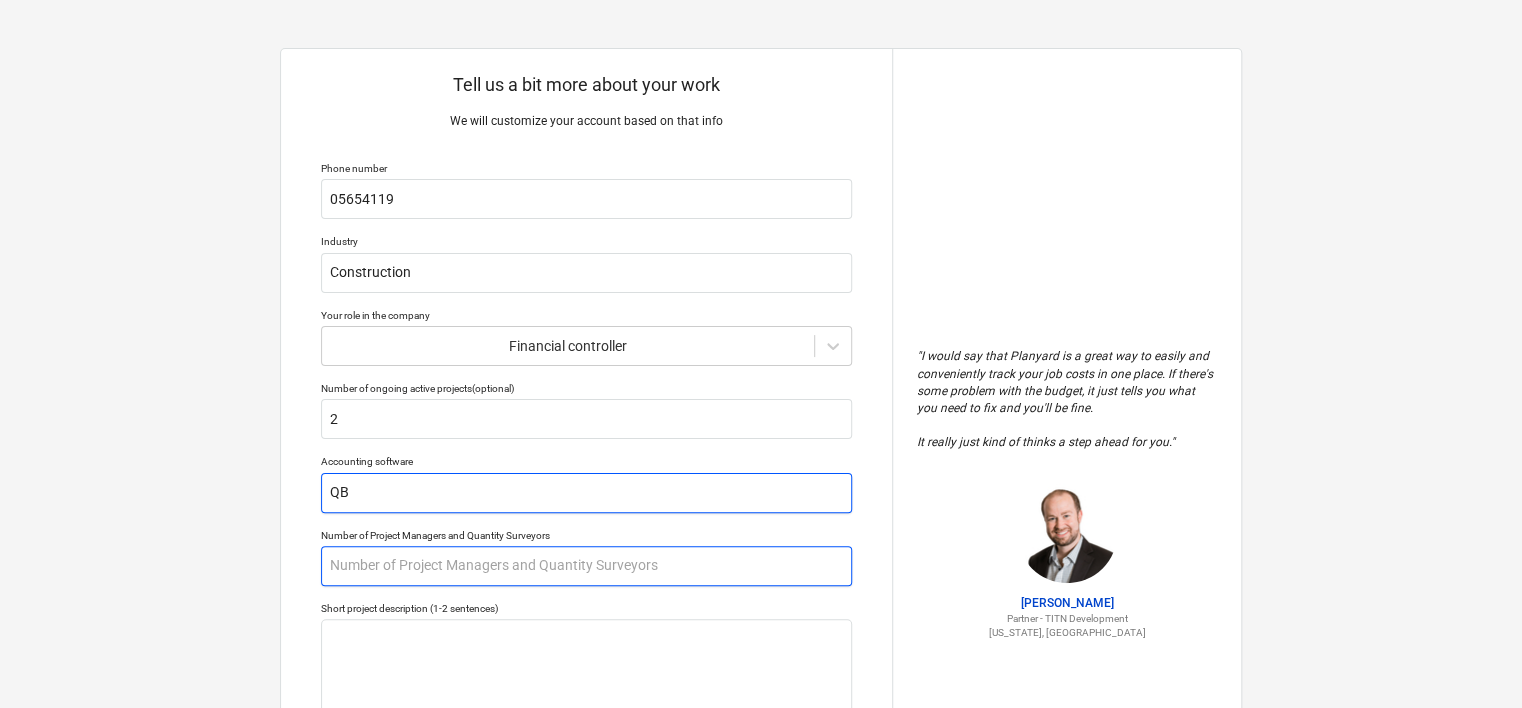 type on "QB" 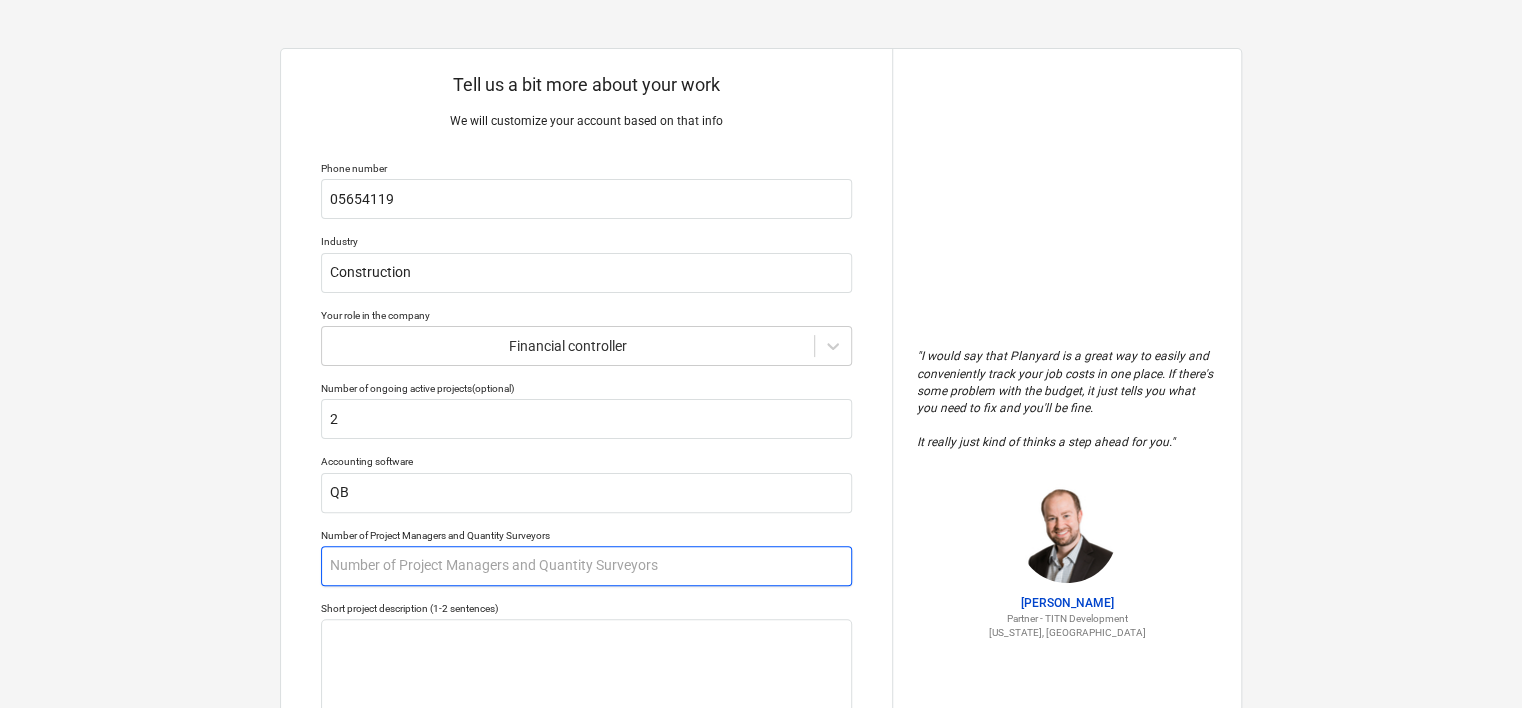 click at bounding box center (586, 566) 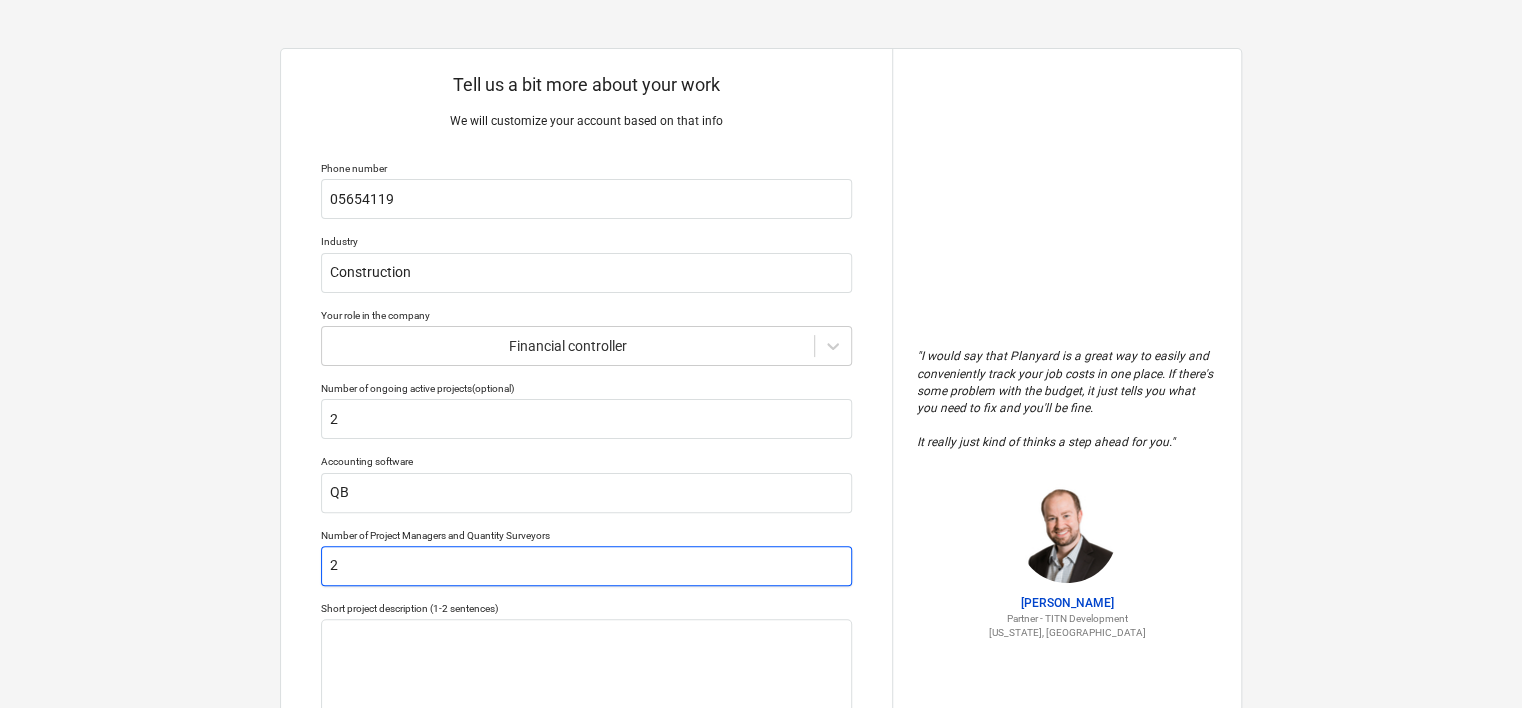 type on "2" 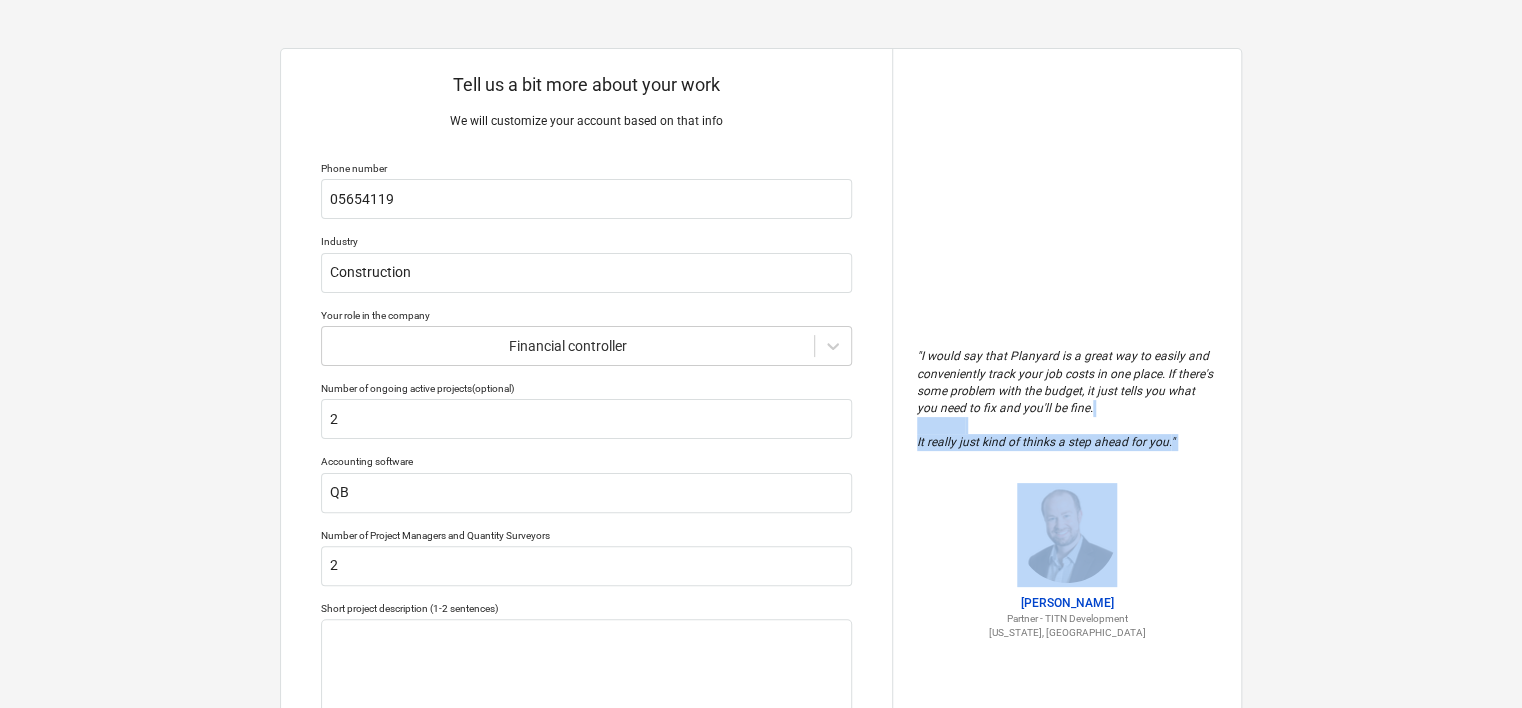 drag, startPoint x: 1520, startPoint y: 404, endPoint x: 1531, endPoint y: 543, distance: 139.43457 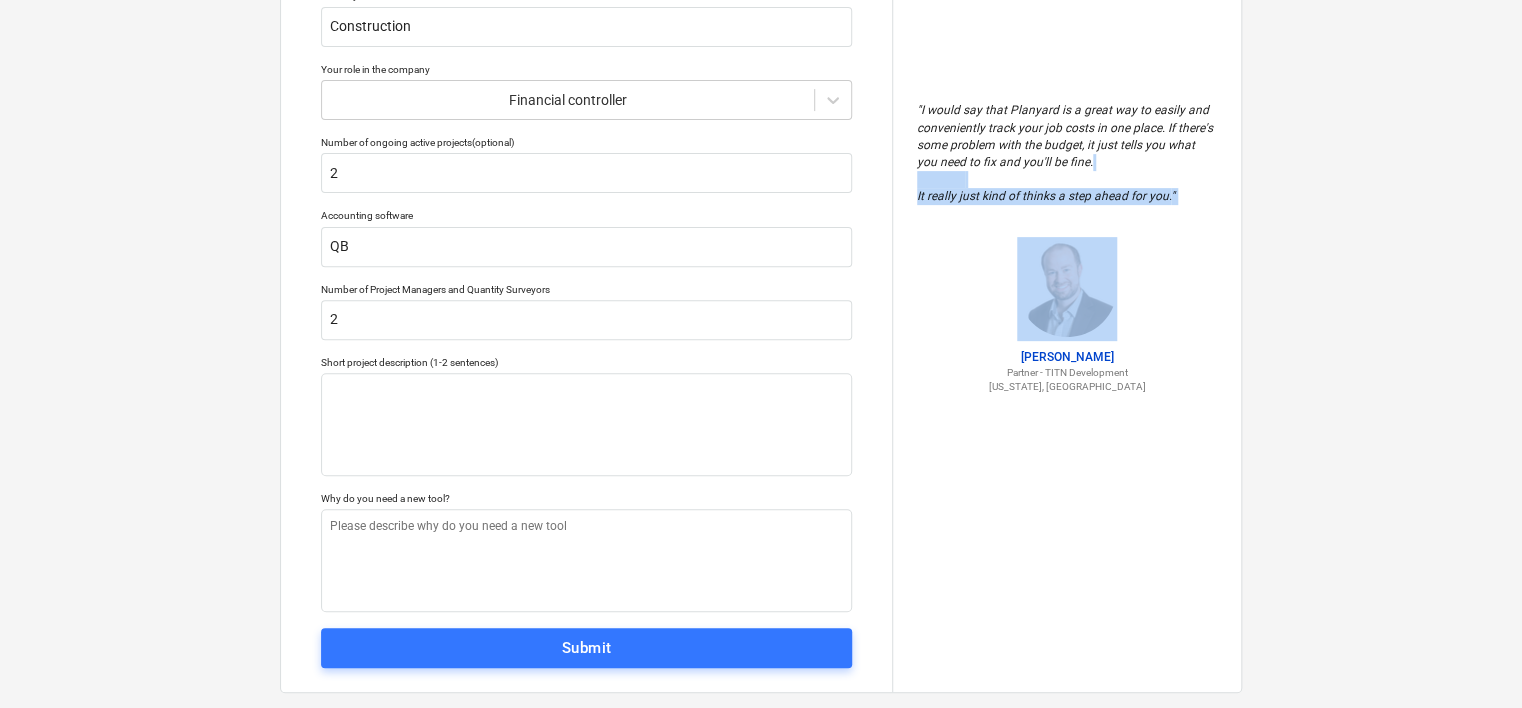 scroll, scrollTop: 257, scrollLeft: 0, axis: vertical 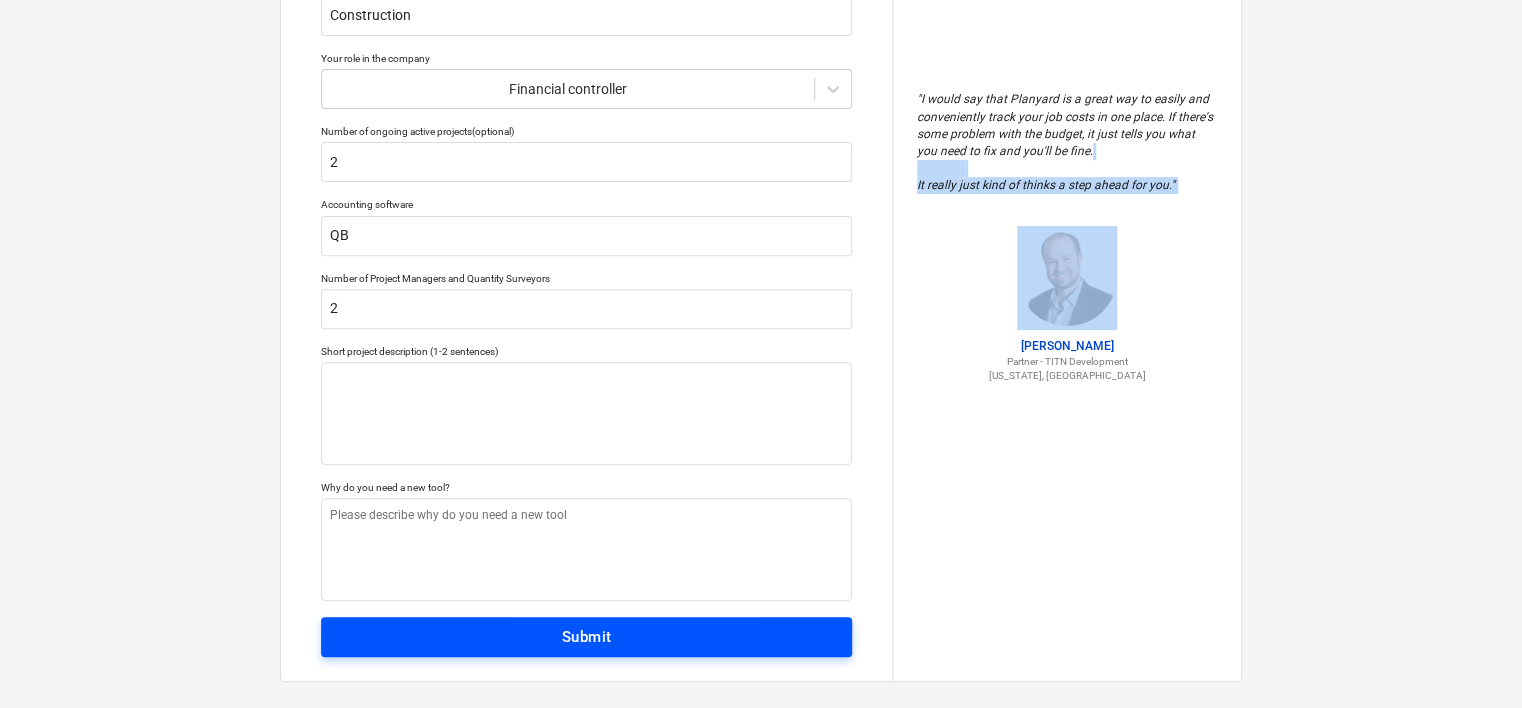 click on "Submit" at bounding box center (586, 637) 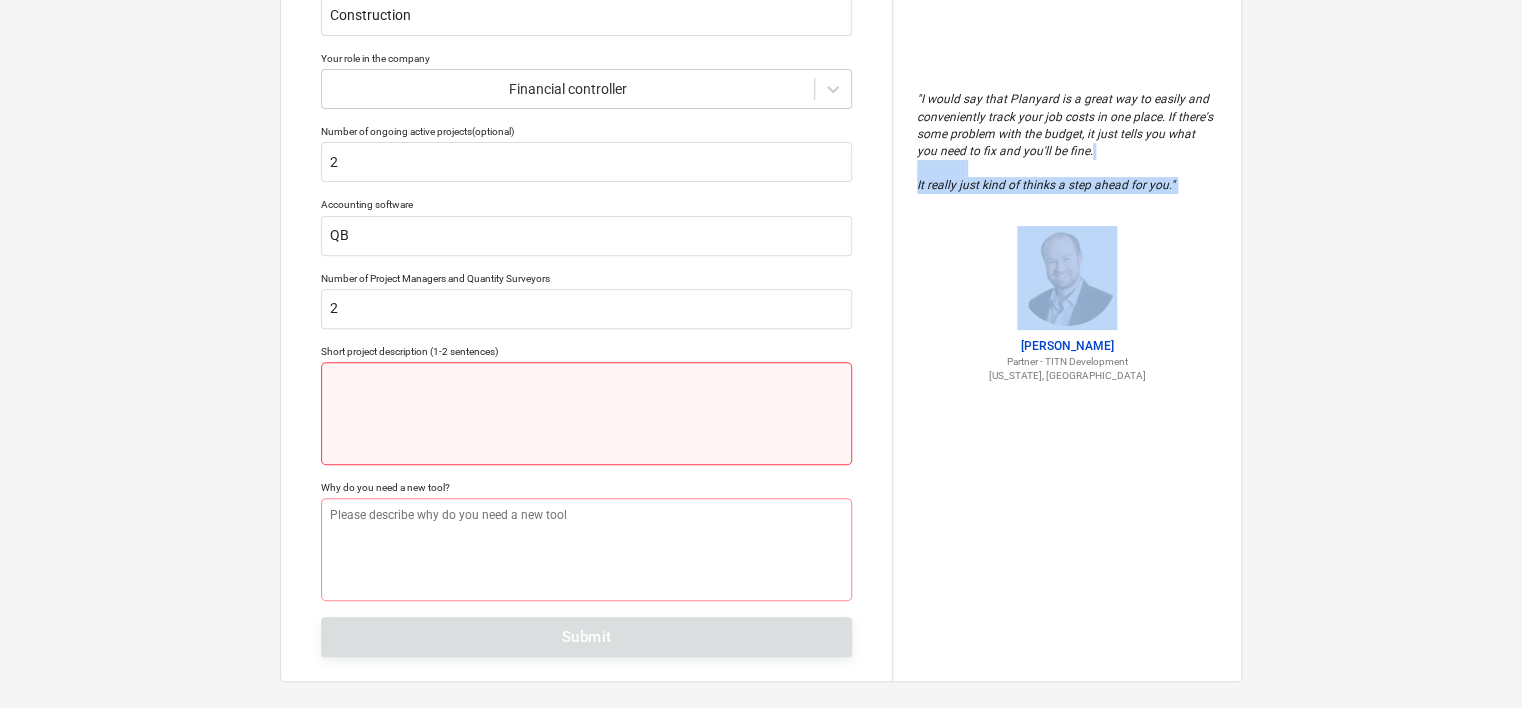 click at bounding box center [586, 413] 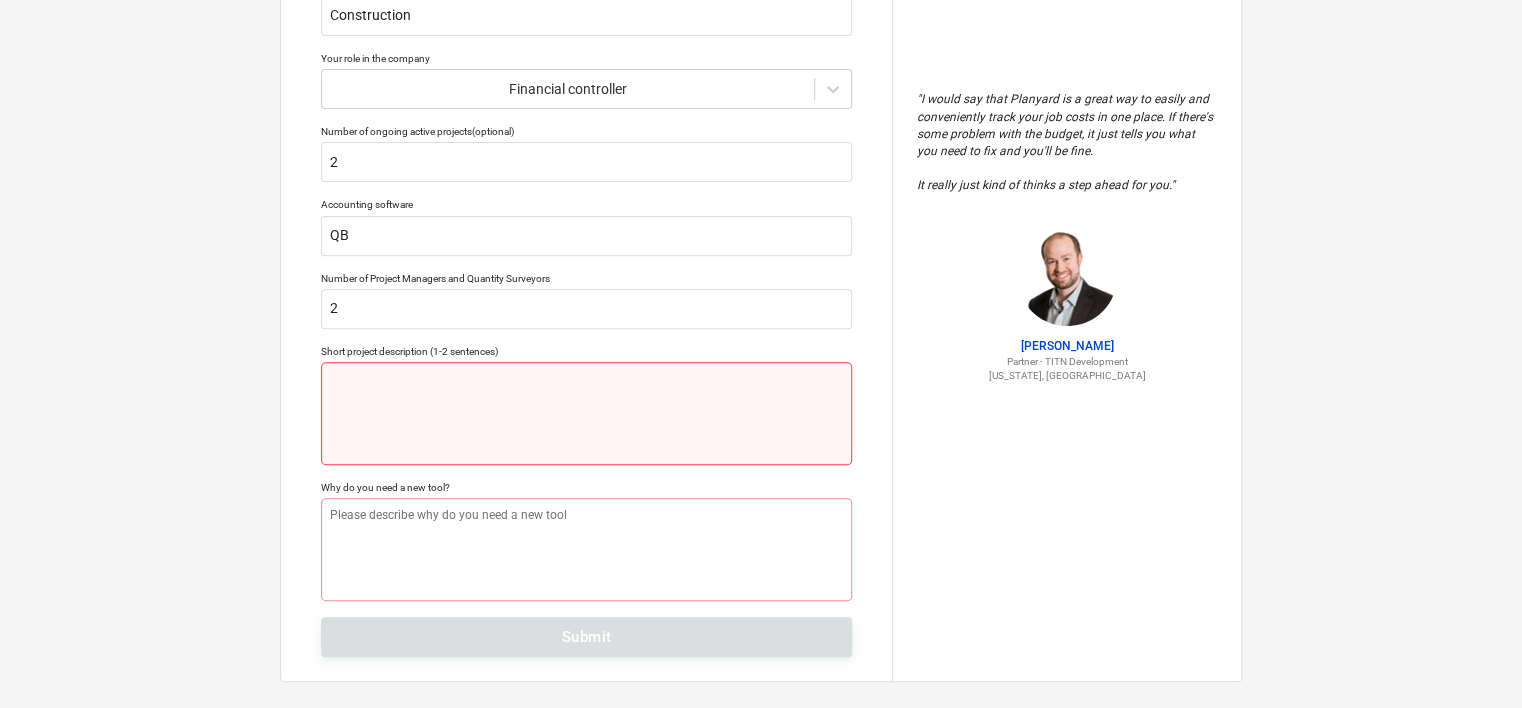 type on "x" 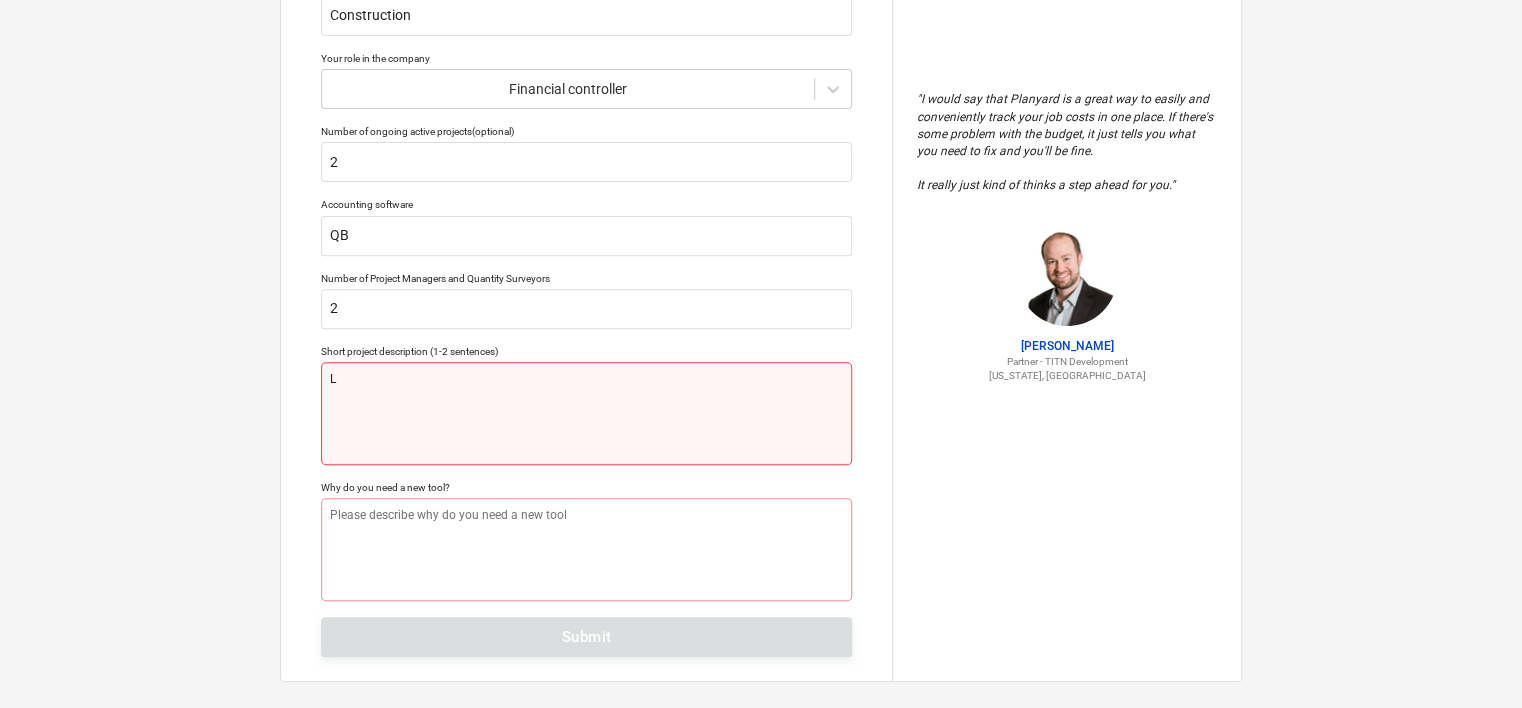 type on "x" 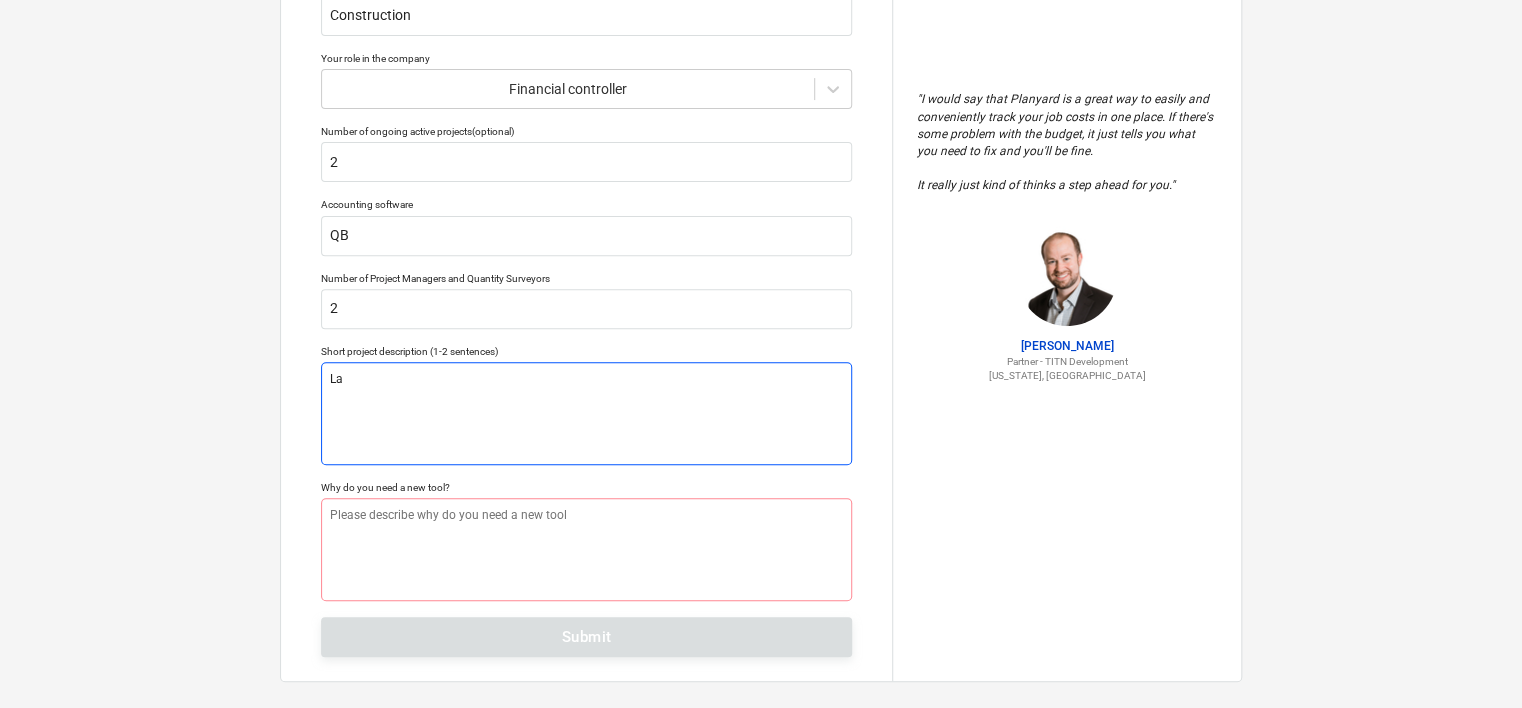 type on "x" 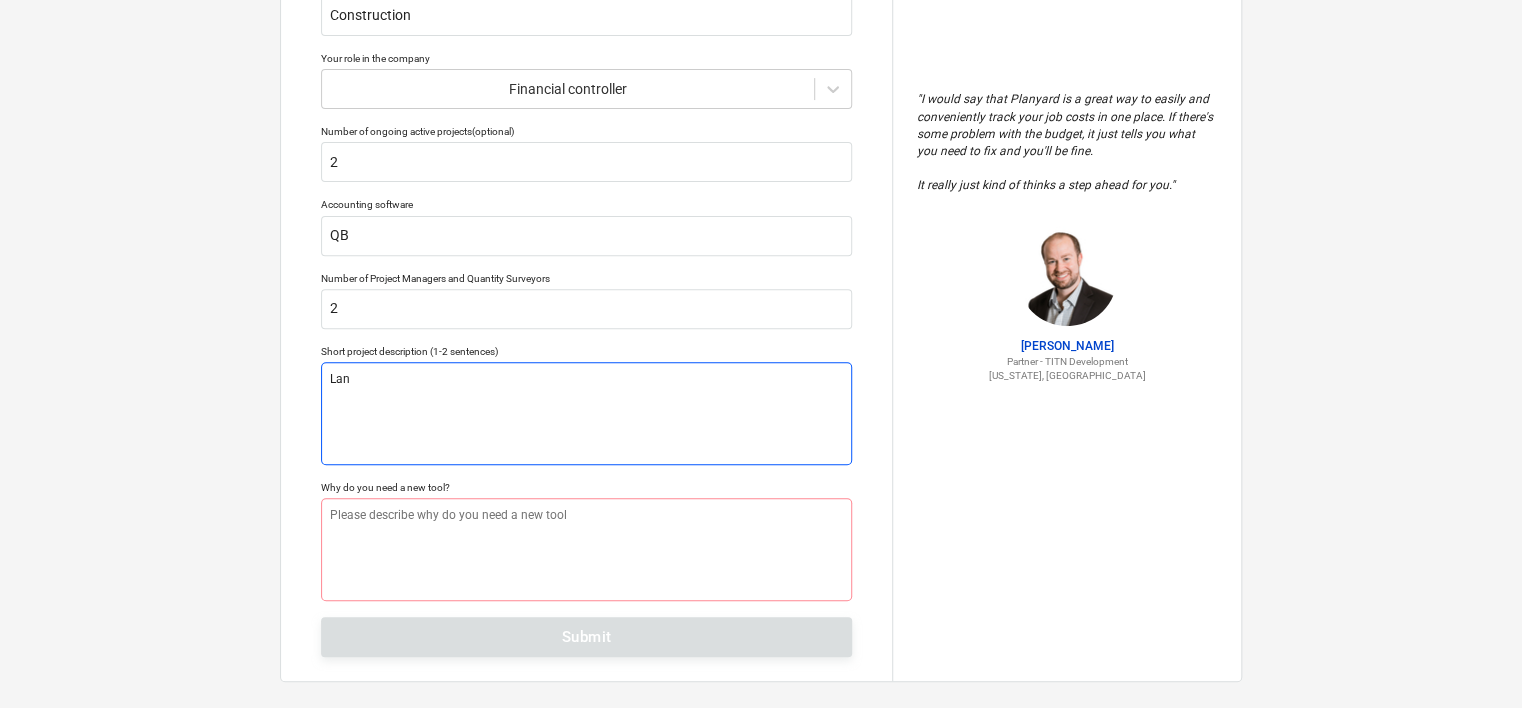 type on "x" 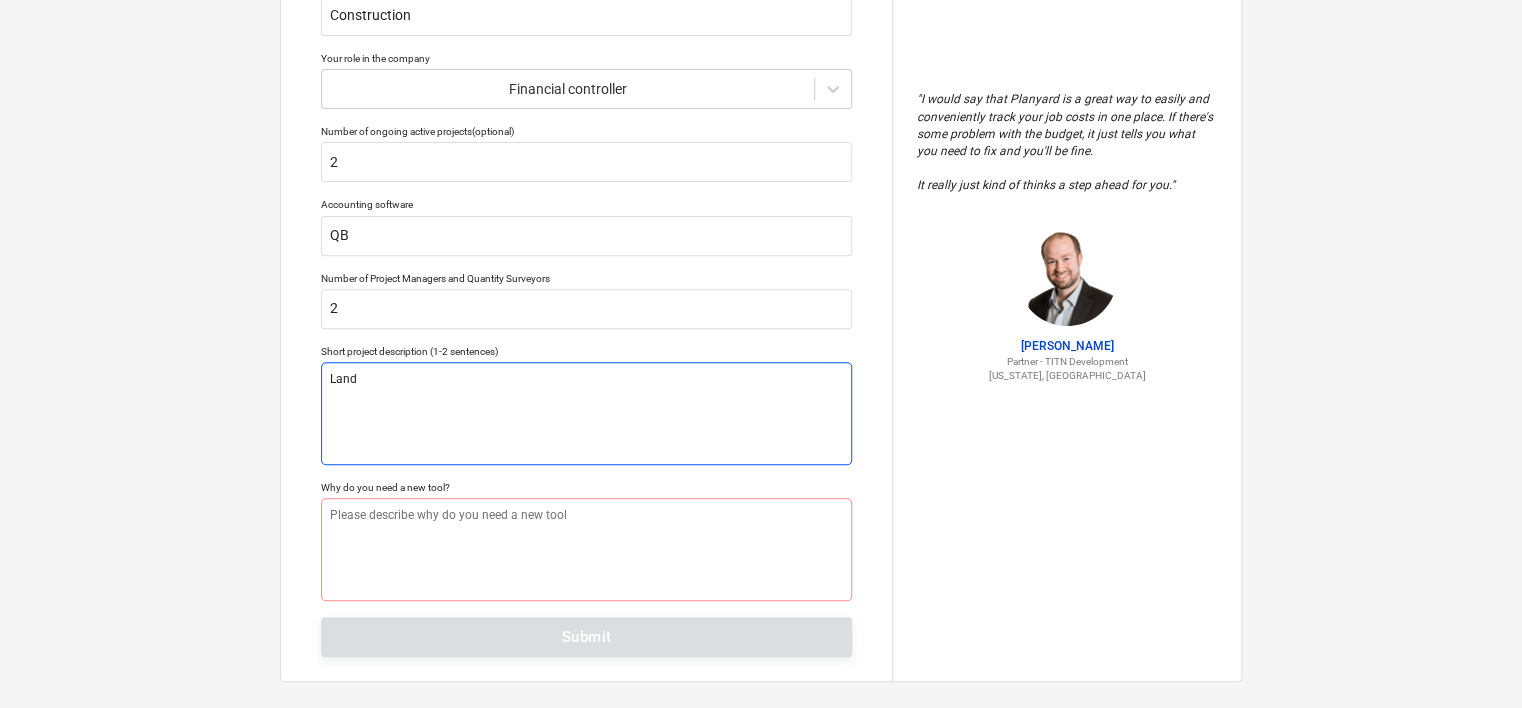 type on "x" 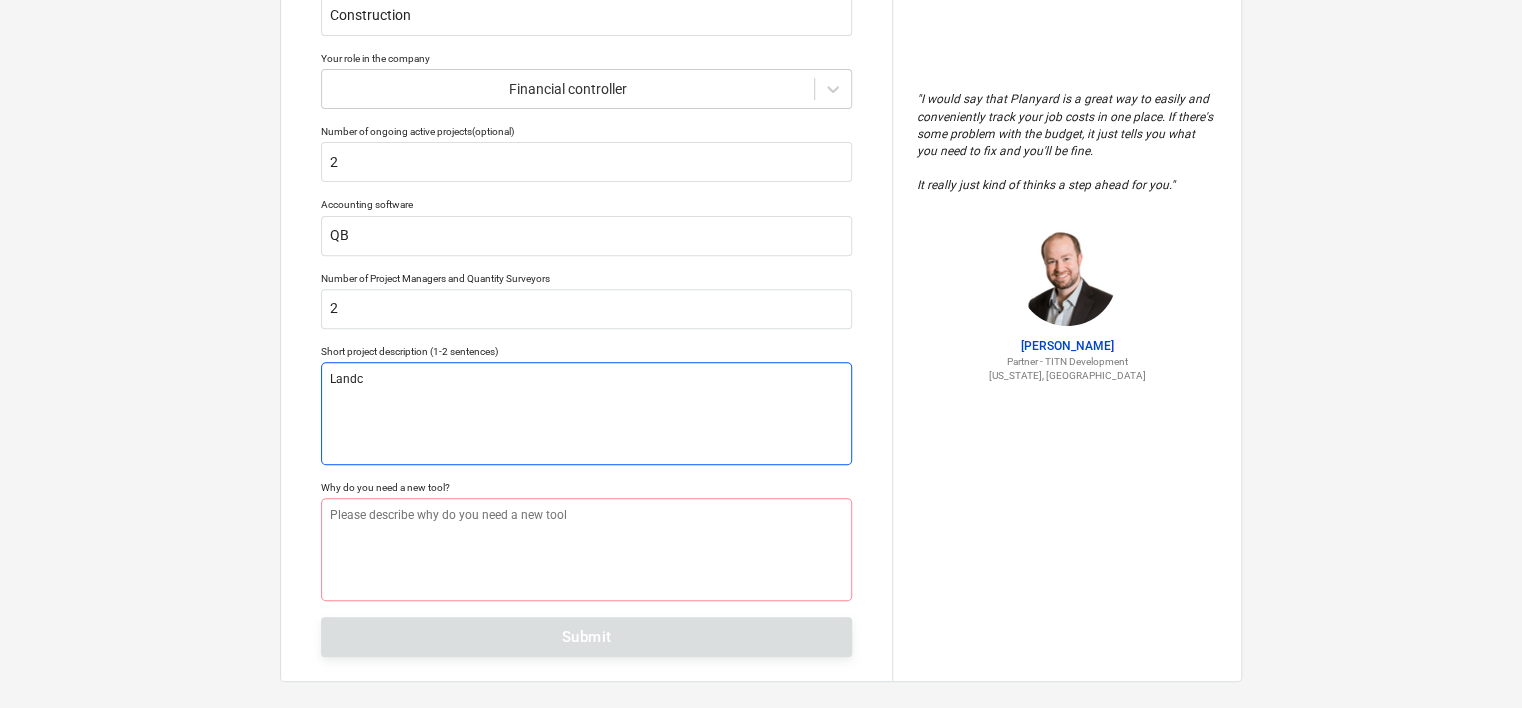 type on "x" 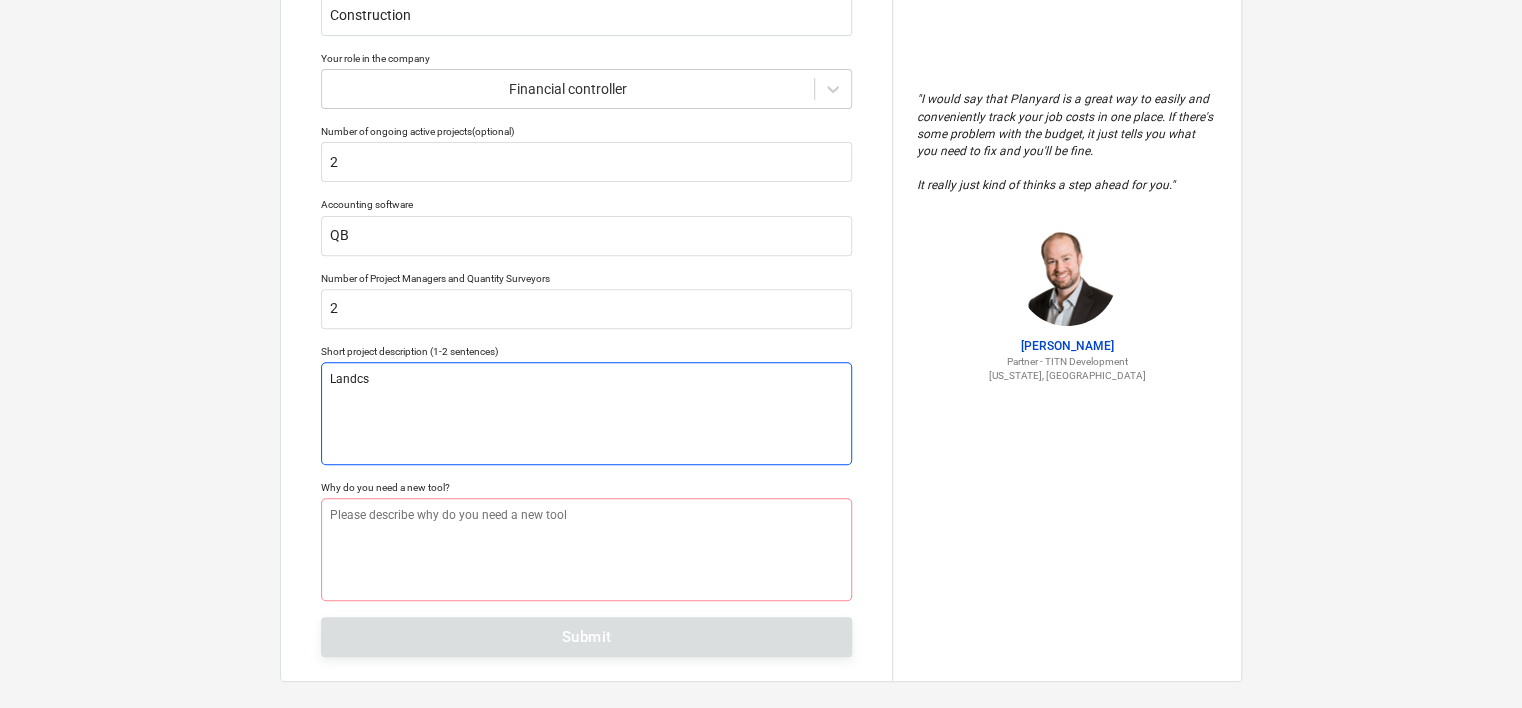 type on "x" 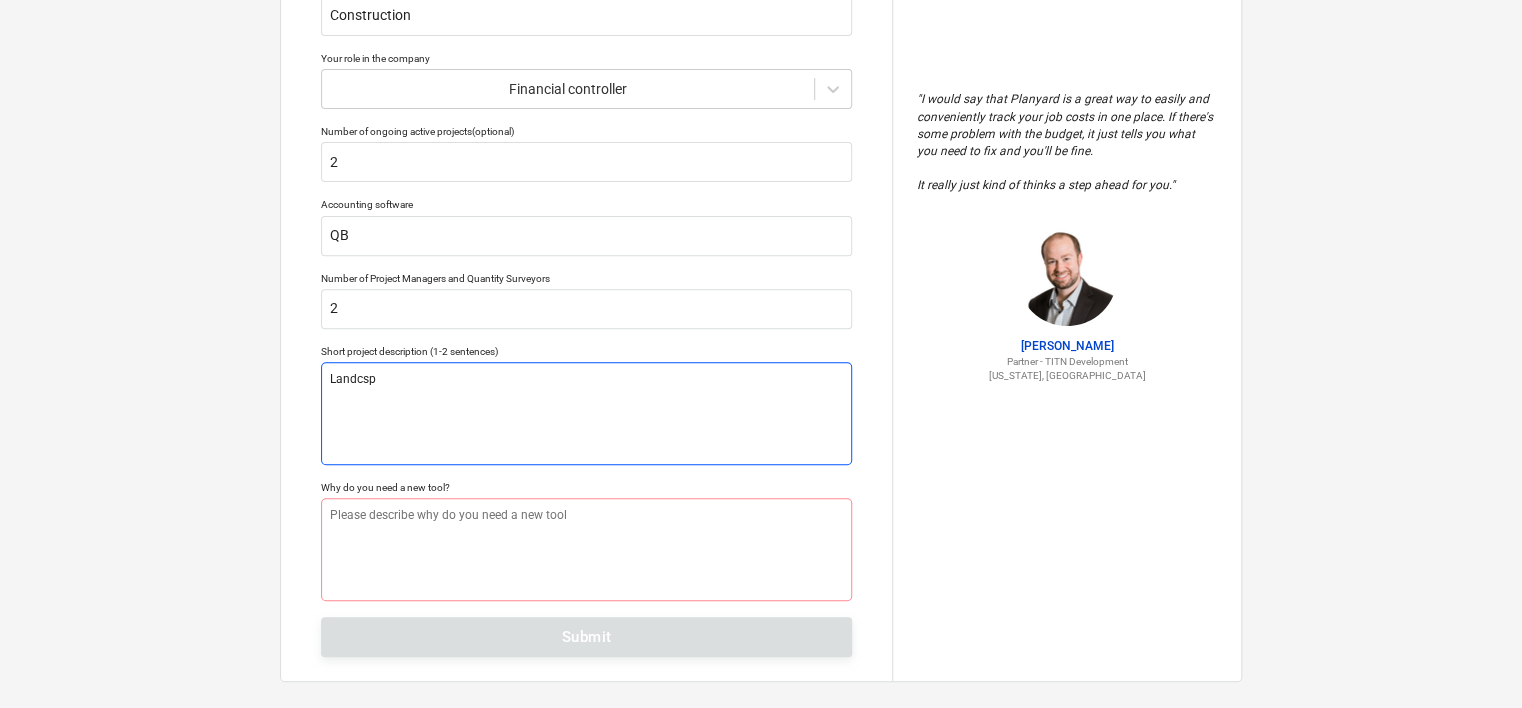 type on "x" 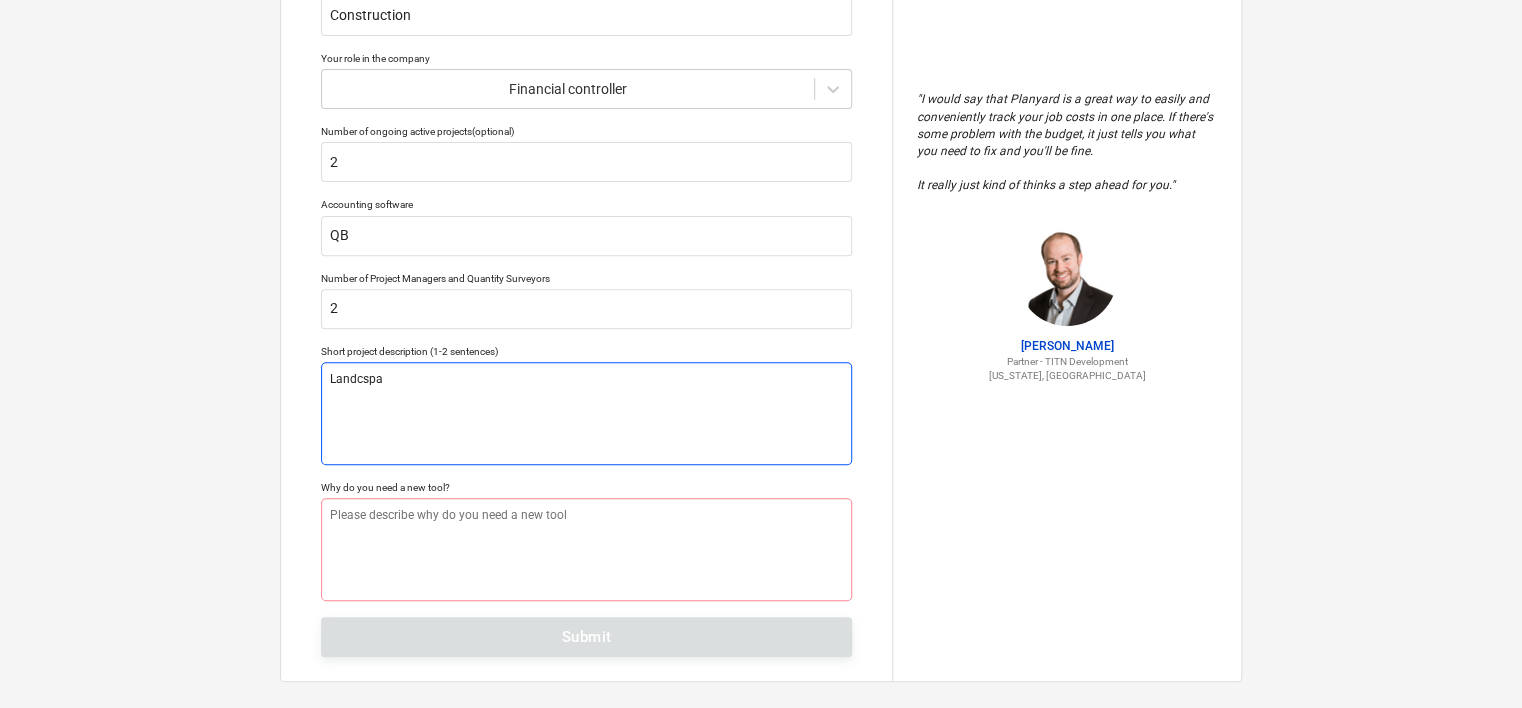 type on "x" 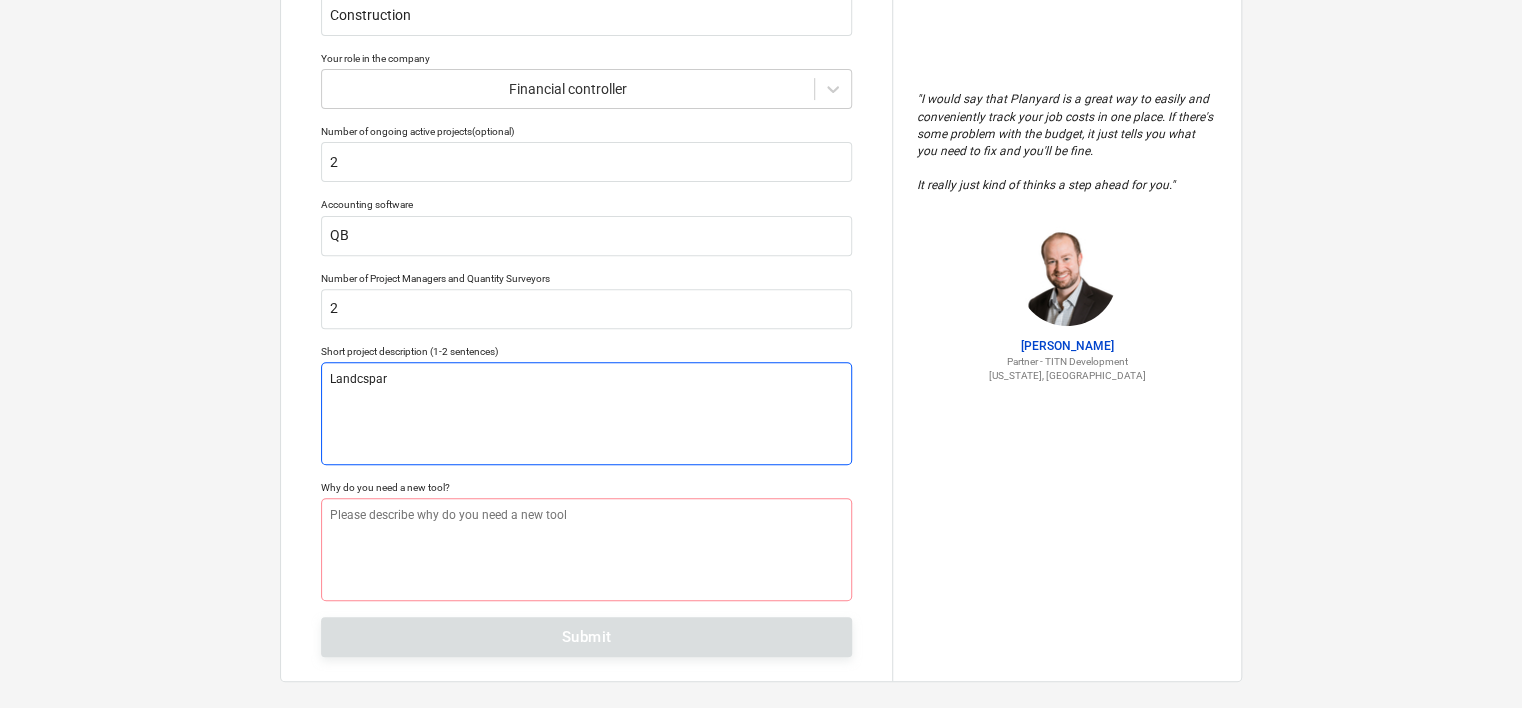 type on "x" 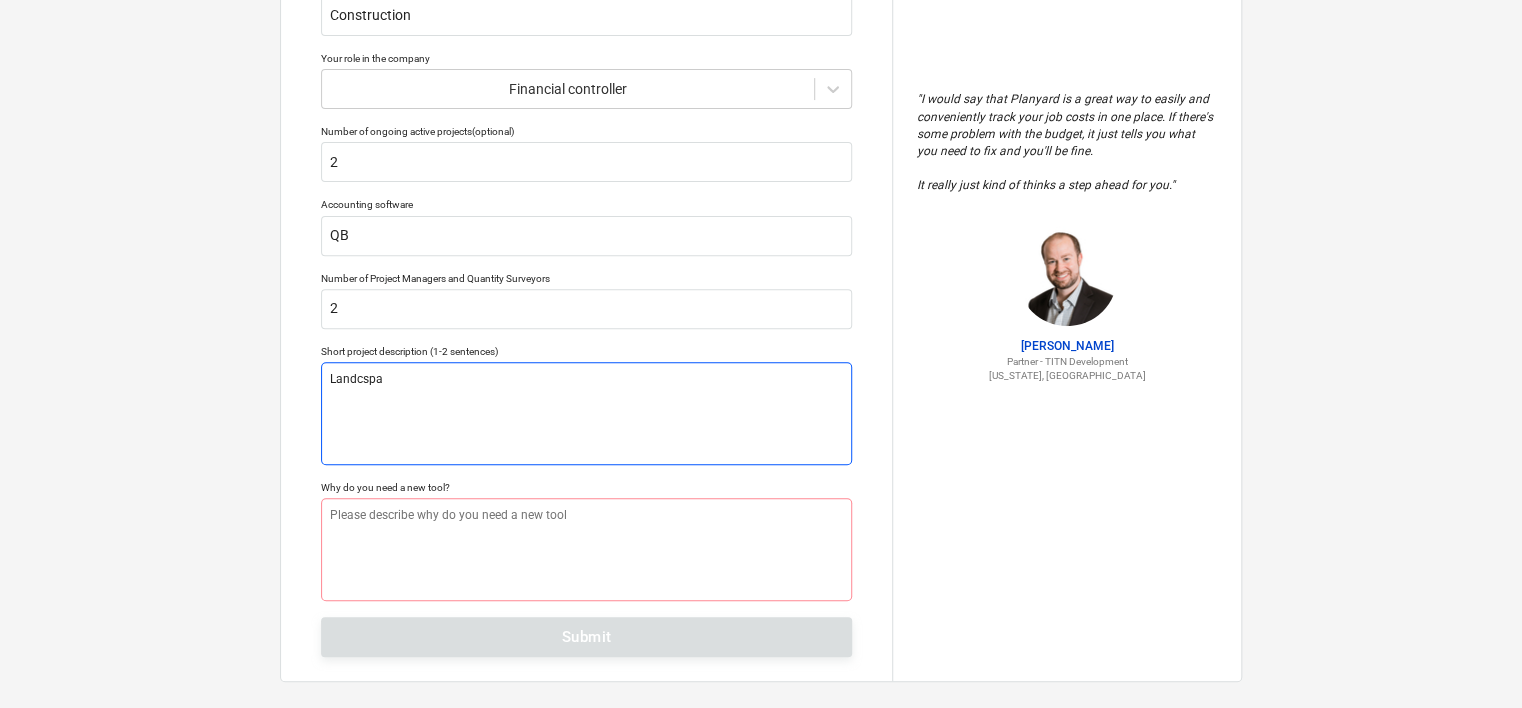 type on "x" 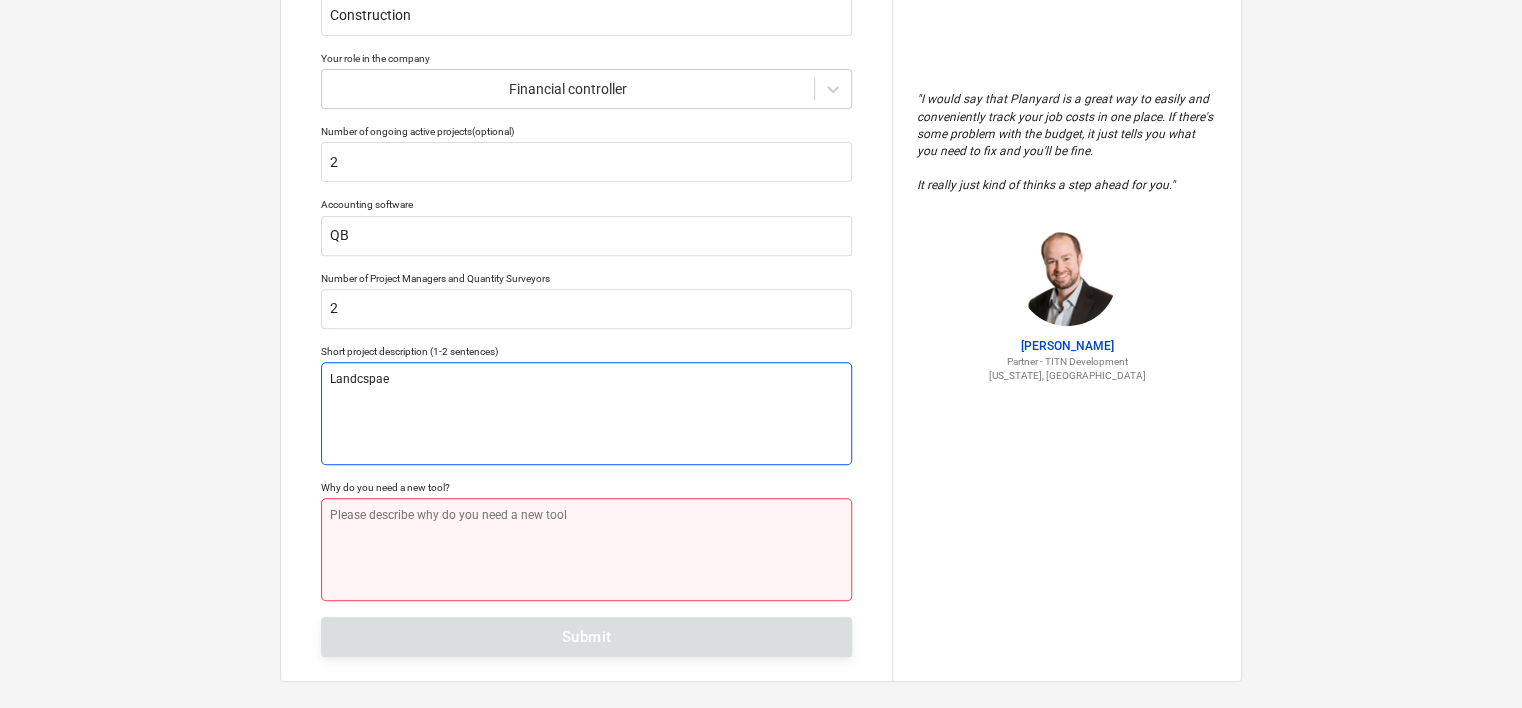 type on "Landcspae" 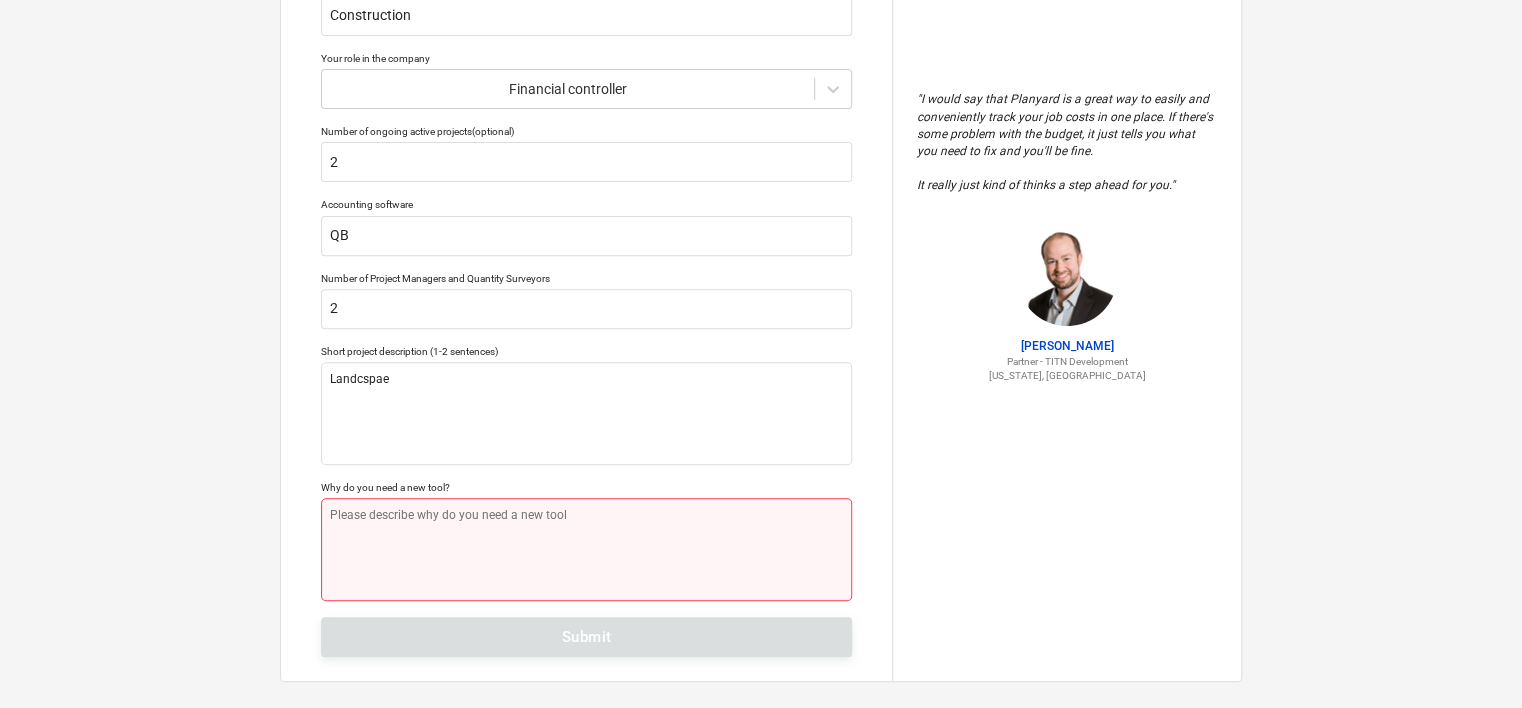 click at bounding box center [586, 549] 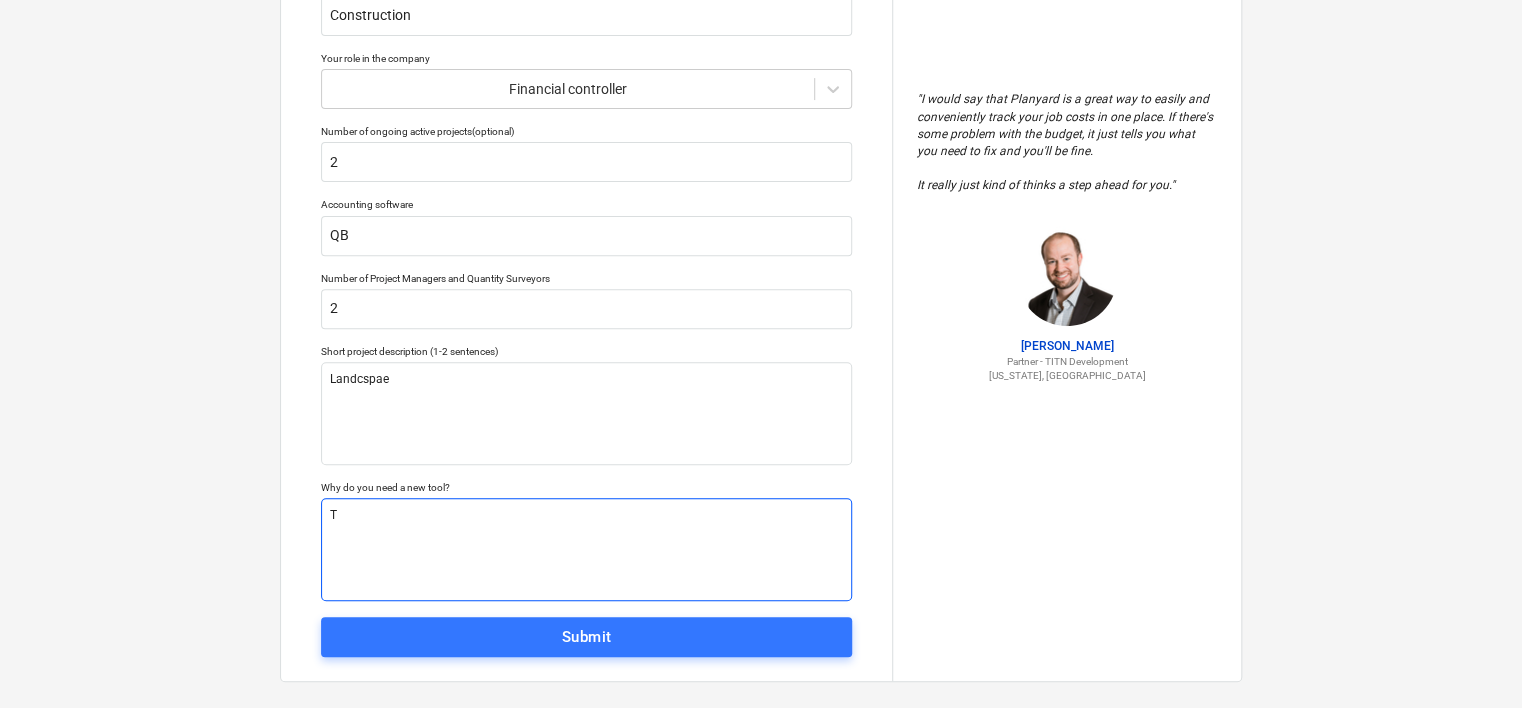 type on "x" 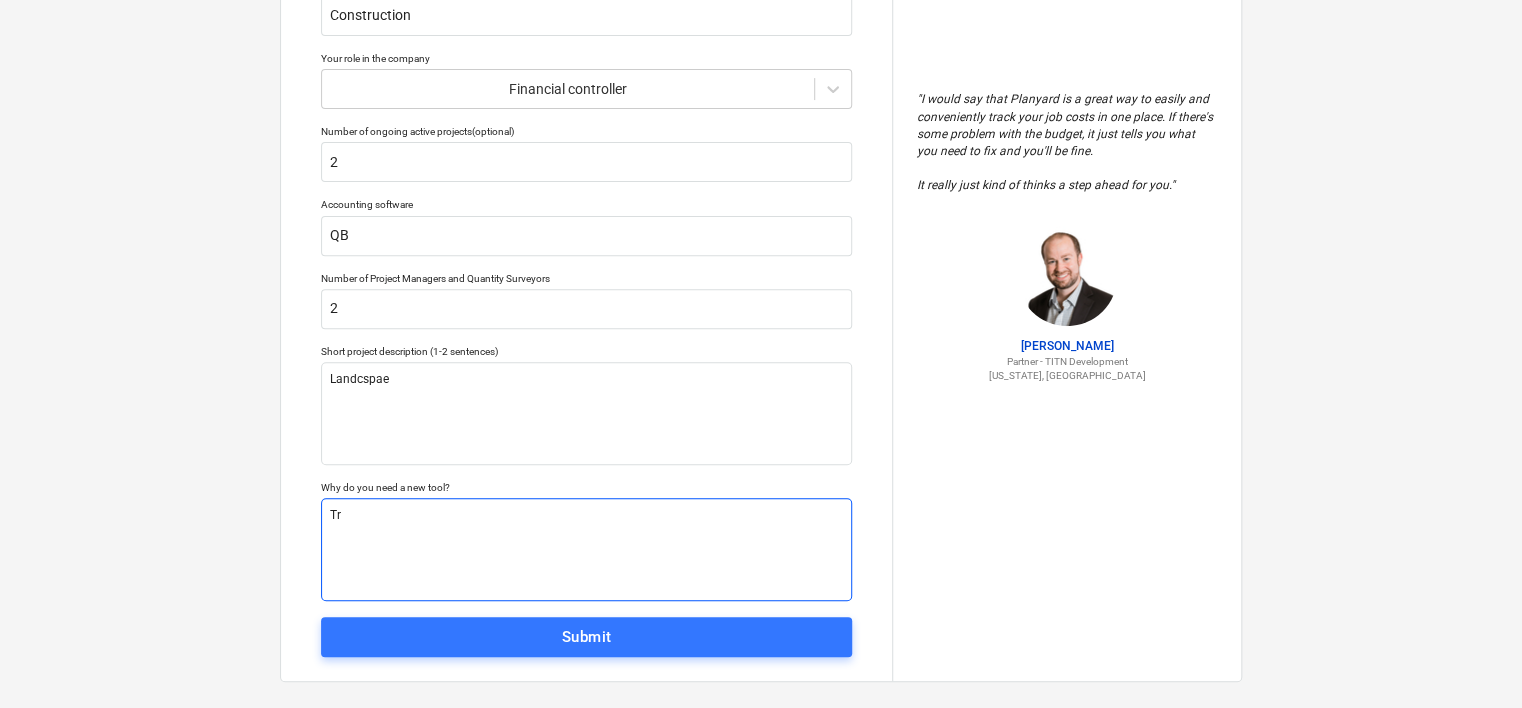 type on "x" 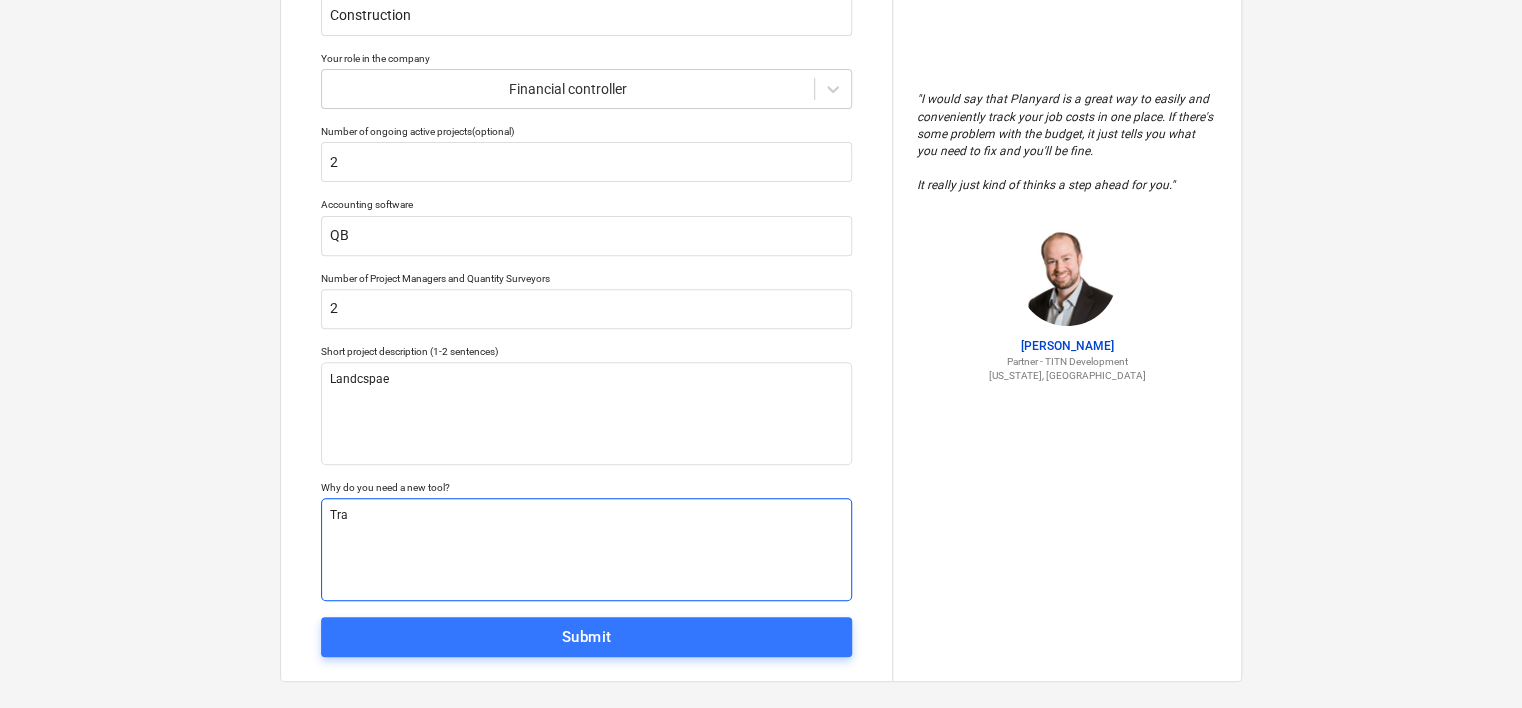 type on "x" 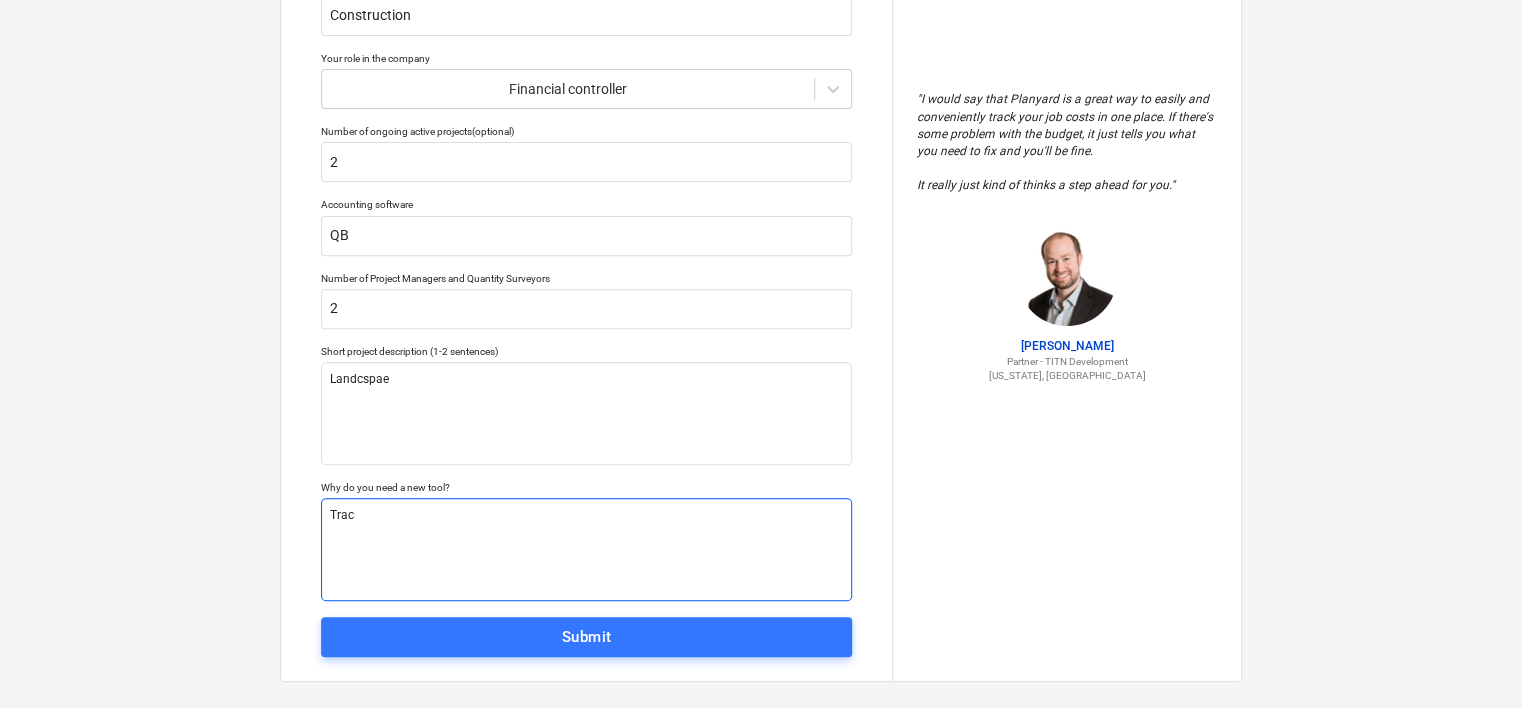 type on "x" 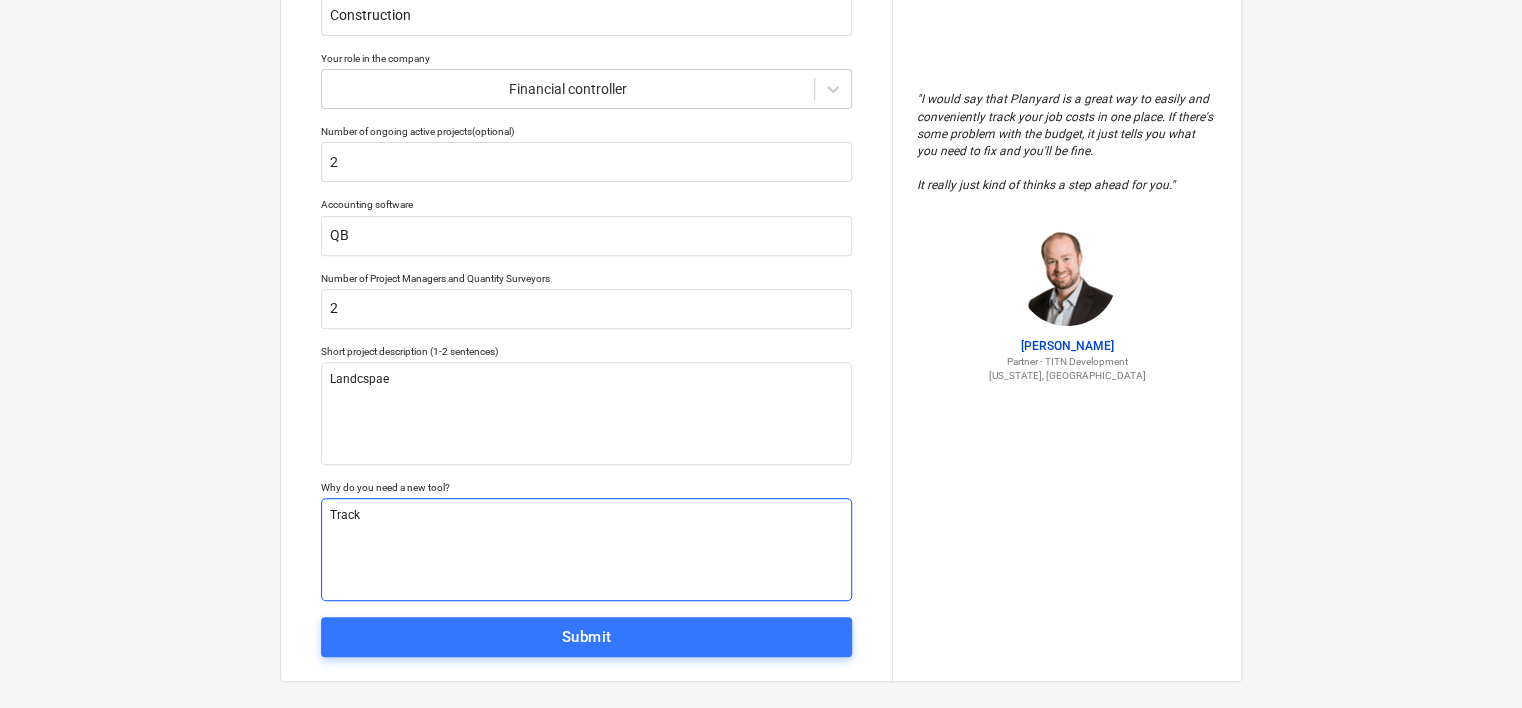 type on "x" 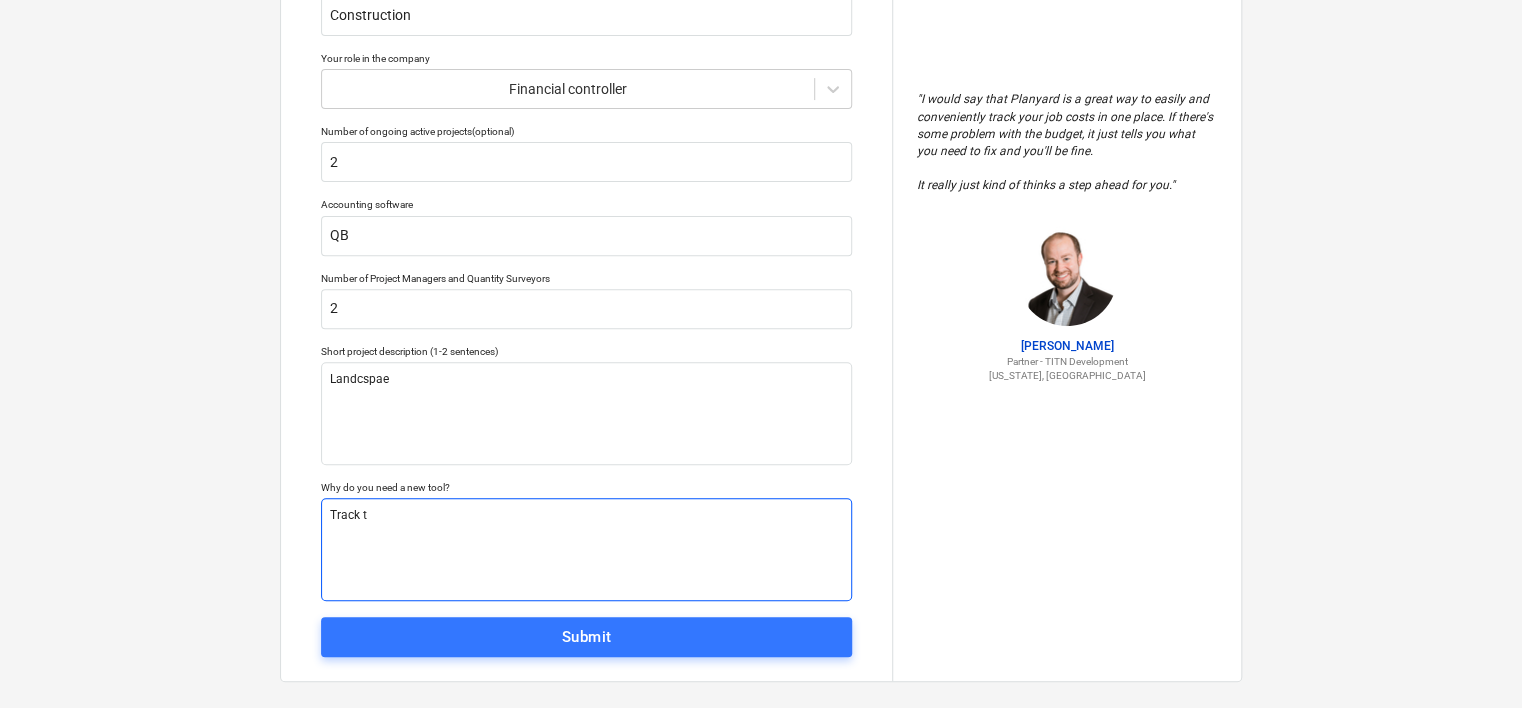 type on "x" 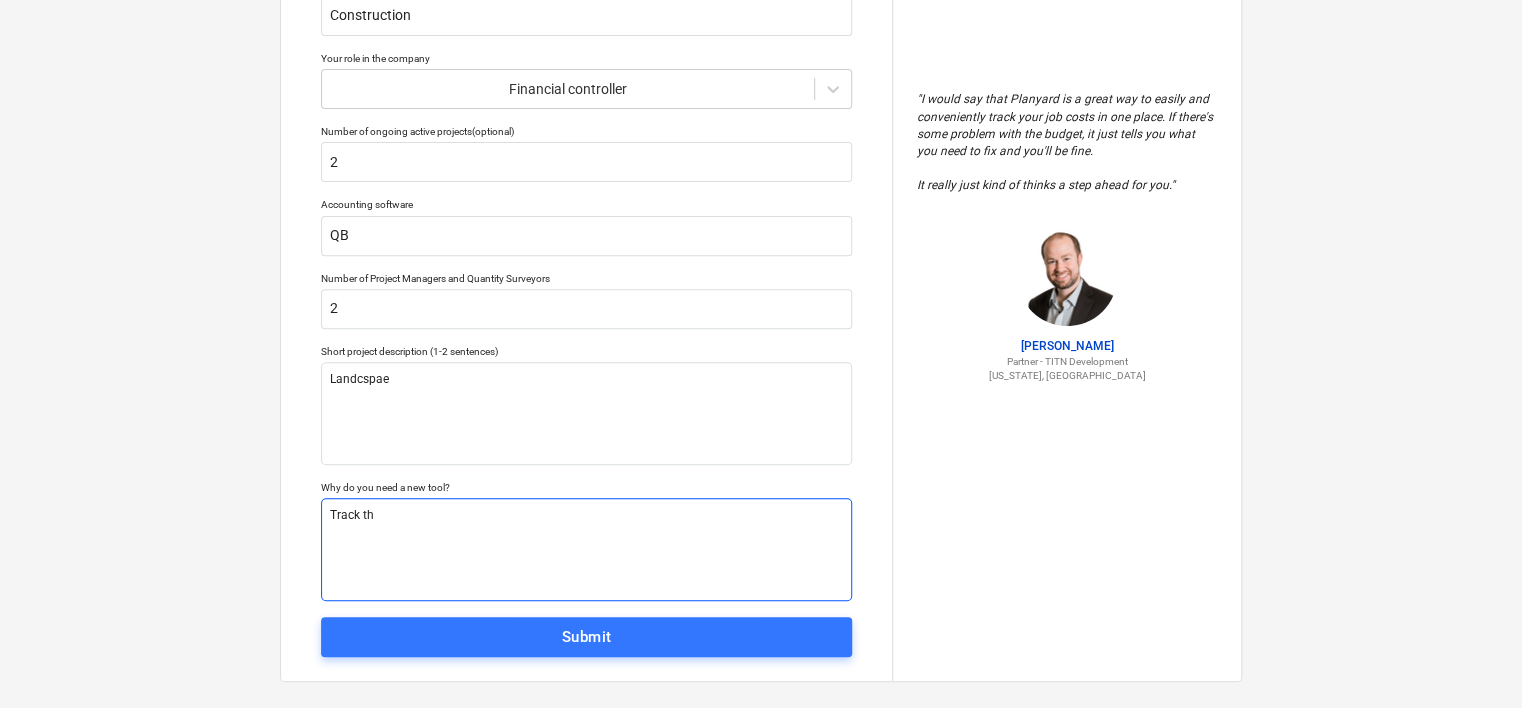 type on "x" 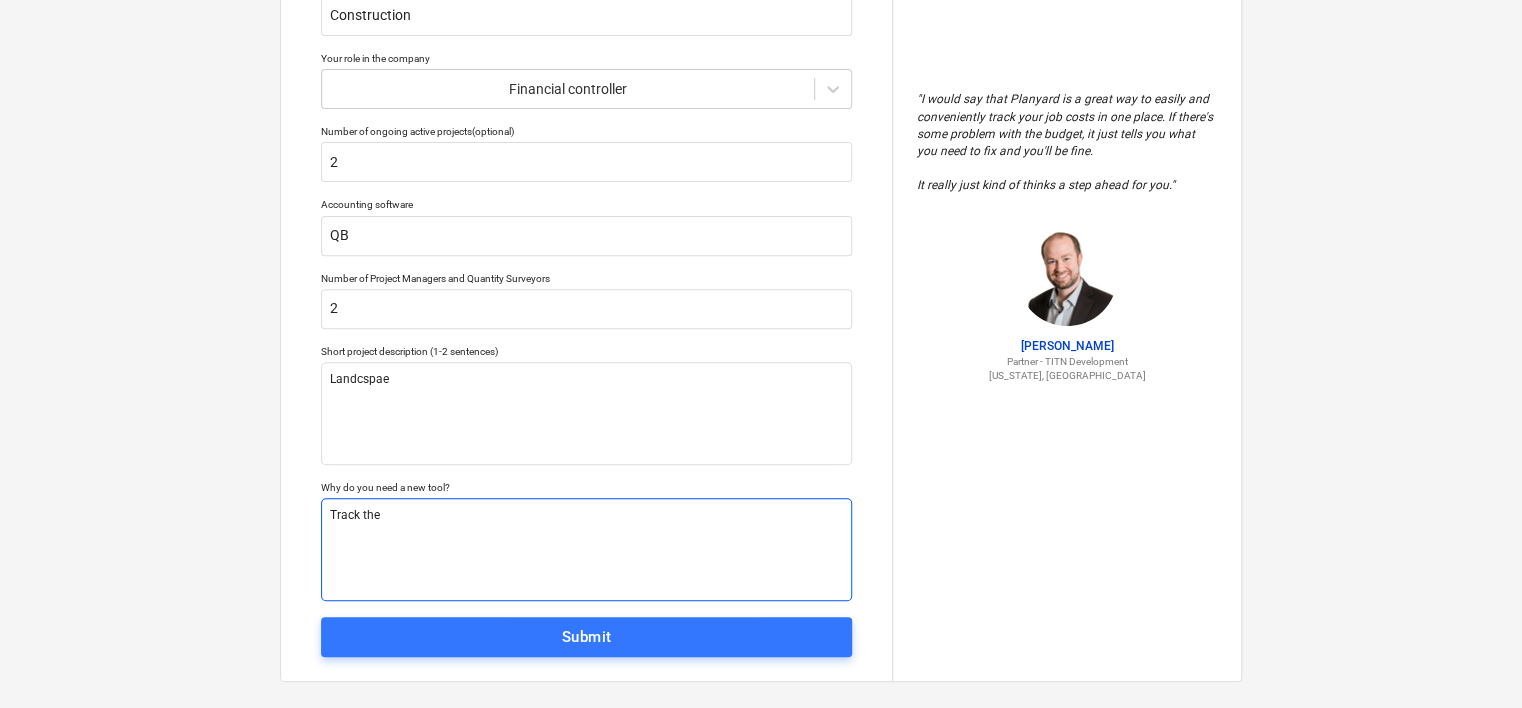 type on "Track the" 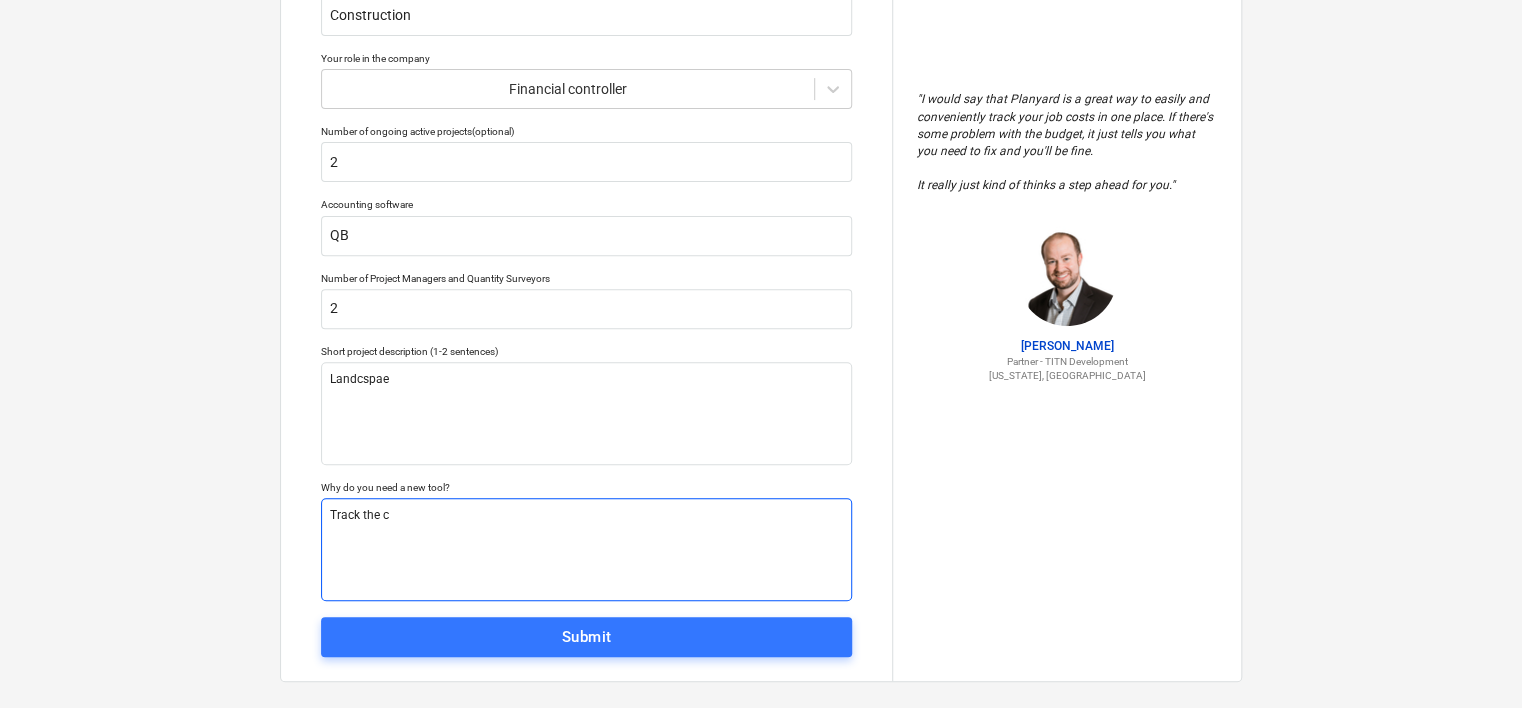 type on "x" 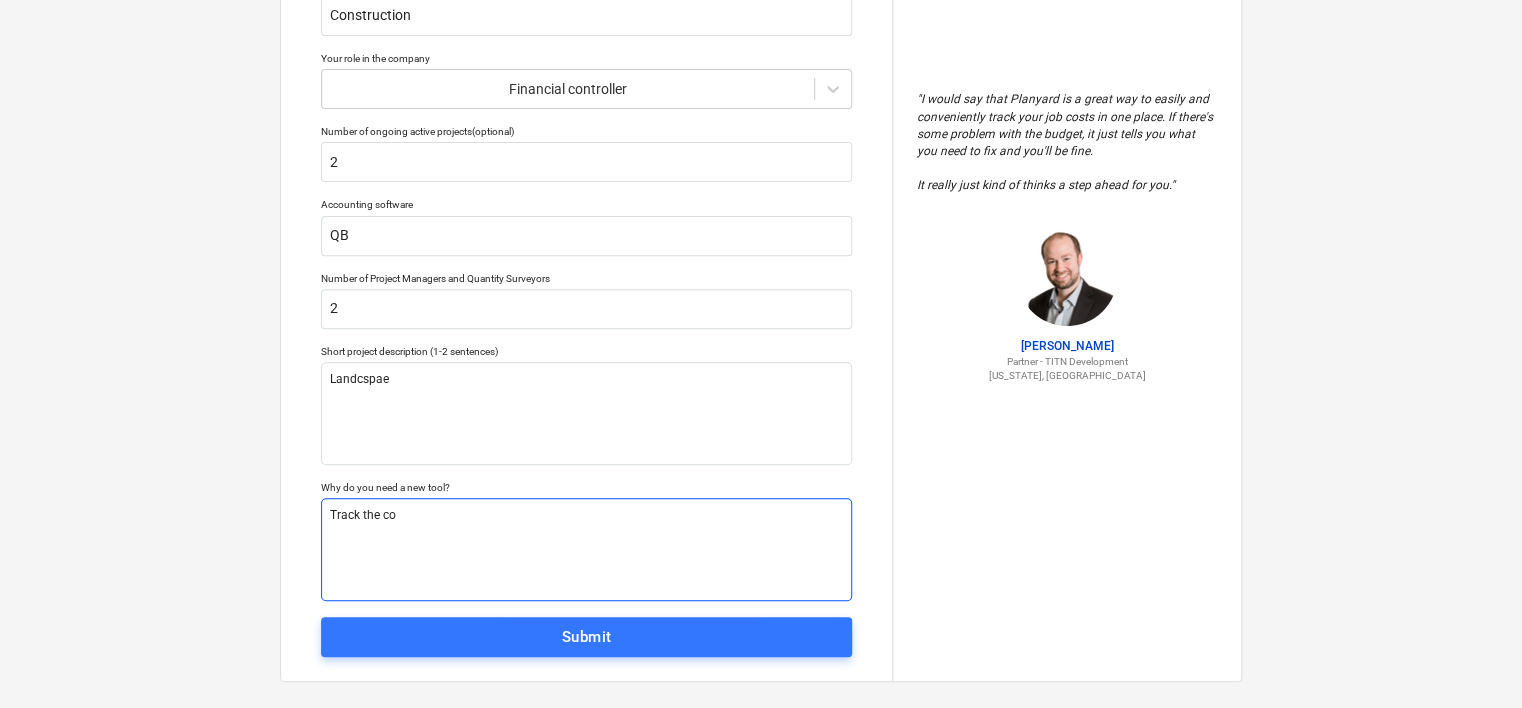 type on "x" 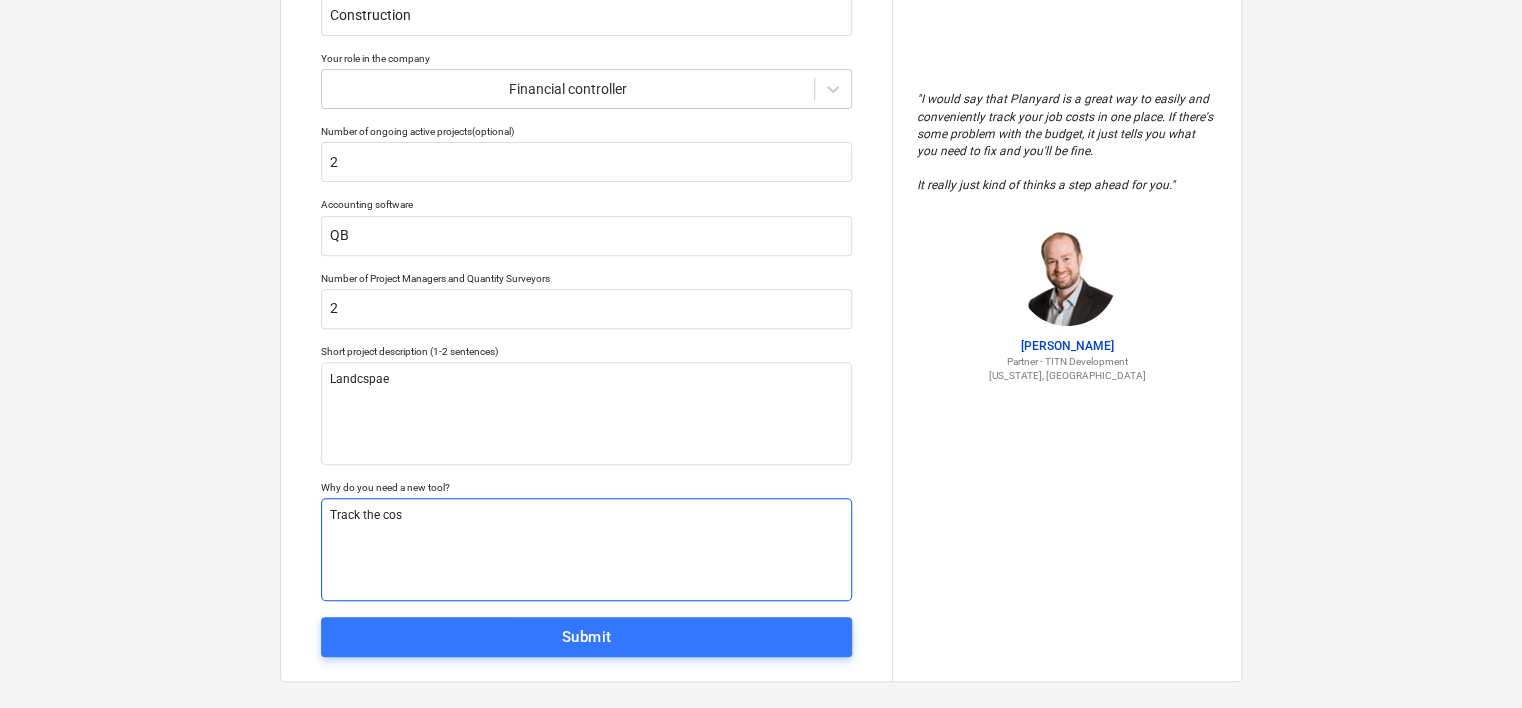 type on "x" 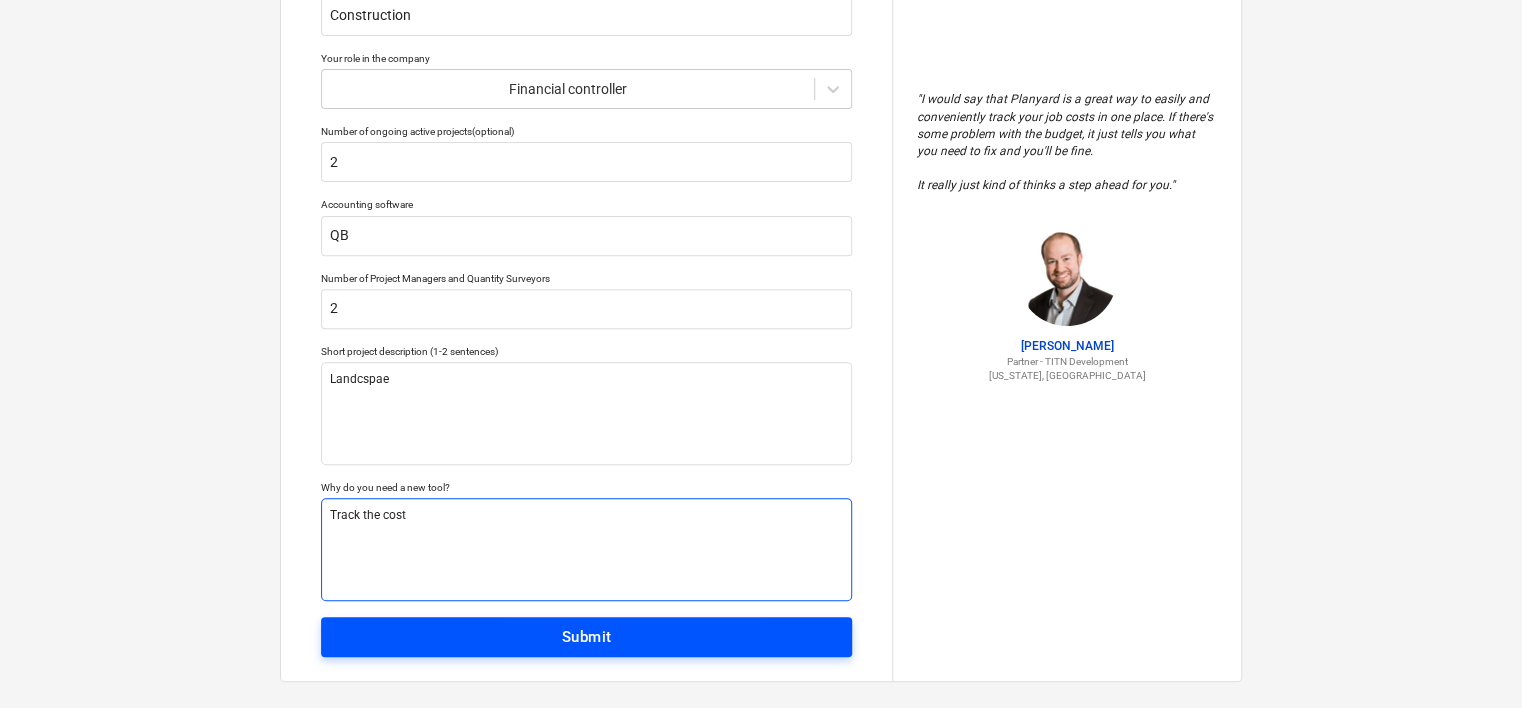 type on "Track the cost" 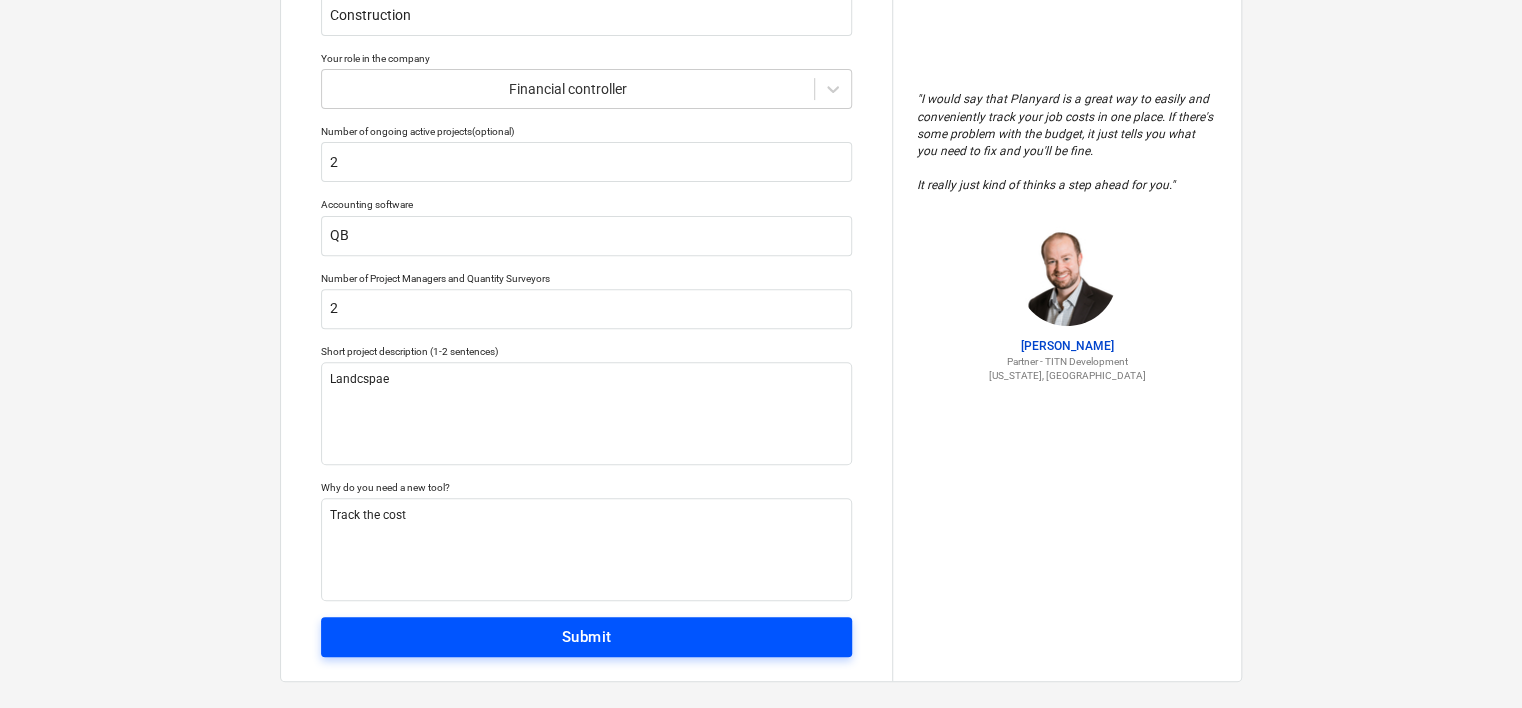 click on "Submit" at bounding box center (587, 637) 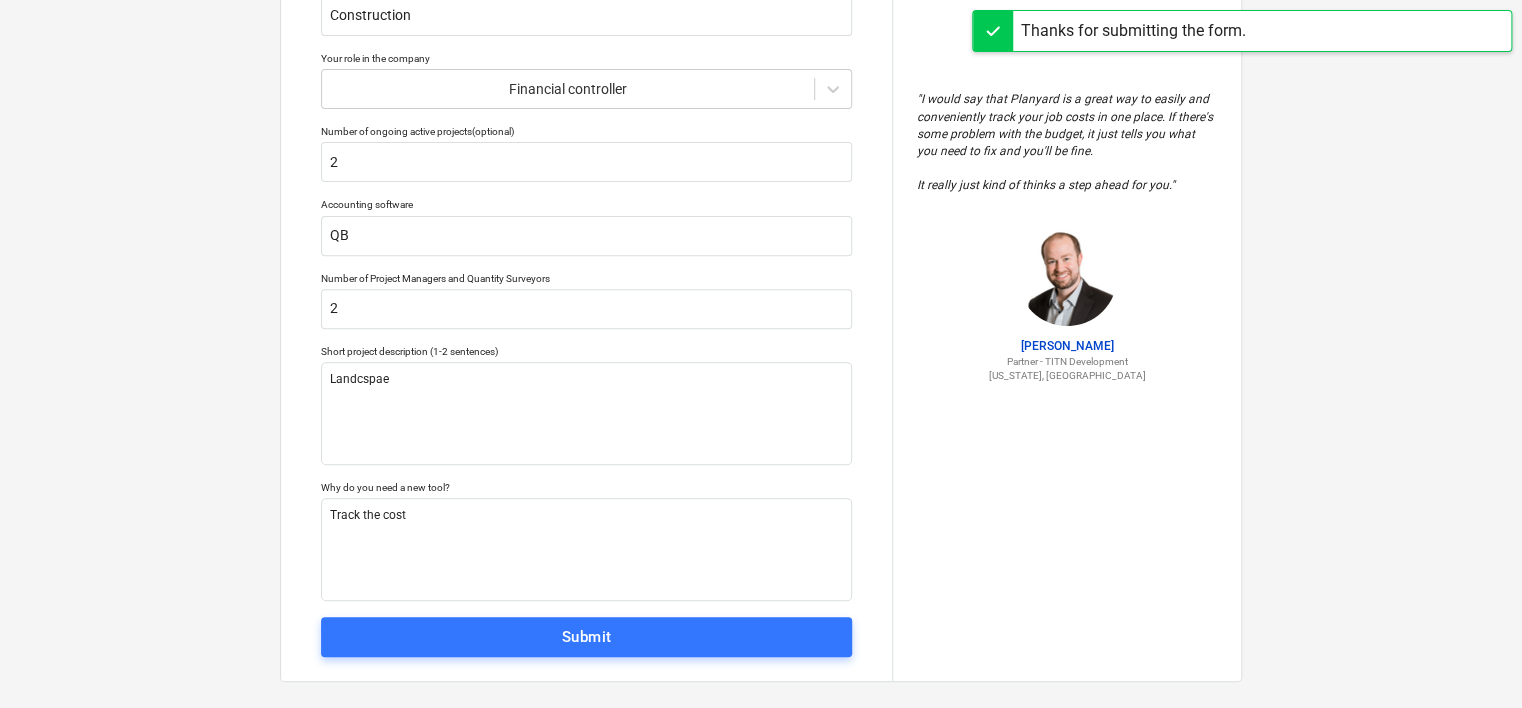 scroll, scrollTop: 19, scrollLeft: 0, axis: vertical 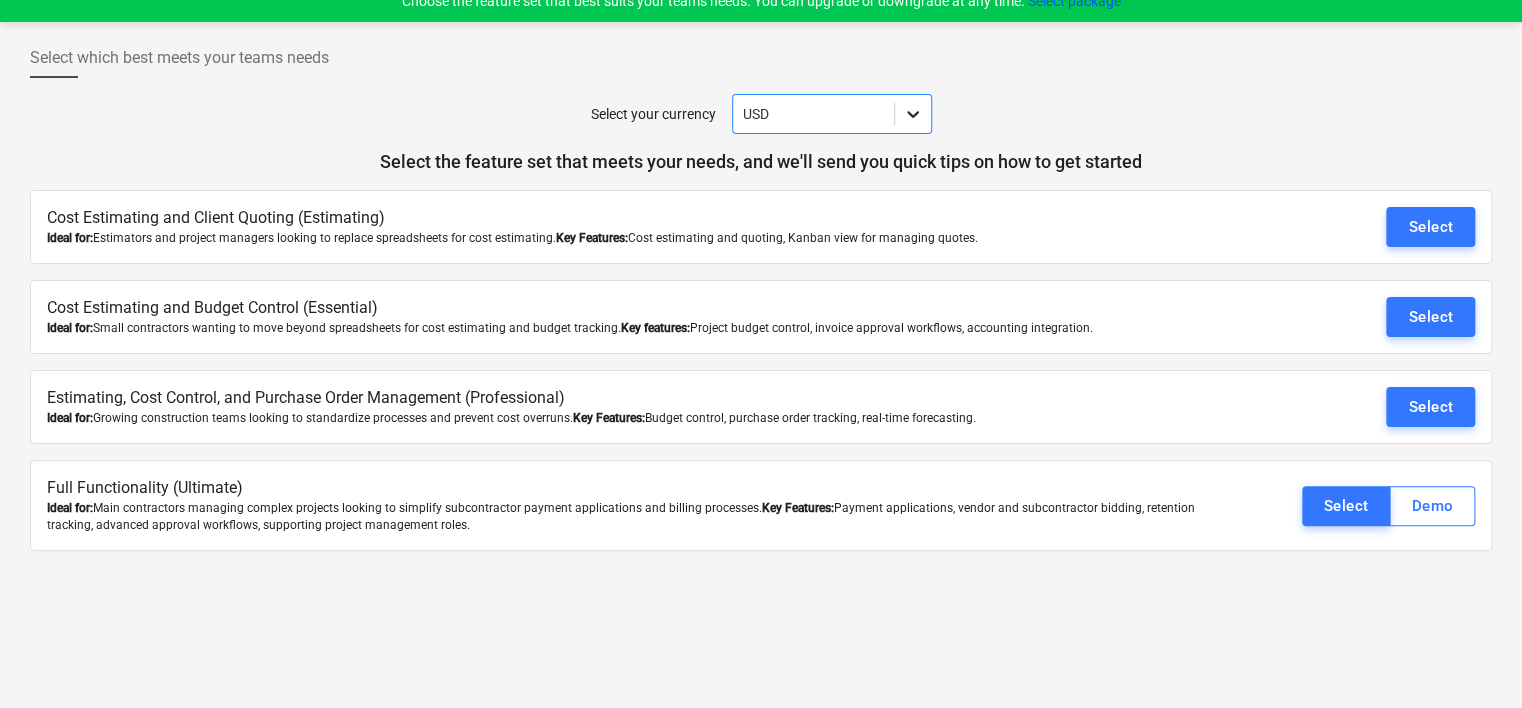 click 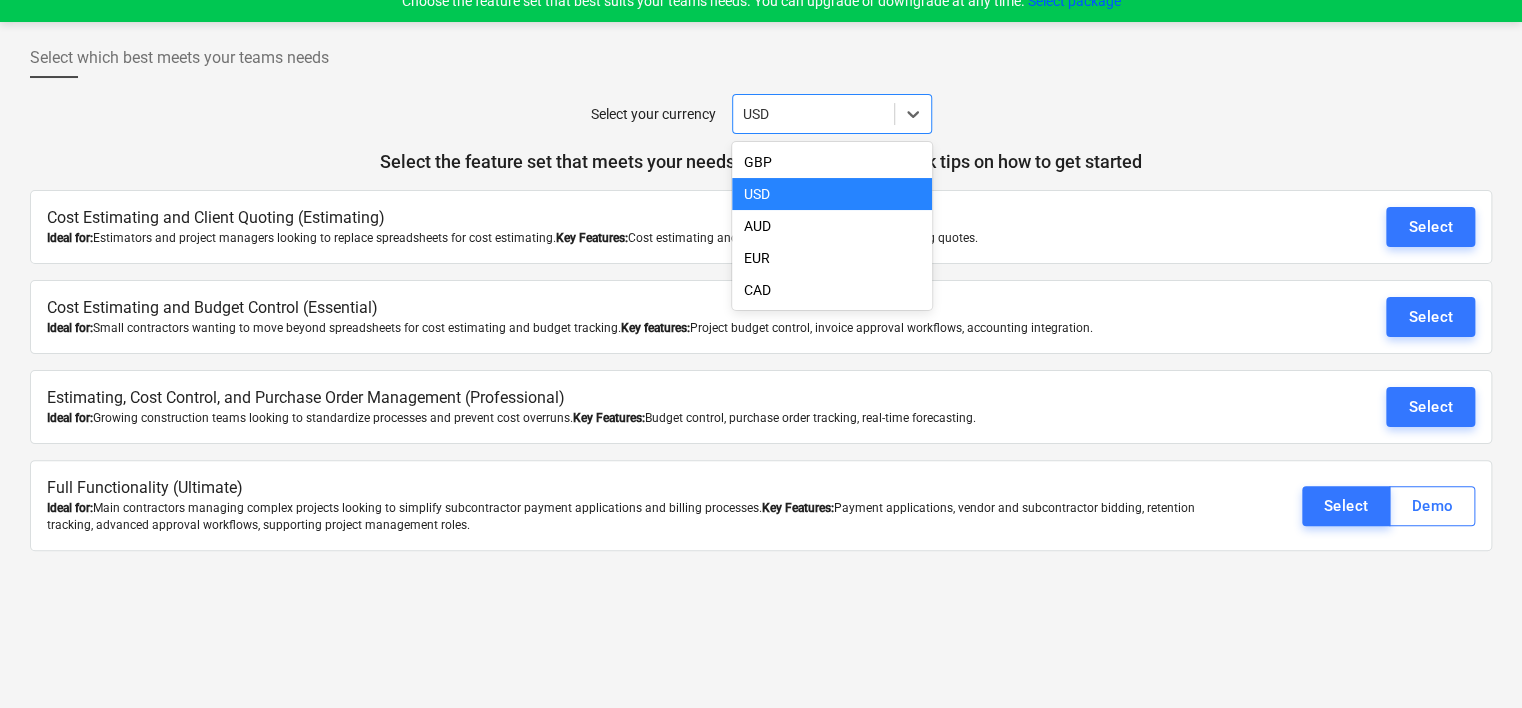 click at bounding box center (813, 114) 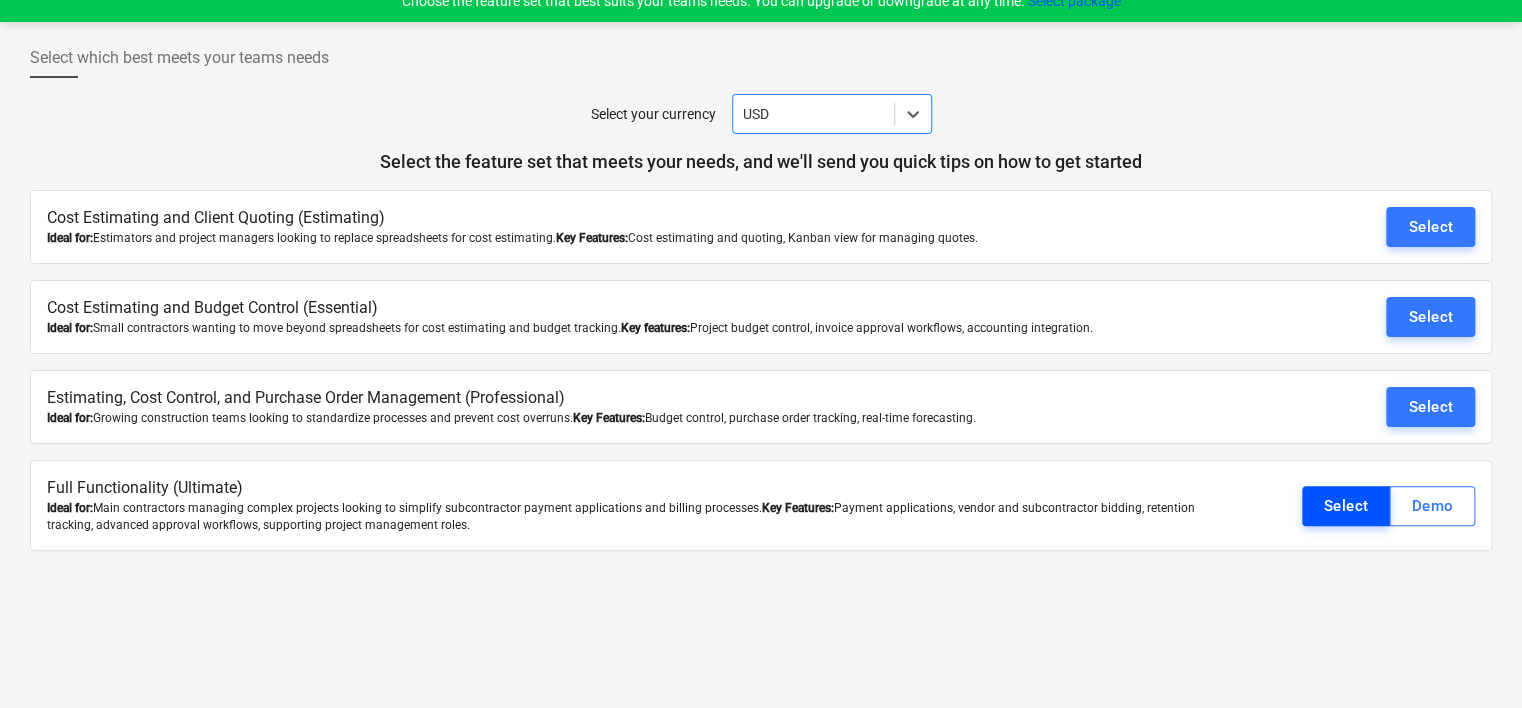 click on "Select" at bounding box center (1346, 506) 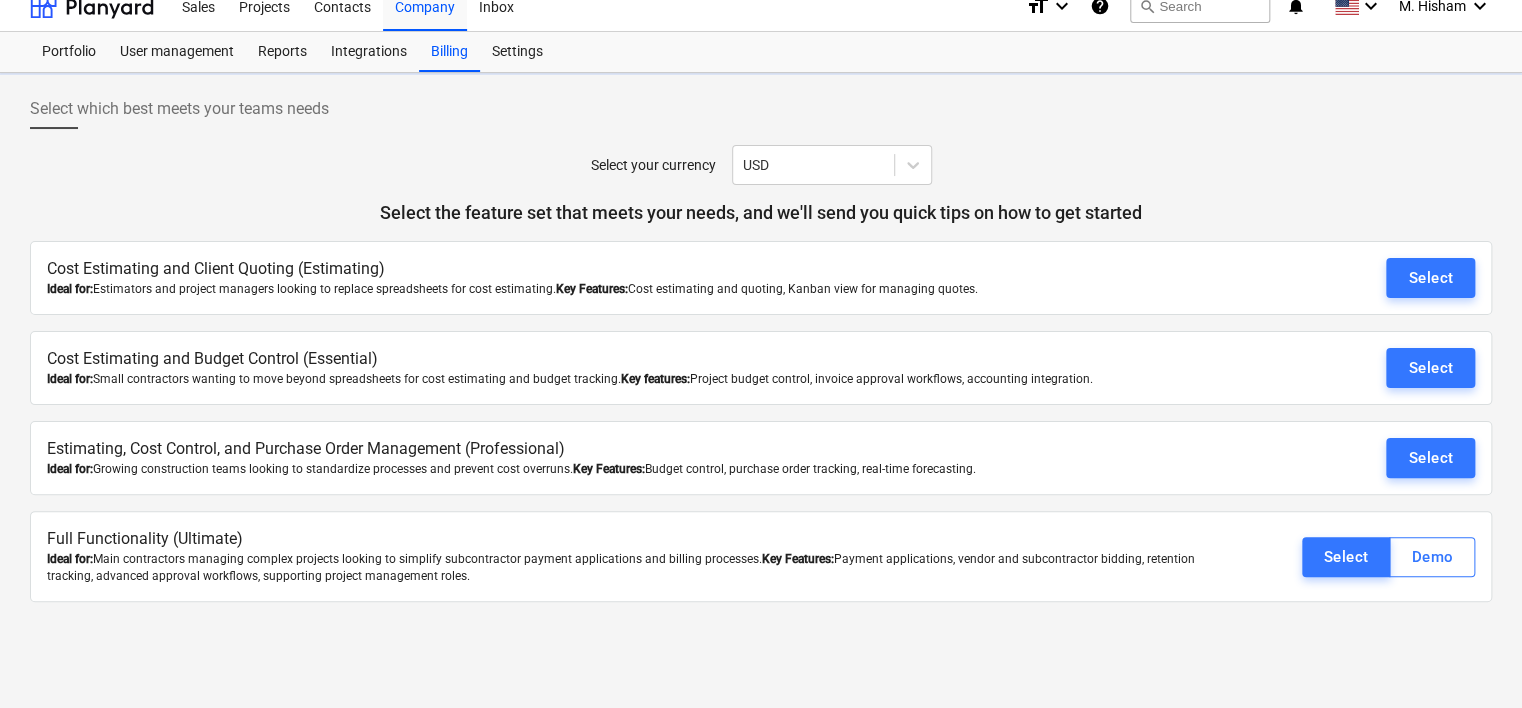 scroll, scrollTop: 0, scrollLeft: 0, axis: both 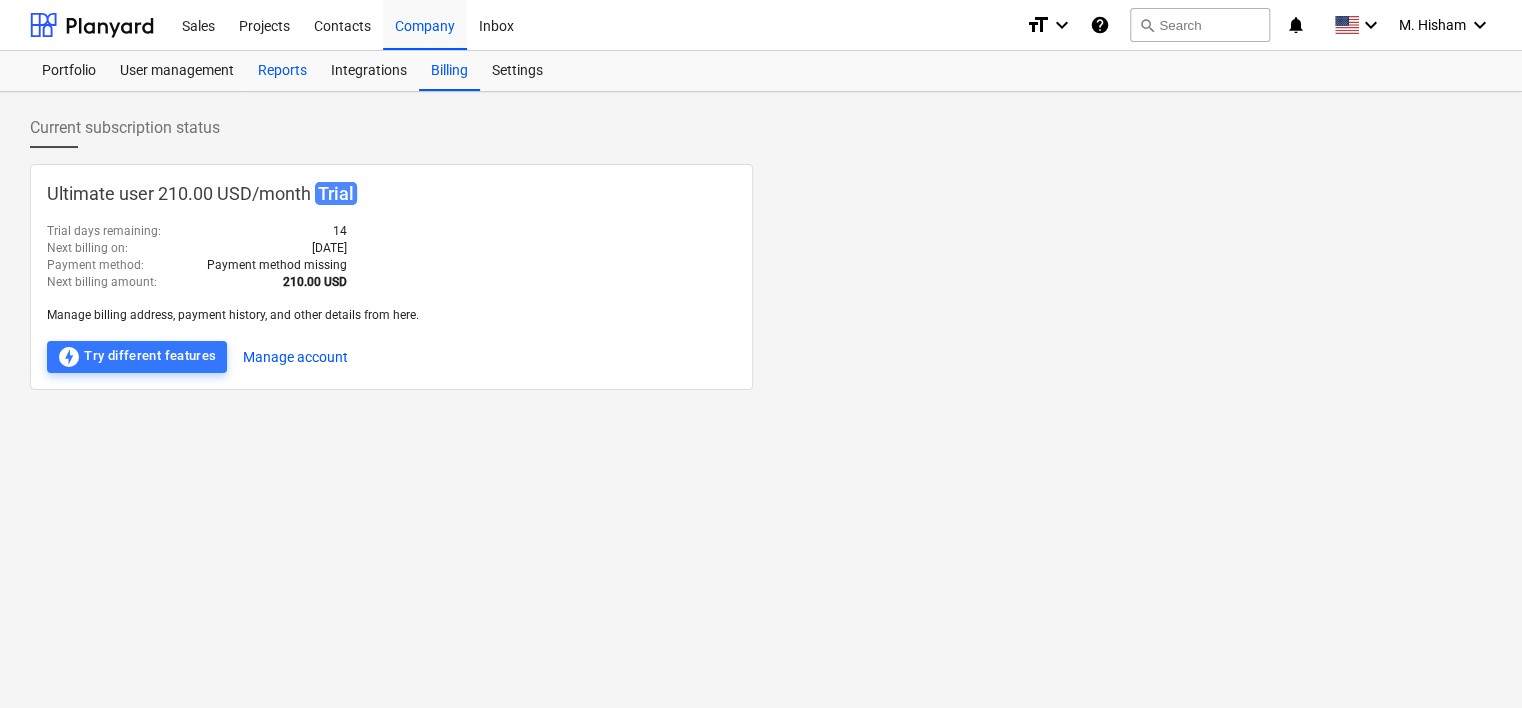 click on "Reports" at bounding box center [282, 71] 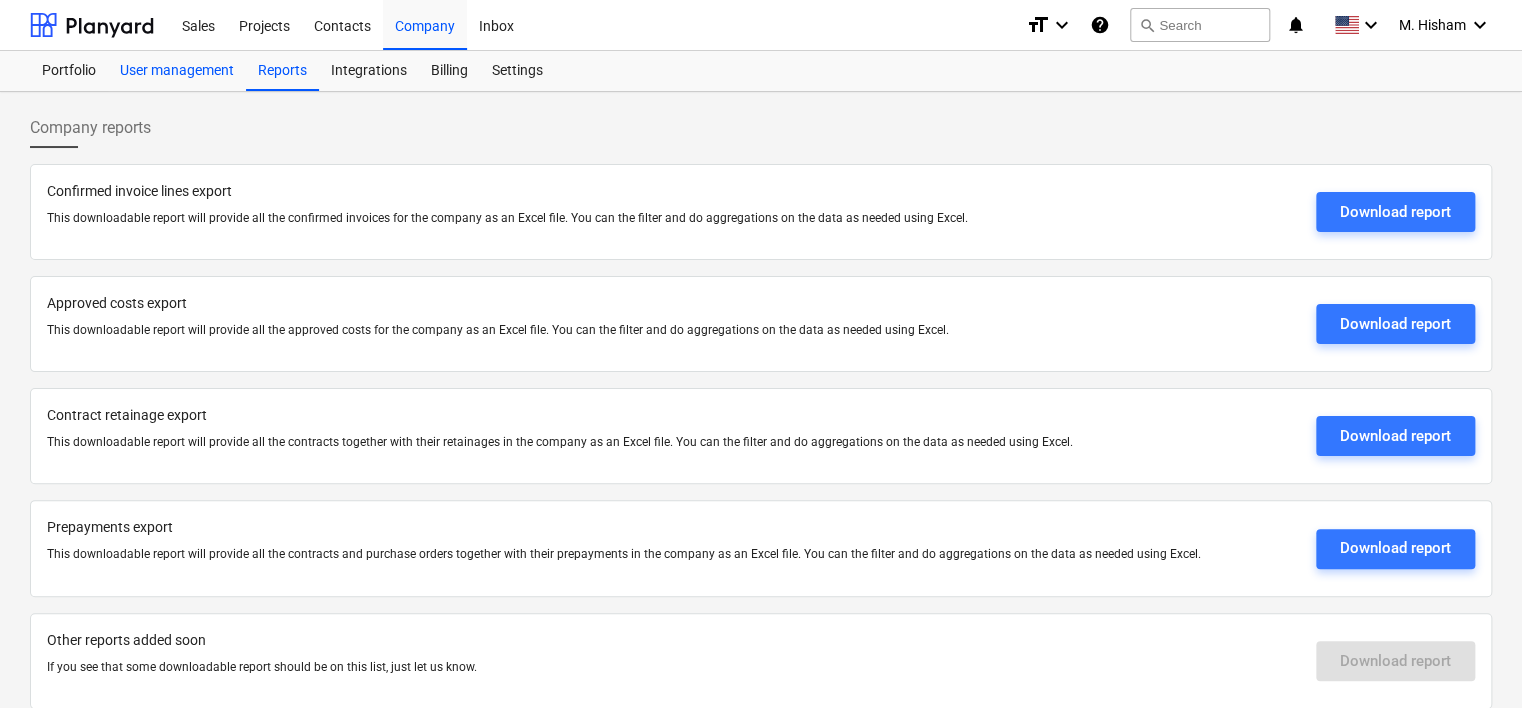 click on "User management" at bounding box center [177, 71] 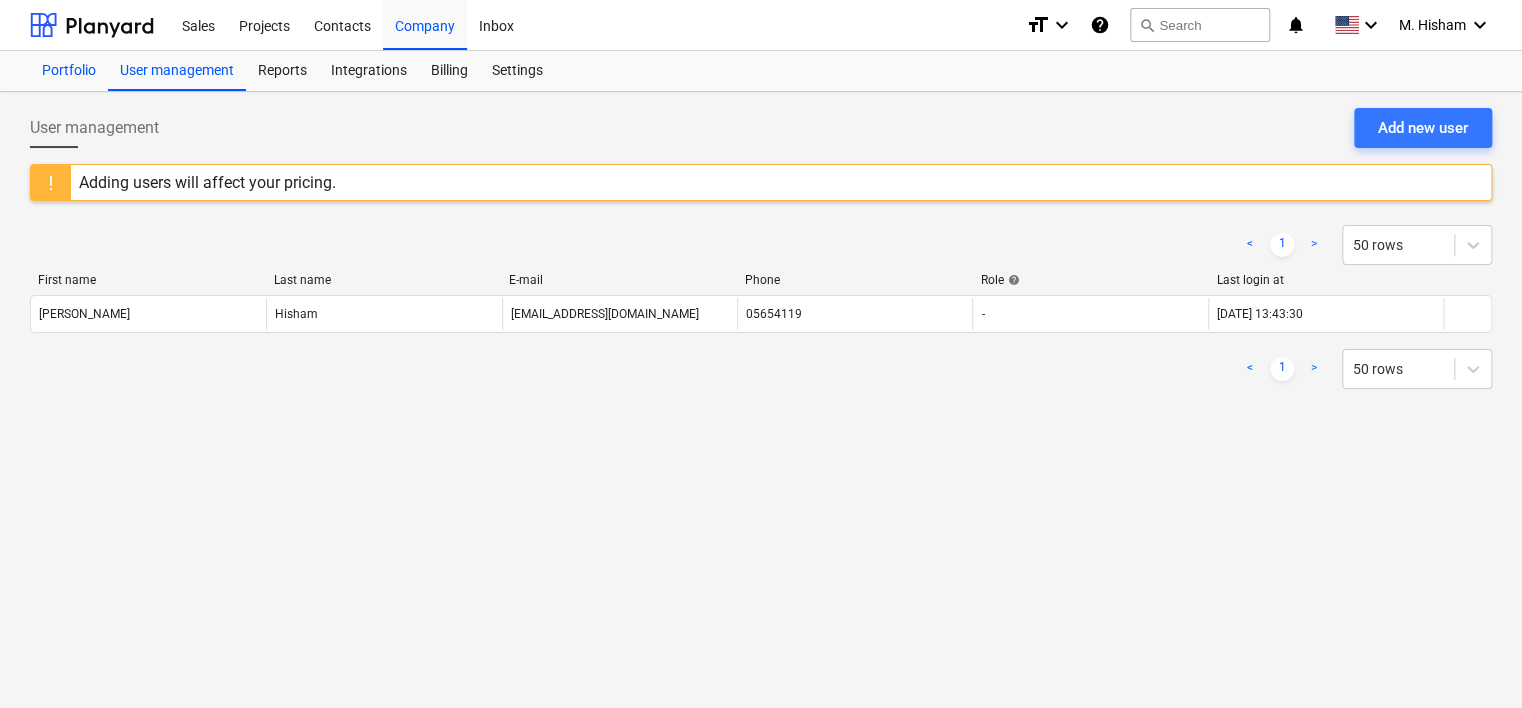 click on "Portfolio" at bounding box center (69, 71) 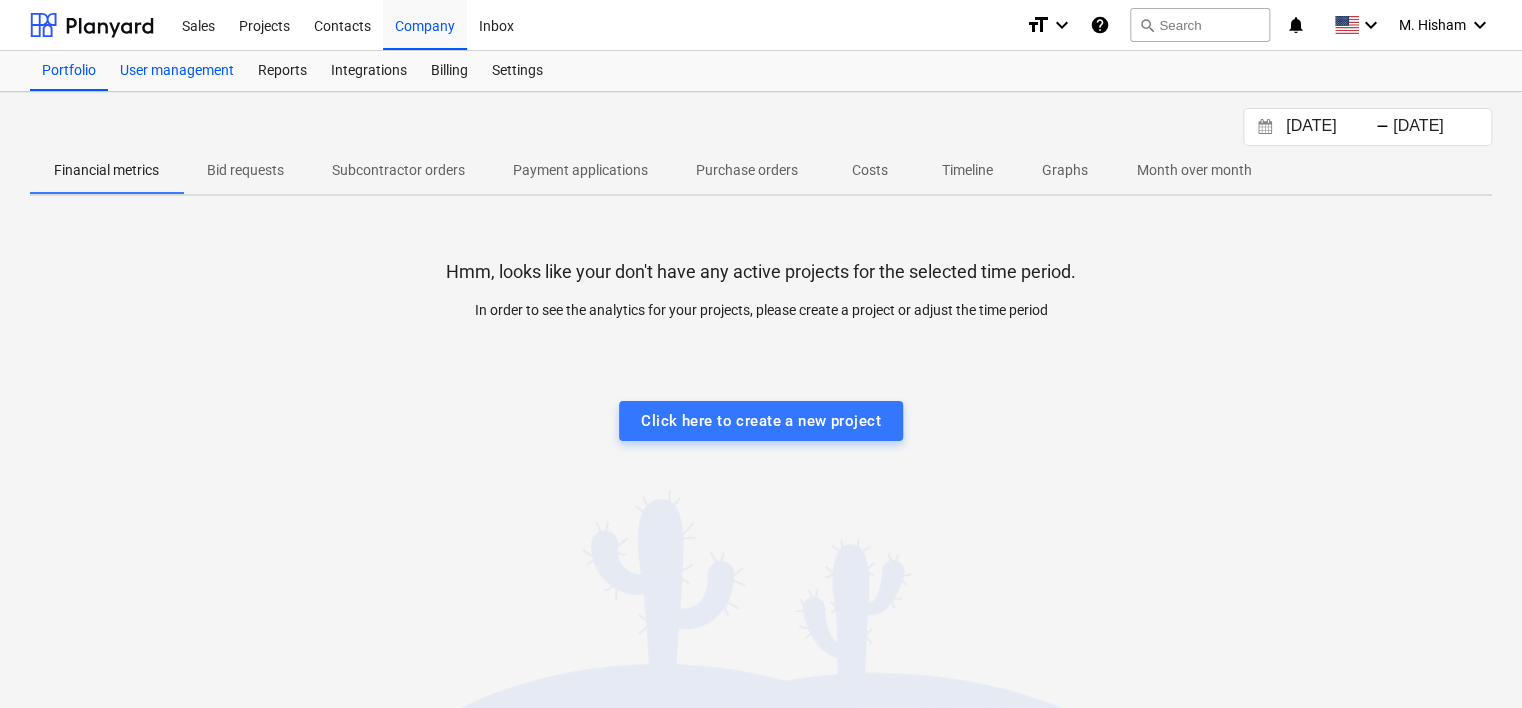 click on "User management" at bounding box center (177, 71) 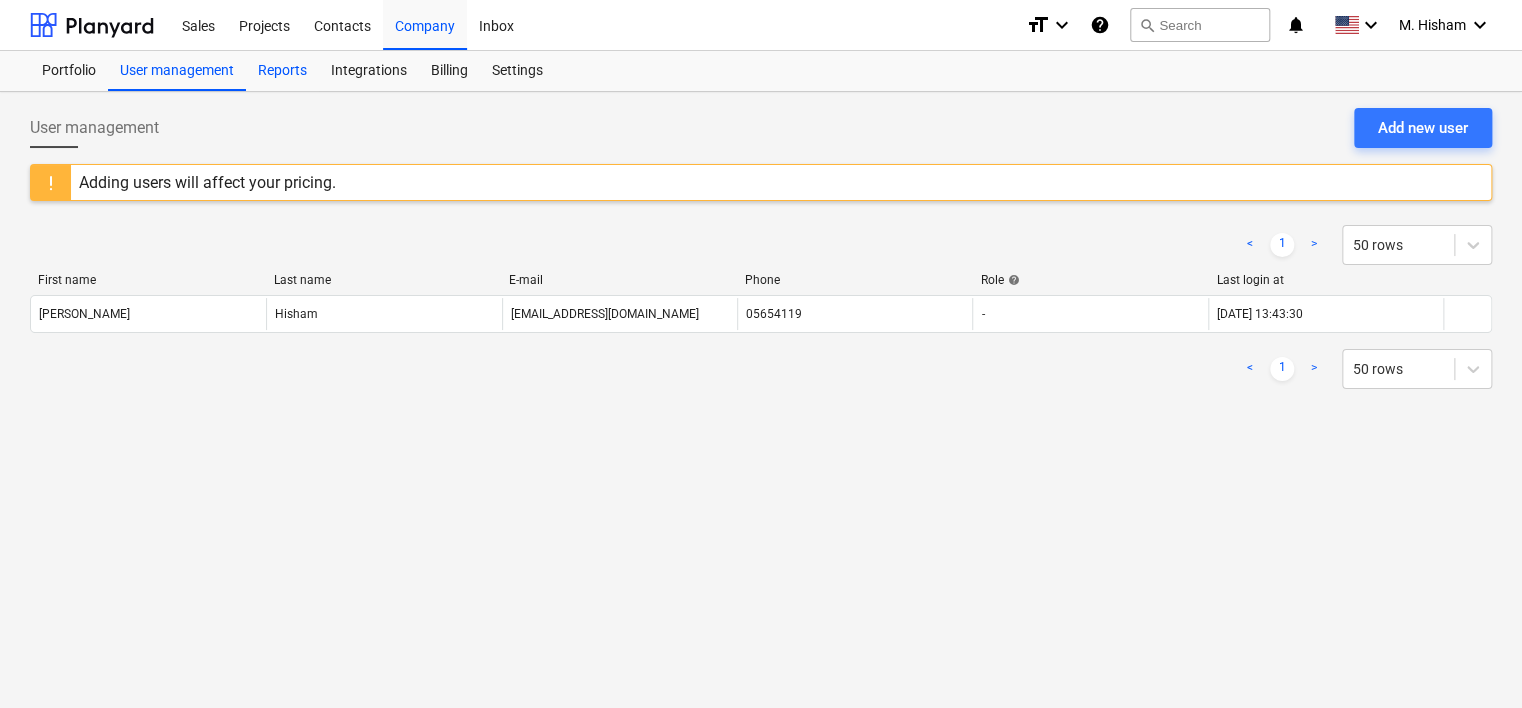 click on "Reports" at bounding box center [282, 71] 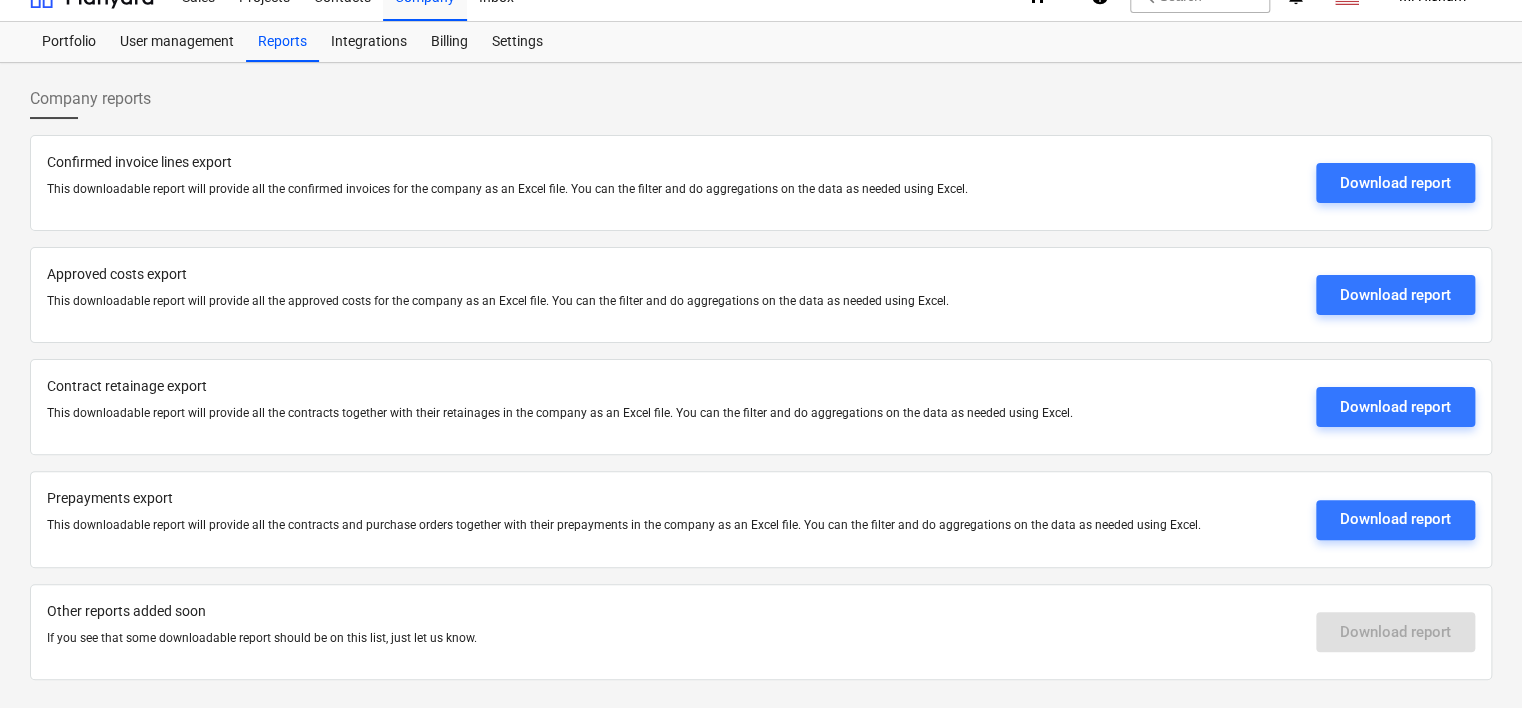 scroll, scrollTop: 0, scrollLeft: 0, axis: both 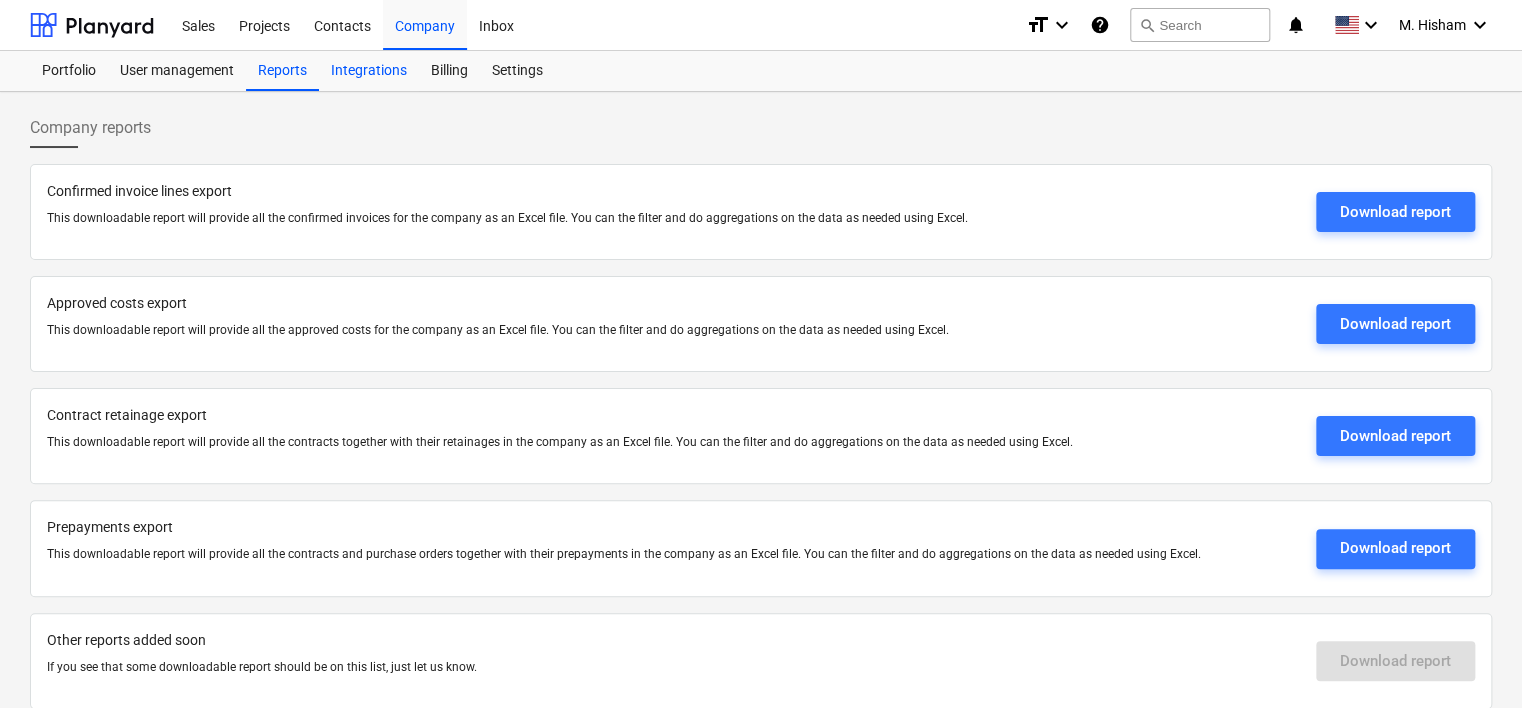 click on "Integrations" at bounding box center [369, 71] 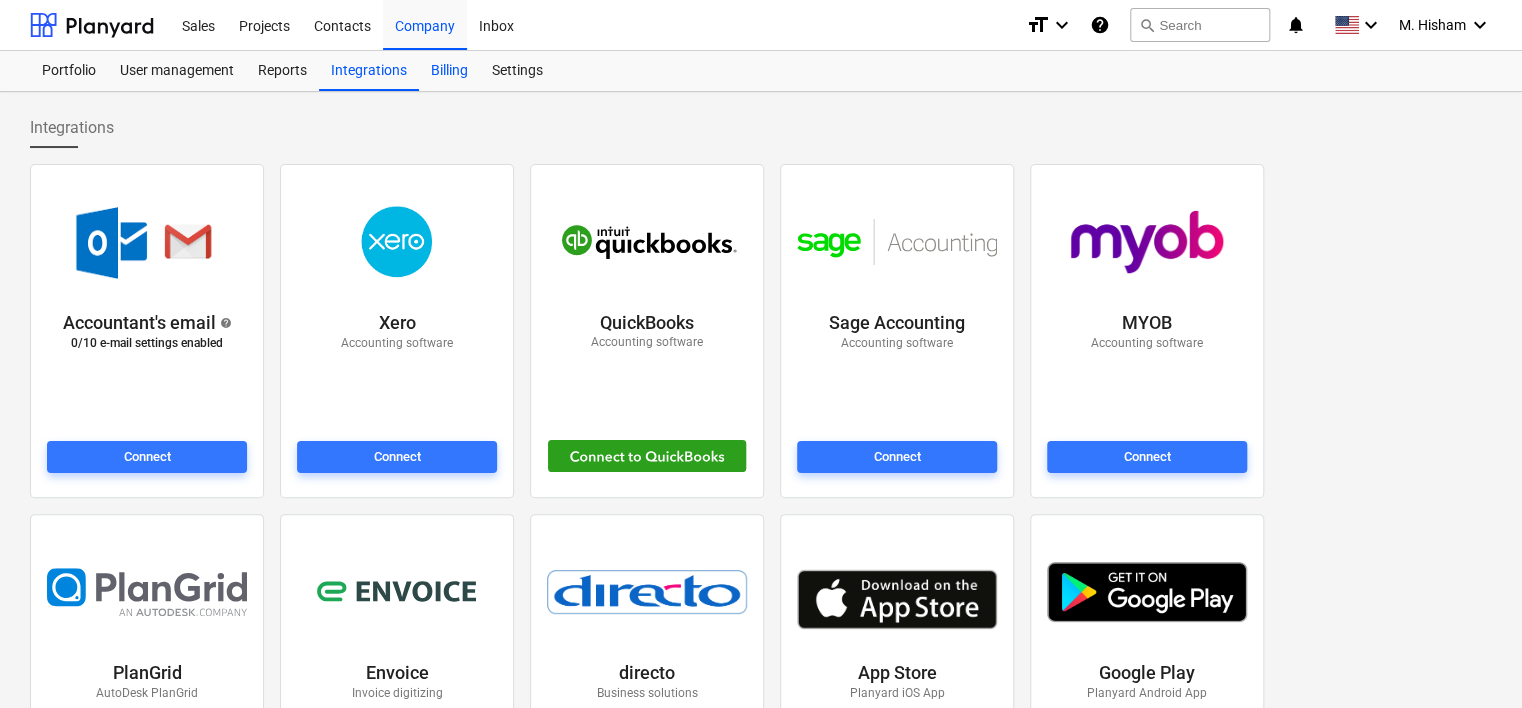 click on "Billing" at bounding box center (449, 71) 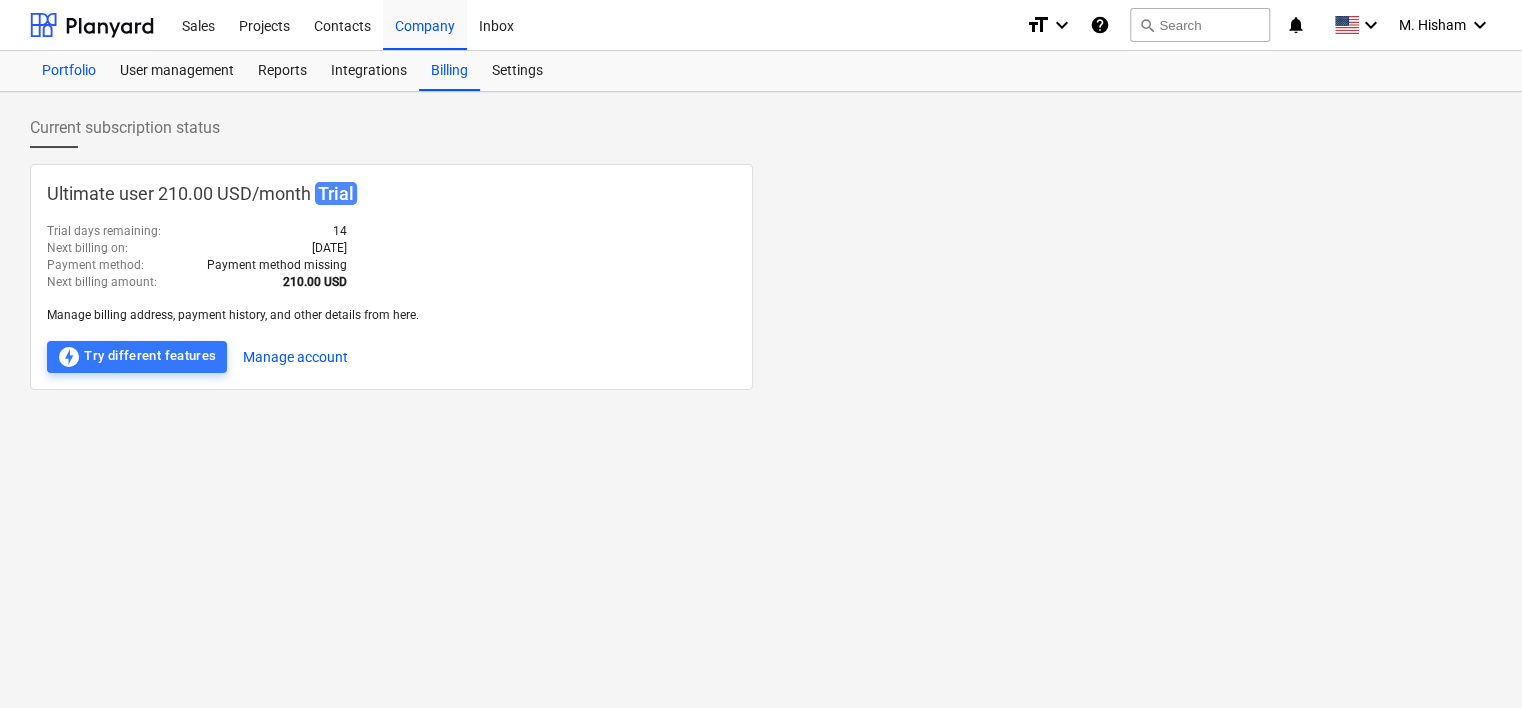 click on "Portfolio" at bounding box center (69, 71) 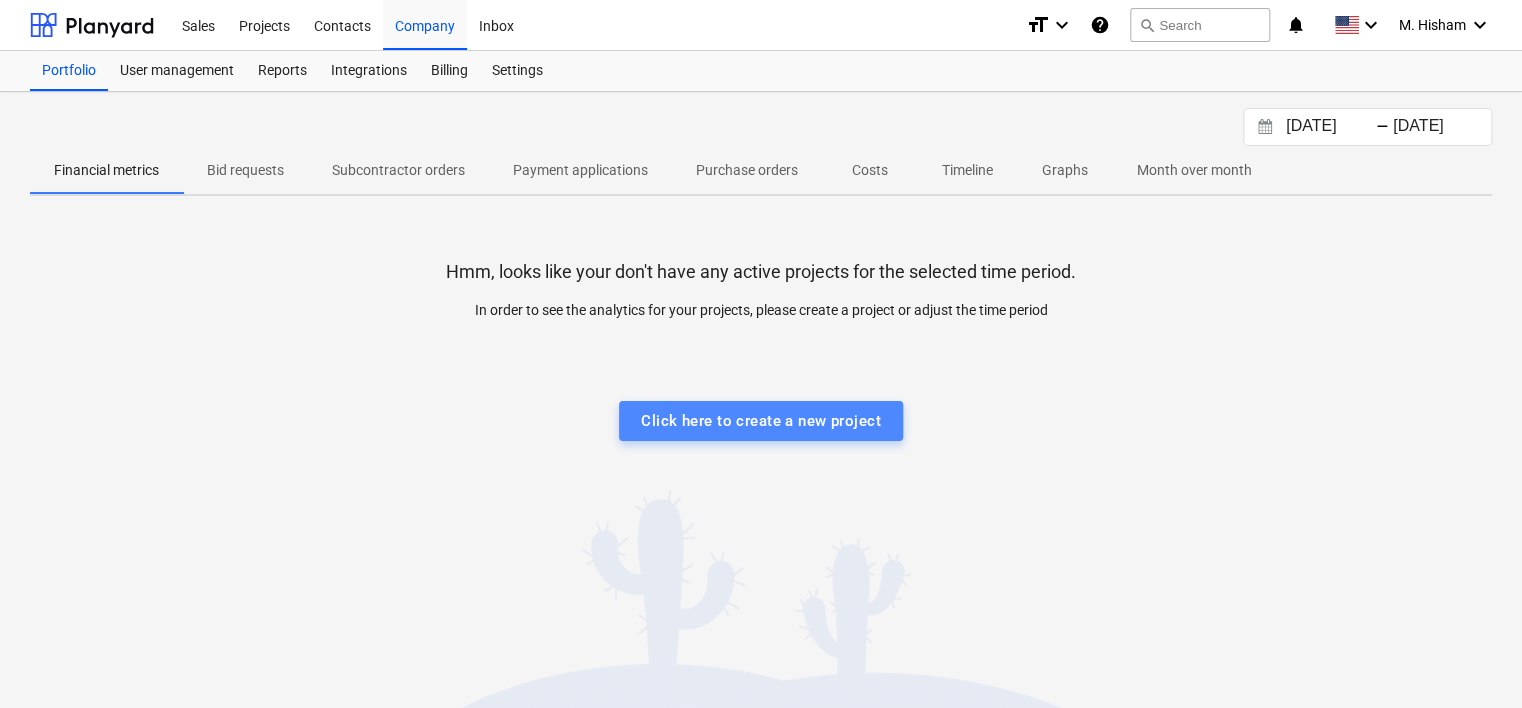 click on "Click here to create a new project" at bounding box center (761, 421) 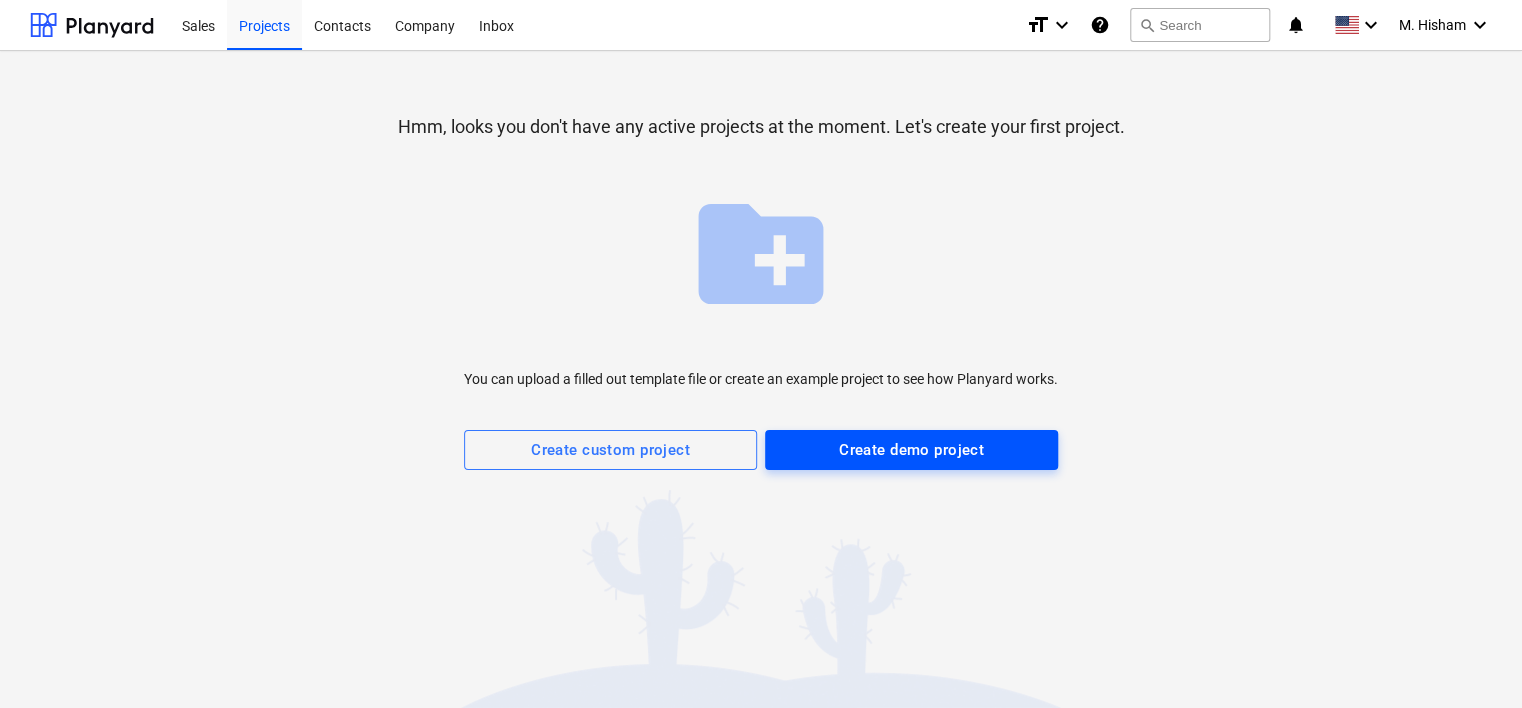 click on "Create demo project" at bounding box center (911, 450) 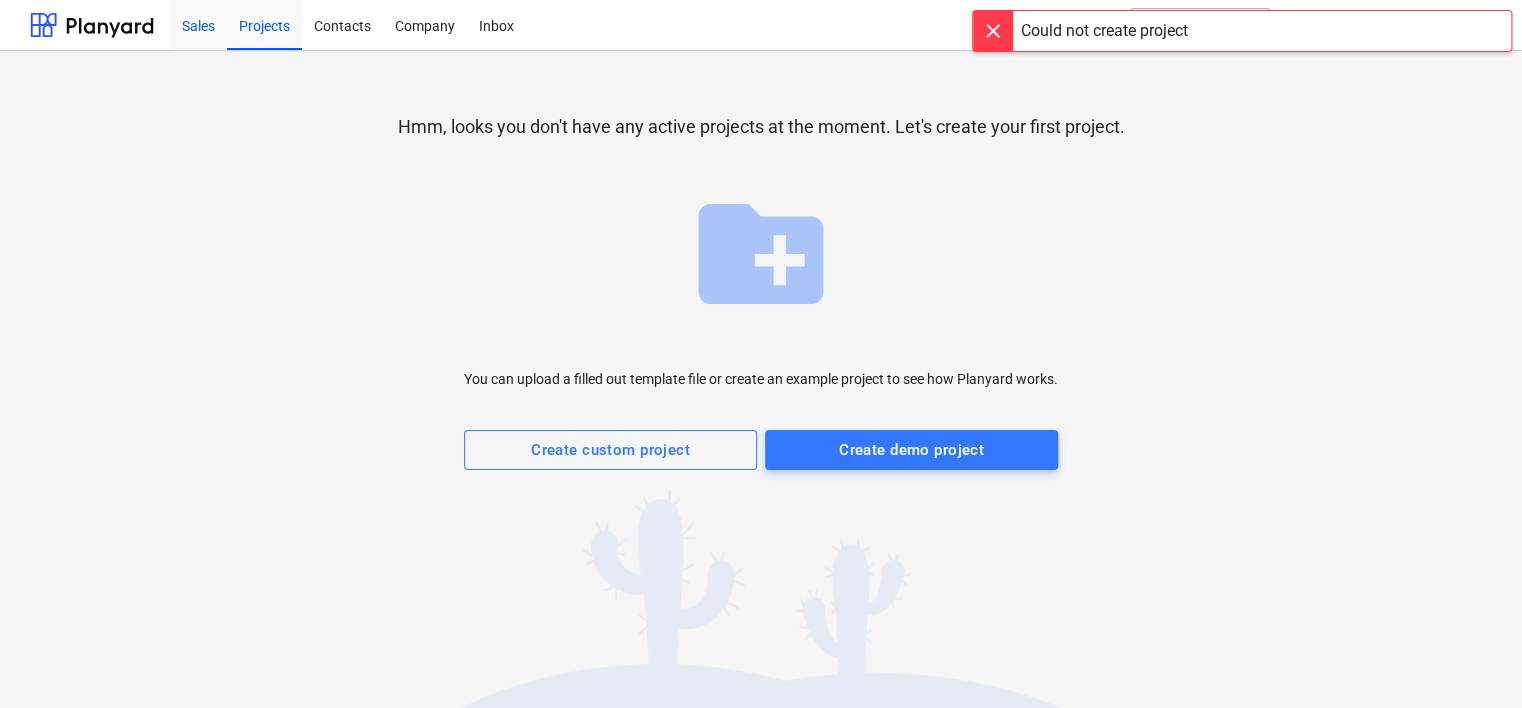 click on "Sales" at bounding box center (198, 24) 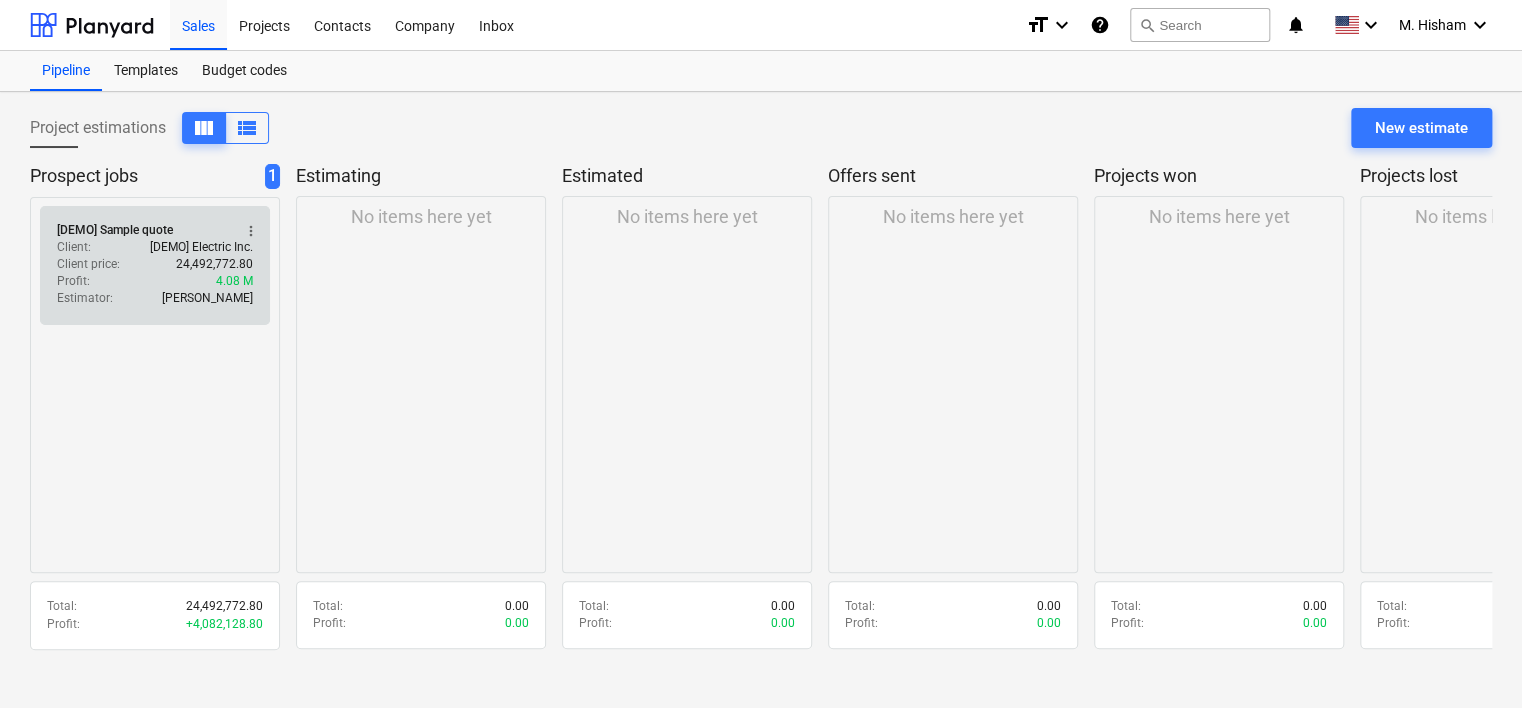 click on "Client price : 24,492,772.80" at bounding box center (155, 264) 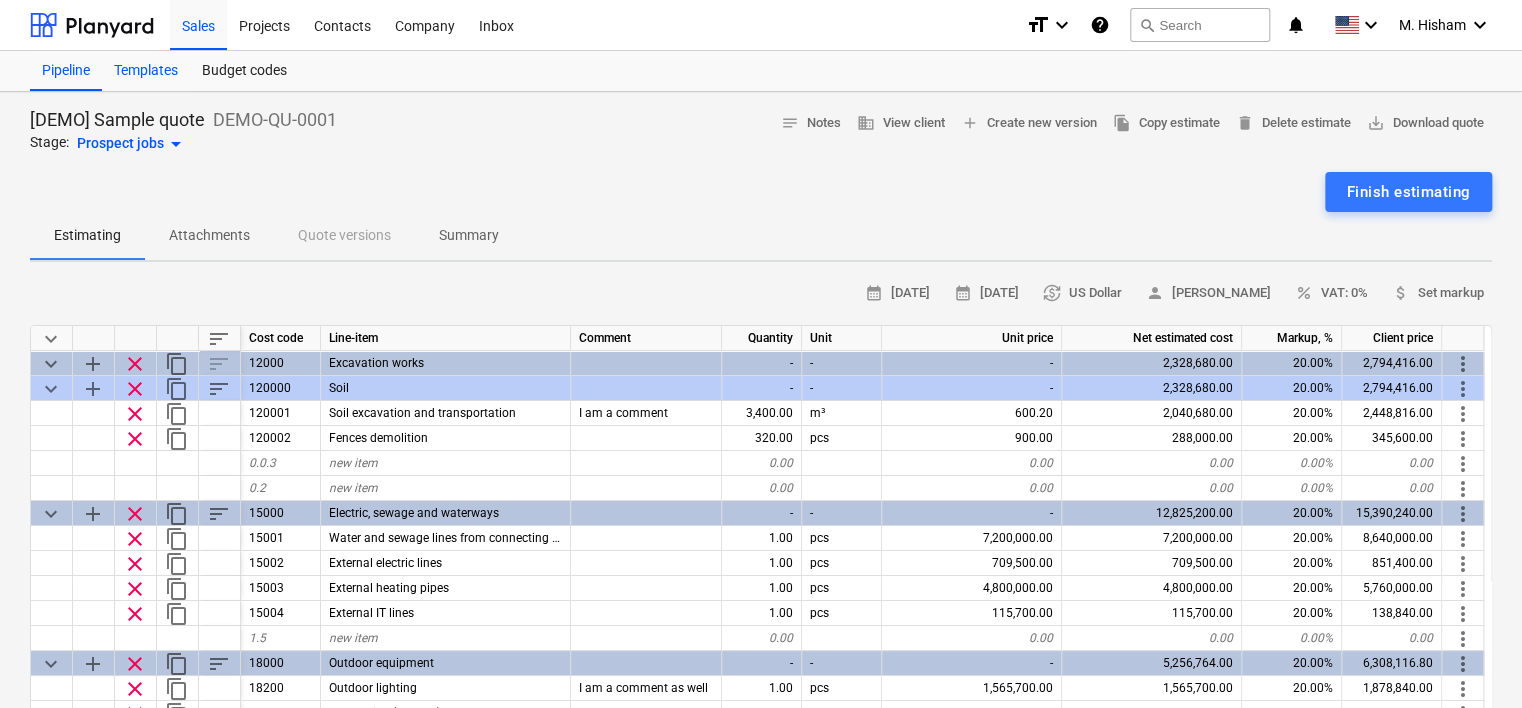click on "Templates" at bounding box center (146, 71) 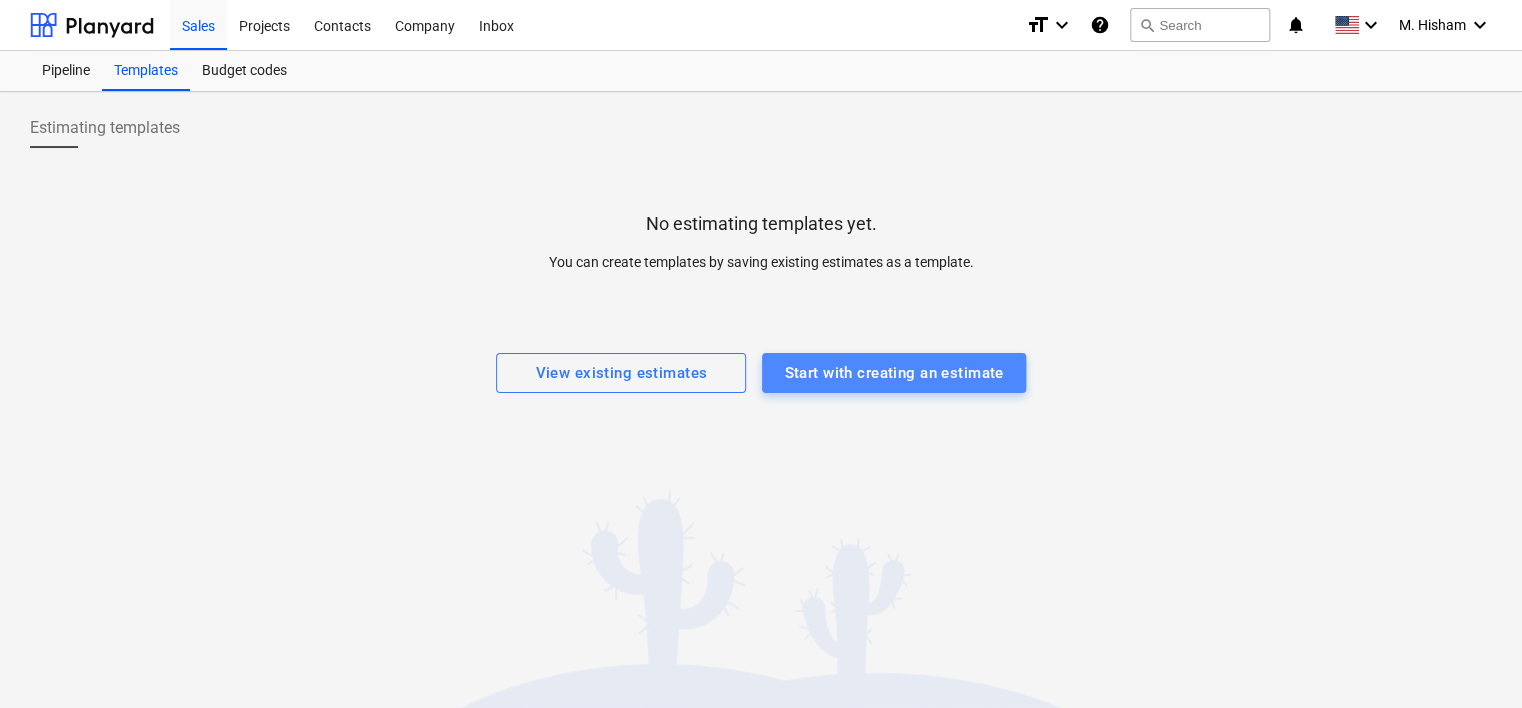 click on "Start with creating an estimate" at bounding box center [893, 373] 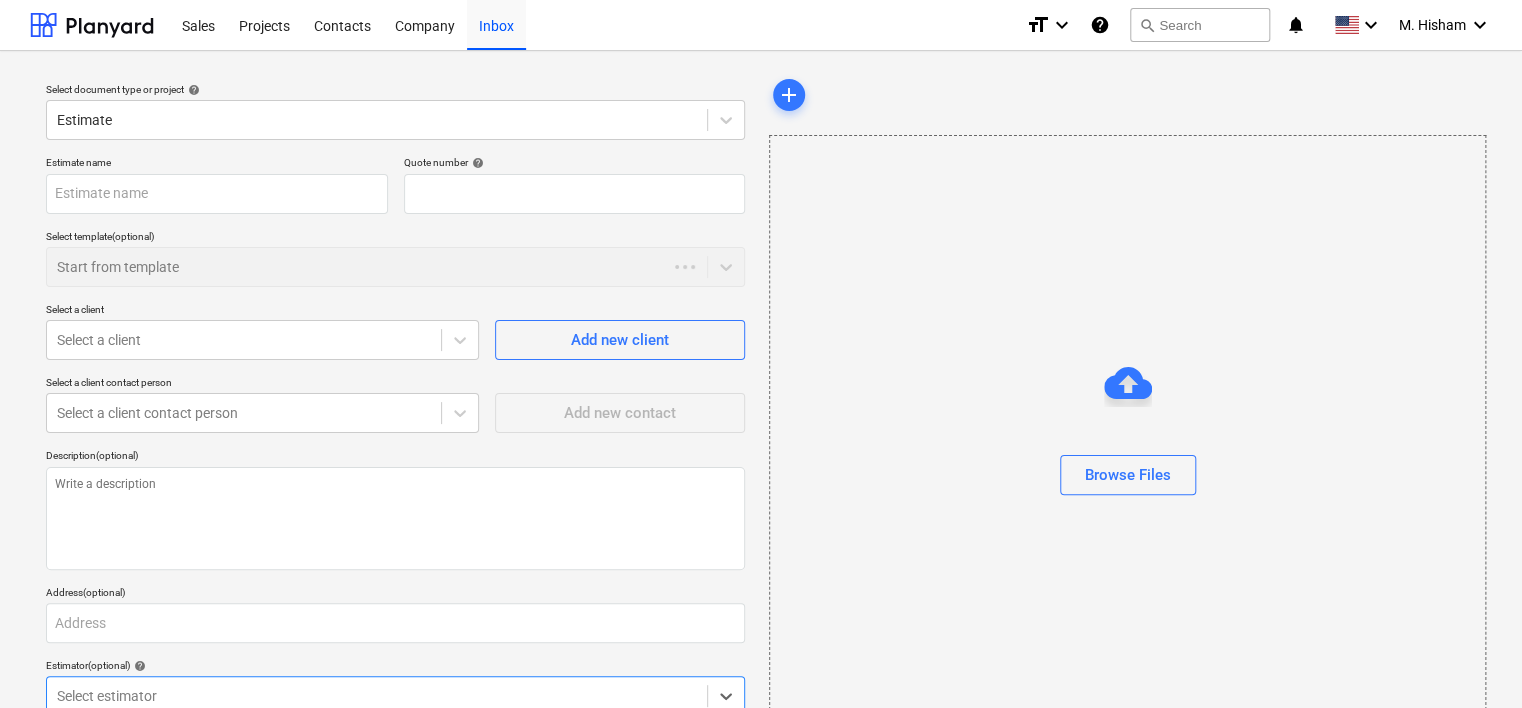 type on "x" 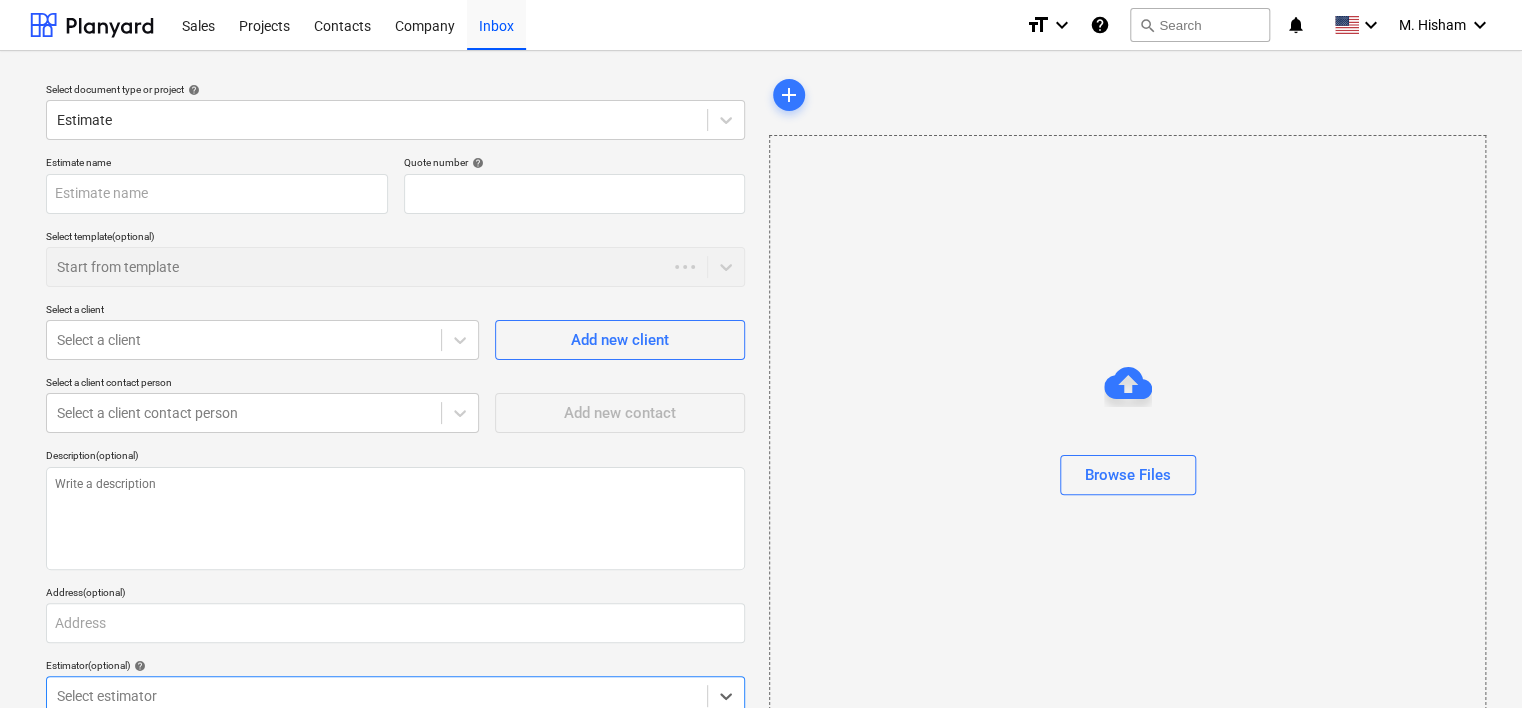 type on "QU-0001" 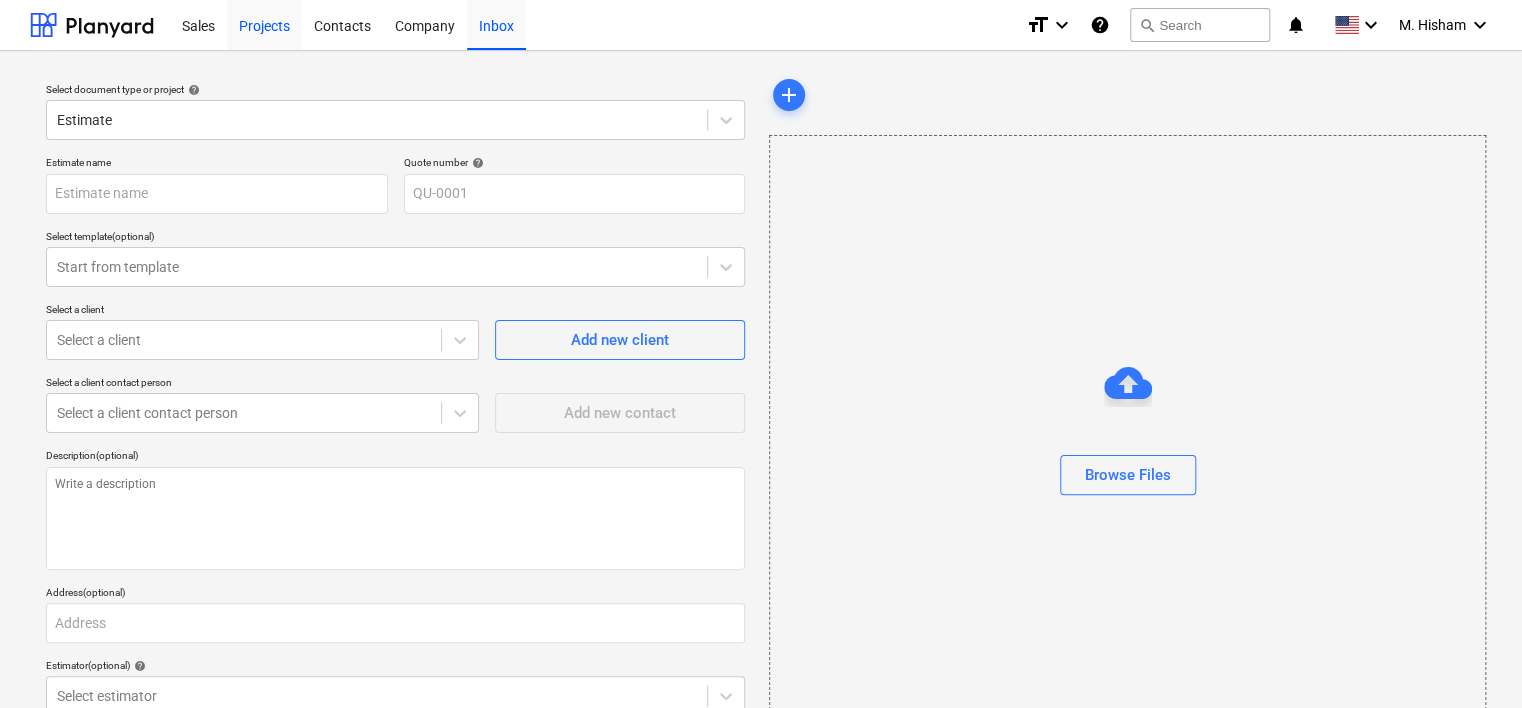 click on "Projects" at bounding box center (264, 24) 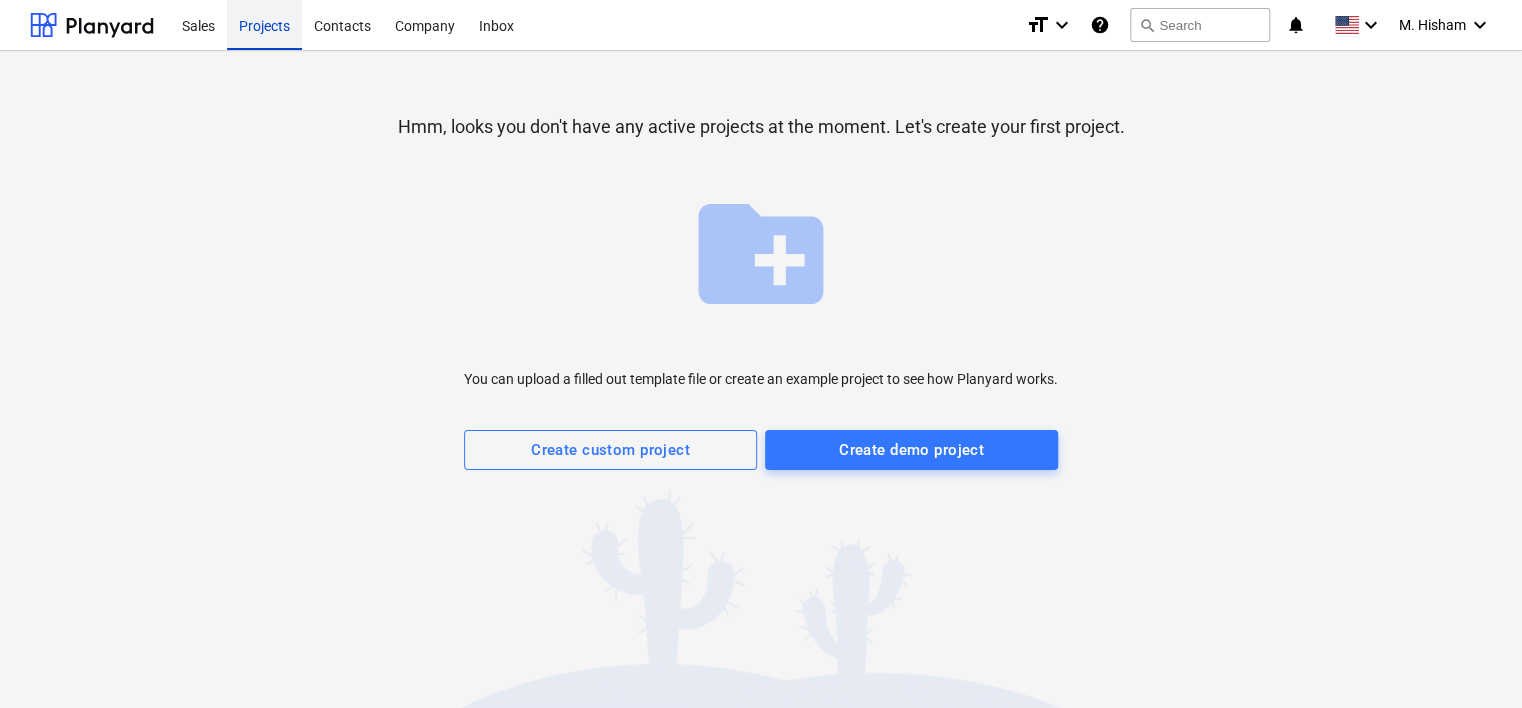 click on "Projects" at bounding box center [264, 24] 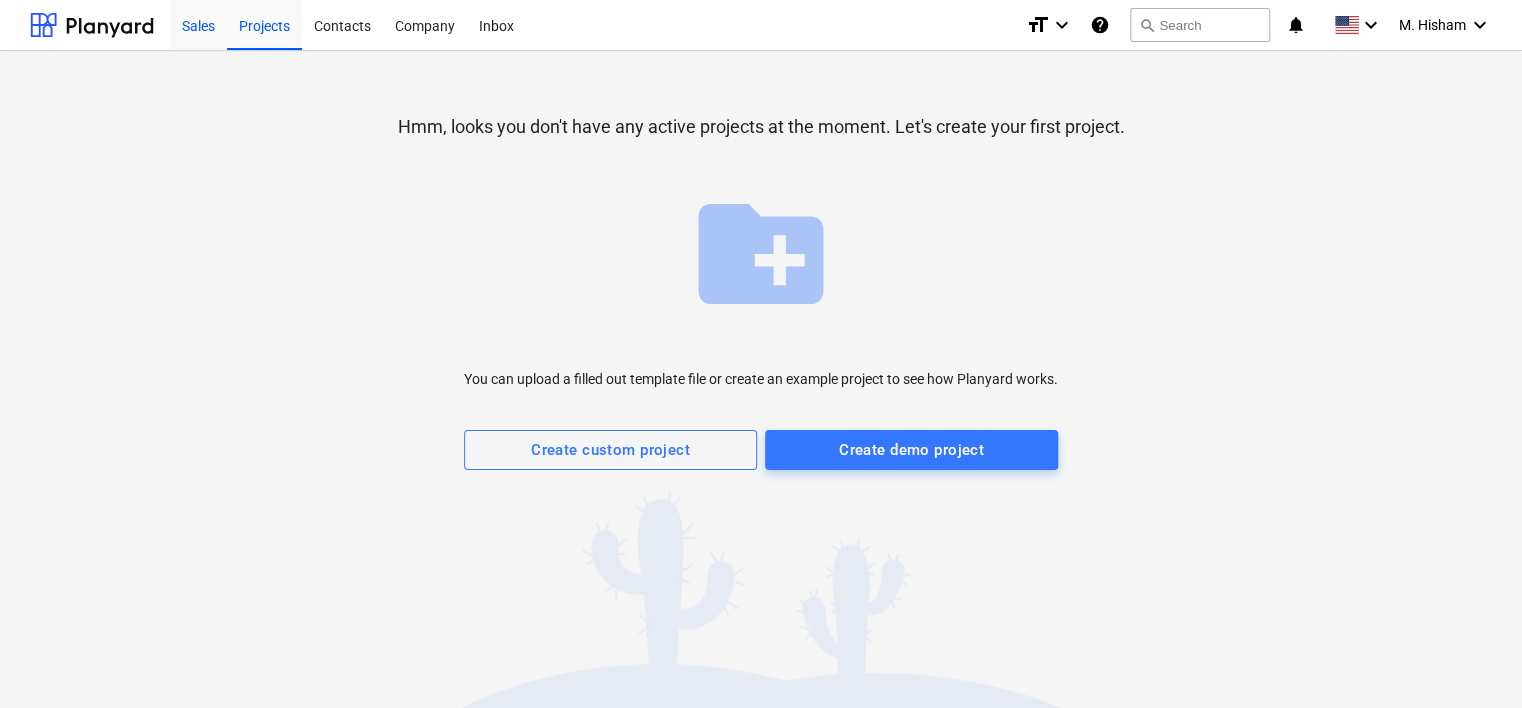click on "Sales" at bounding box center [198, 24] 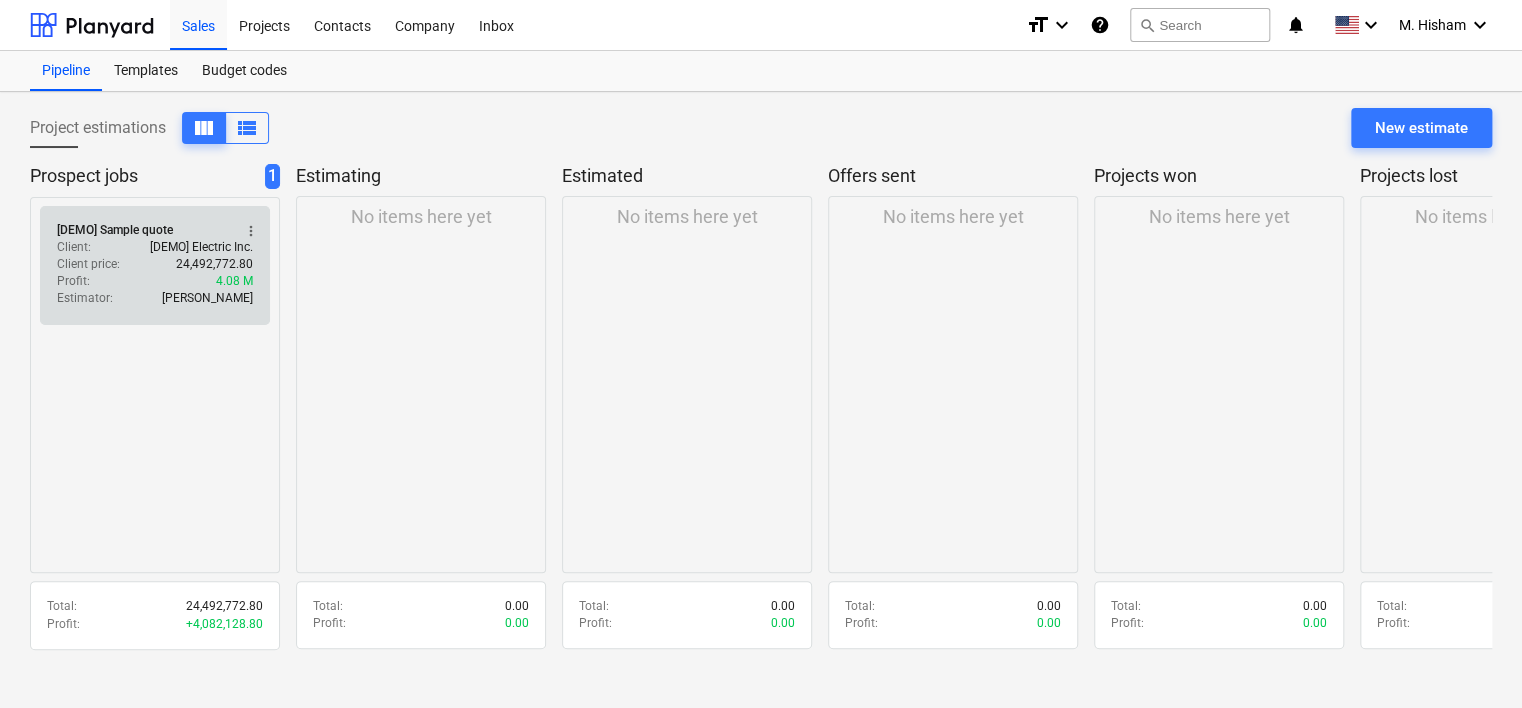 click on "Profit : 4.08 M" at bounding box center (155, 281) 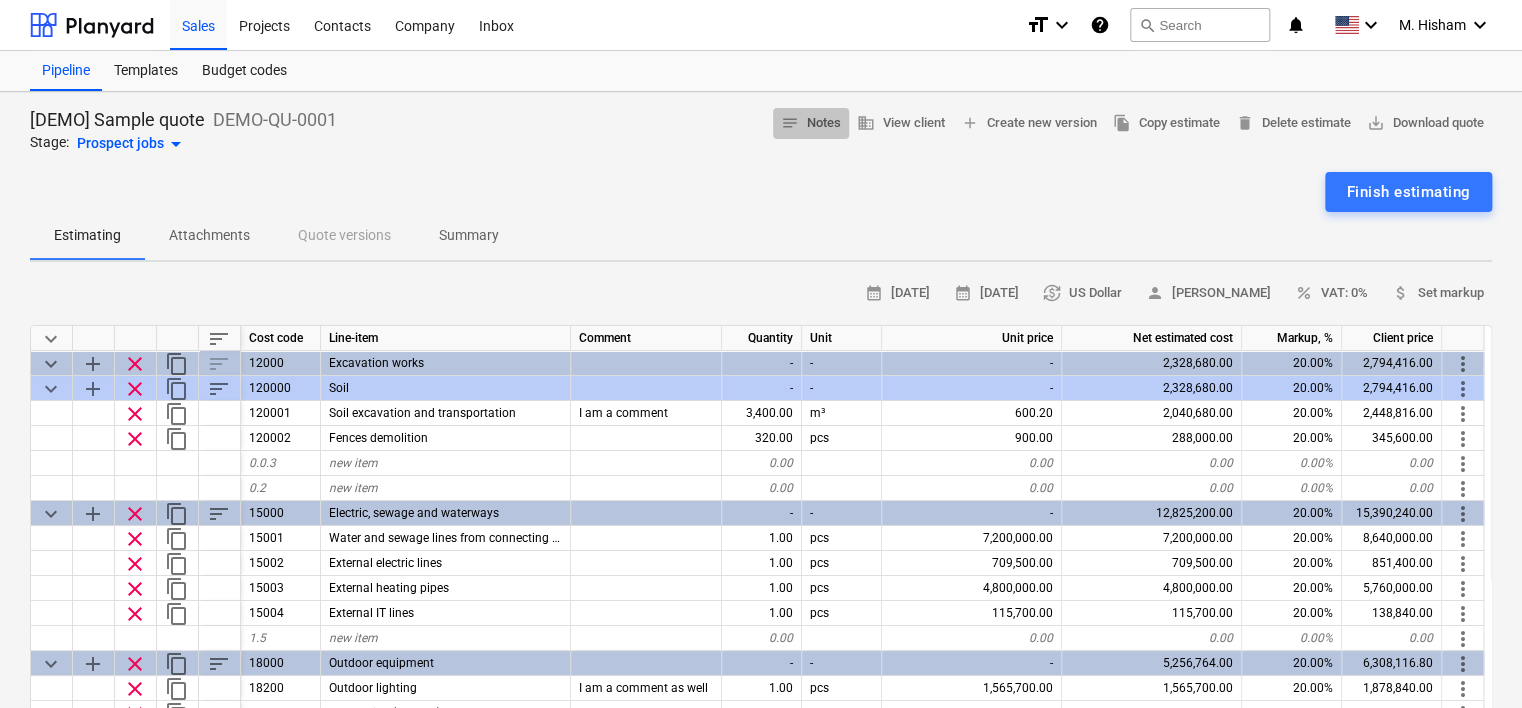click on "notes Notes" at bounding box center [811, 123] 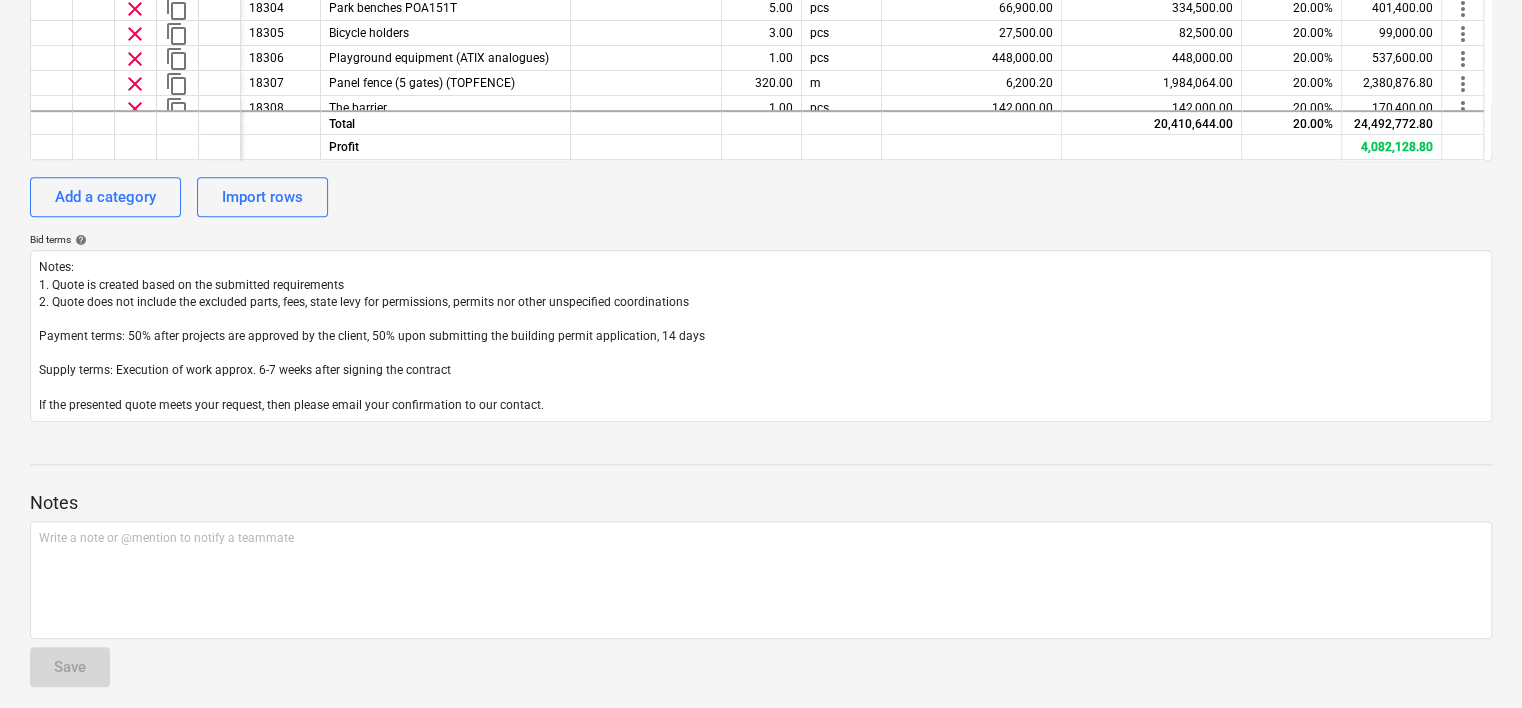 scroll, scrollTop: 739, scrollLeft: 0, axis: vertical 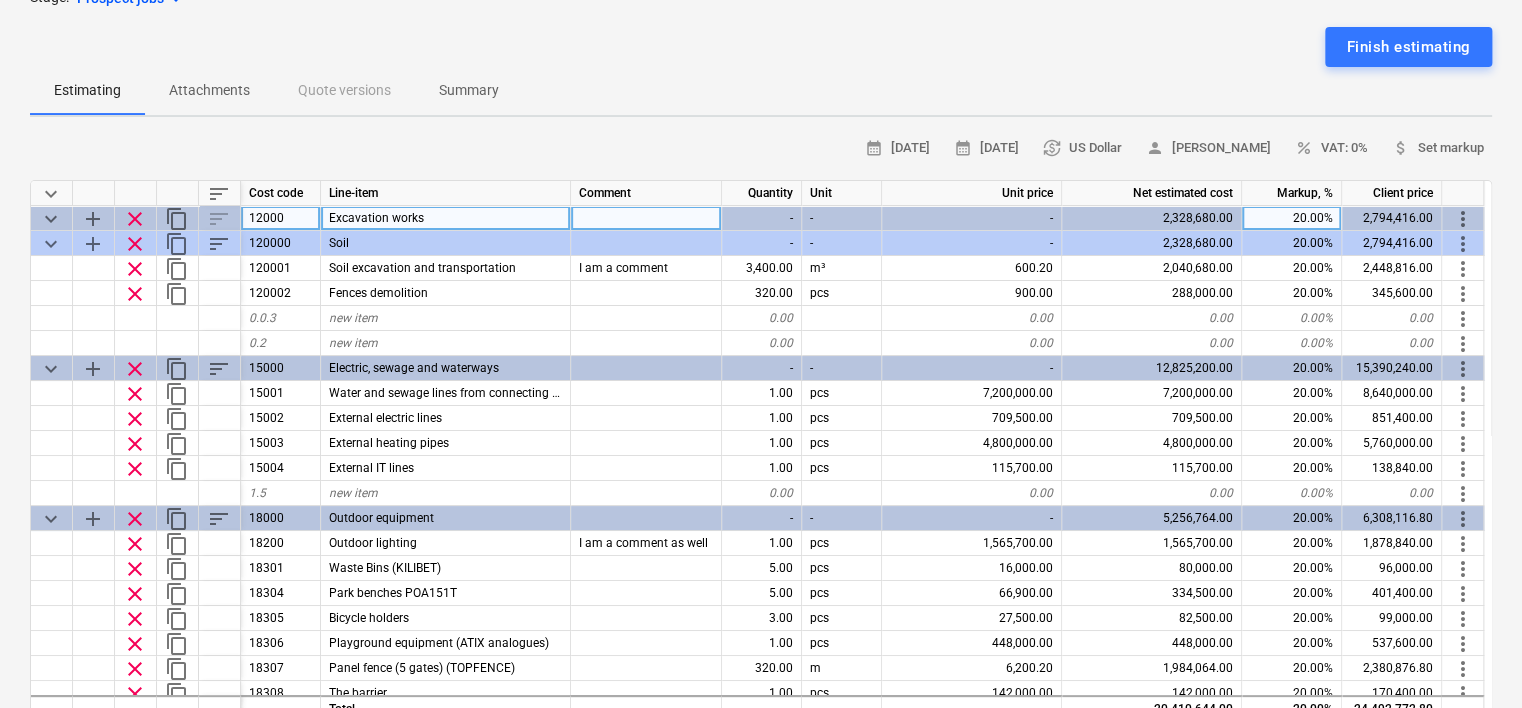 click on "more_vert" at bounding box center (1463, 219) 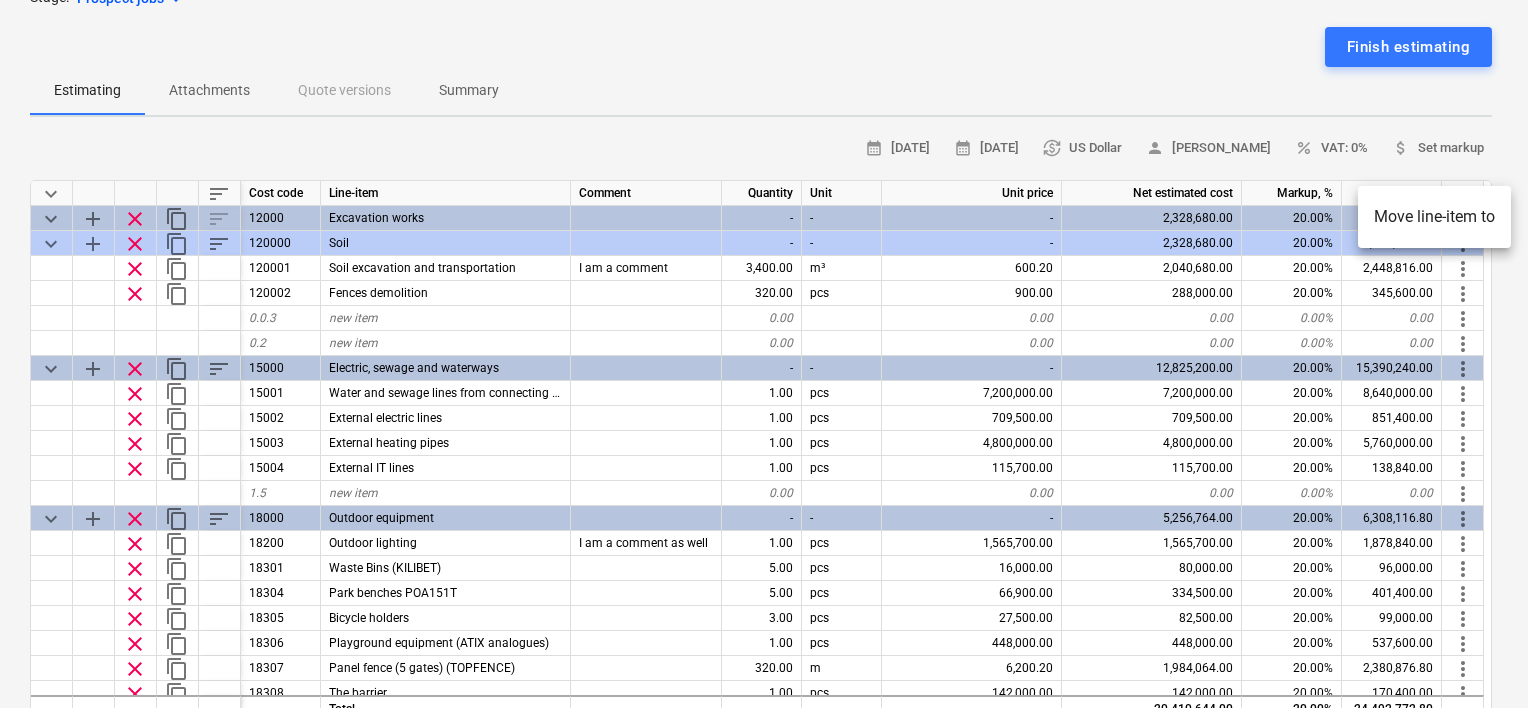 click at bounding box center [764, 354] 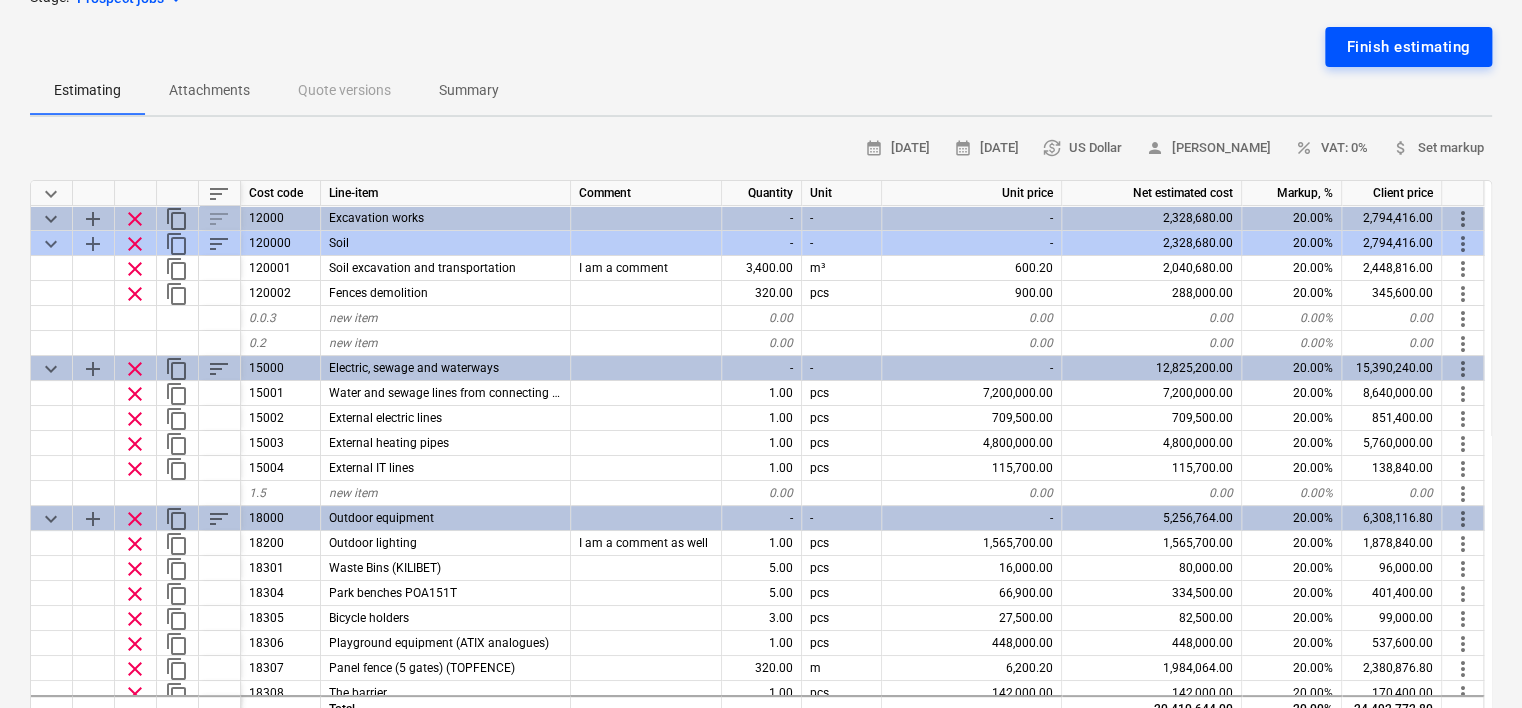click on "Finish estimating" at bounding box center [1408, 47] 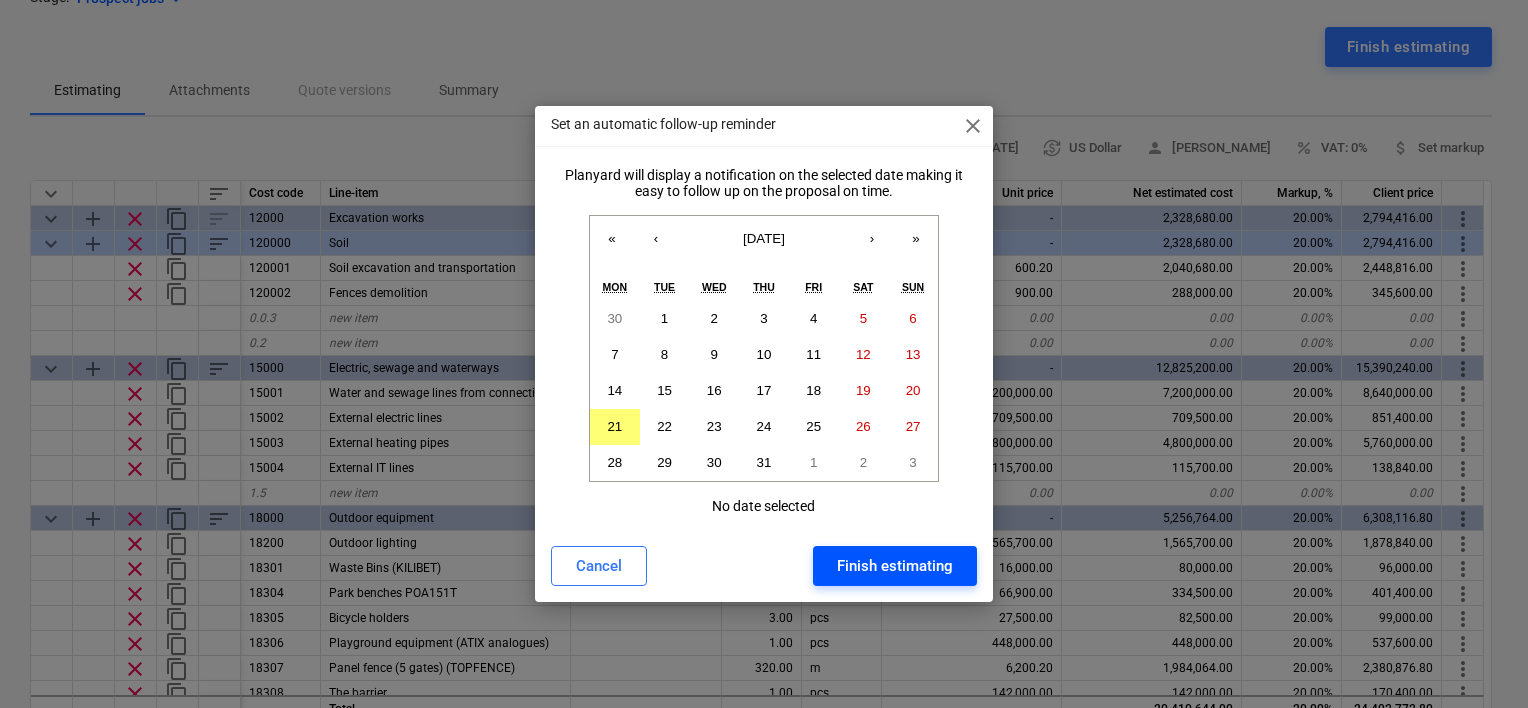 click on "Finish estimating" at bounding box center (895, 566) 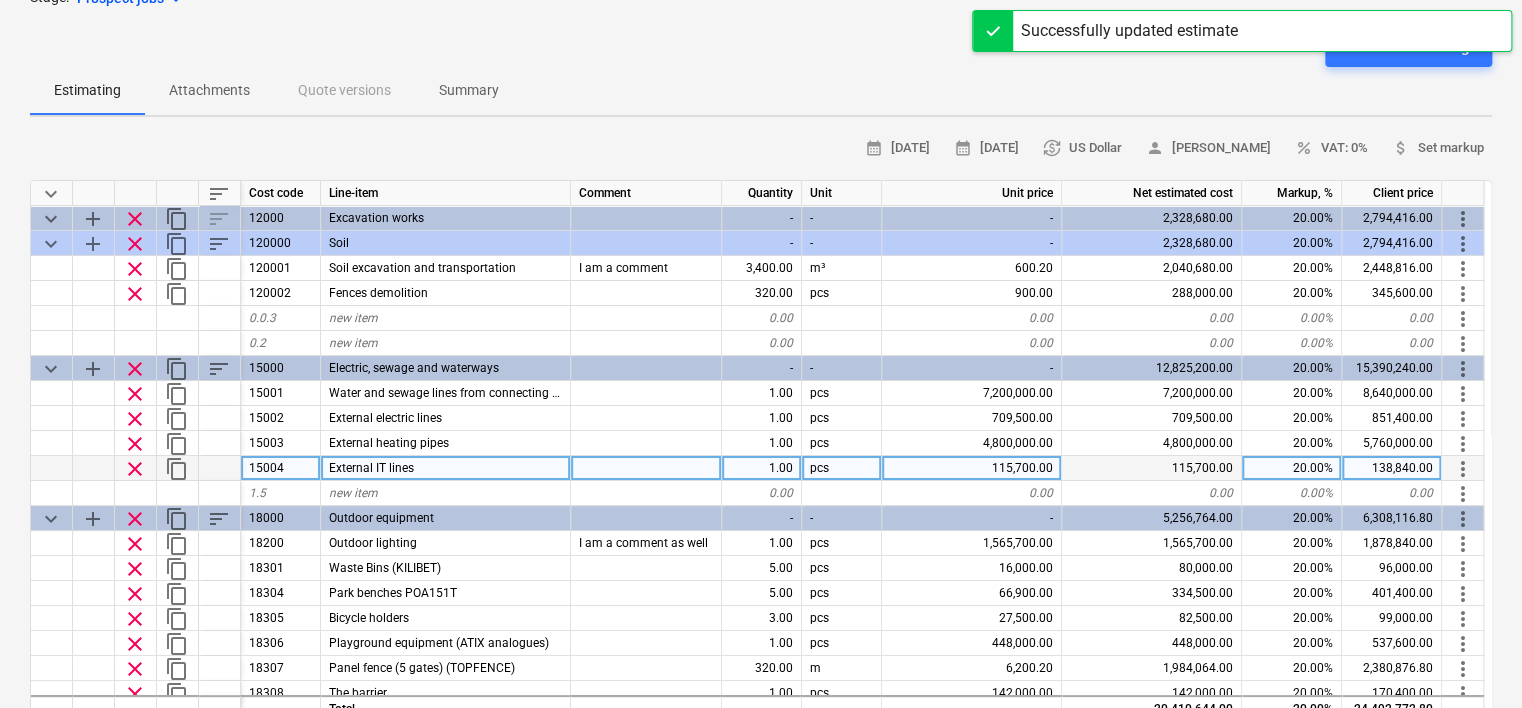 type on "x" 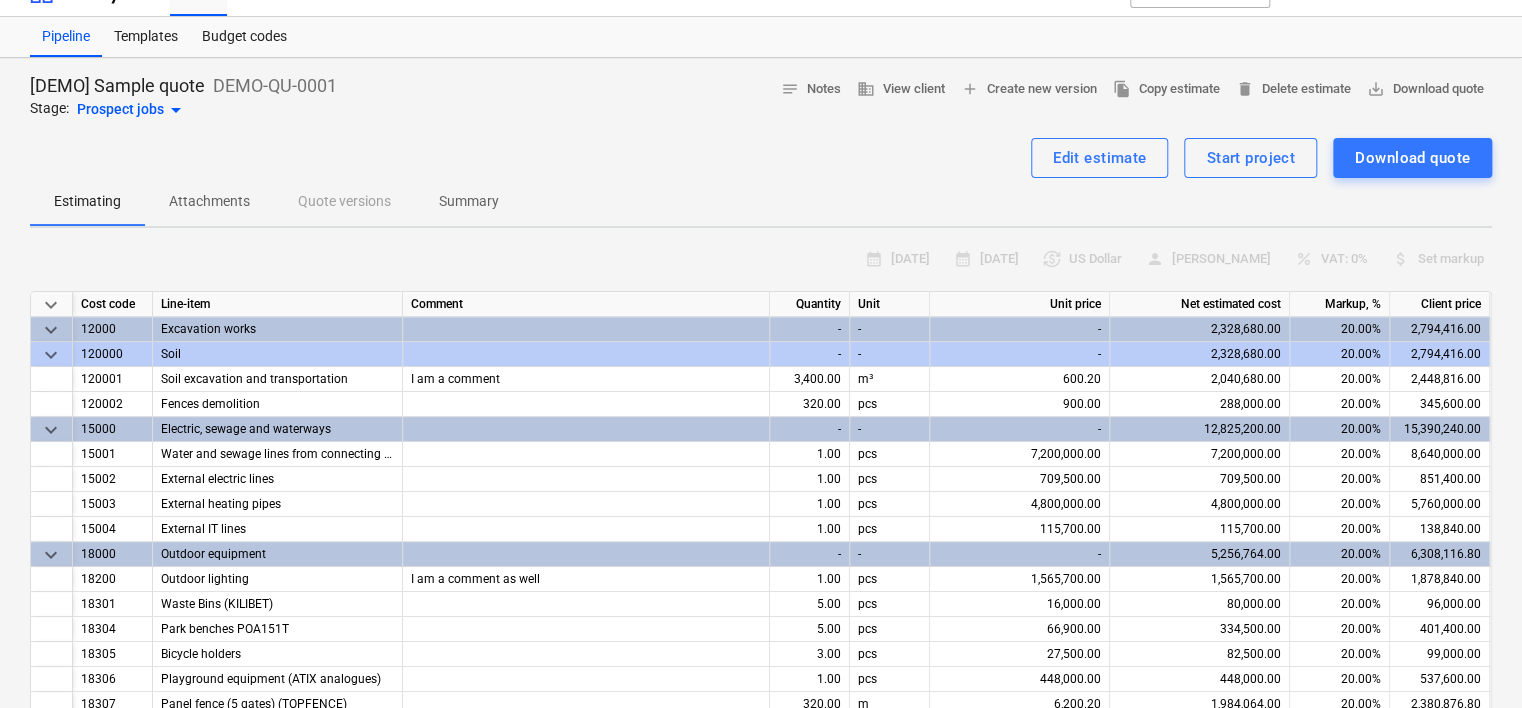scroll, scrollTop: 0, scrollLeft: 0, axis: both 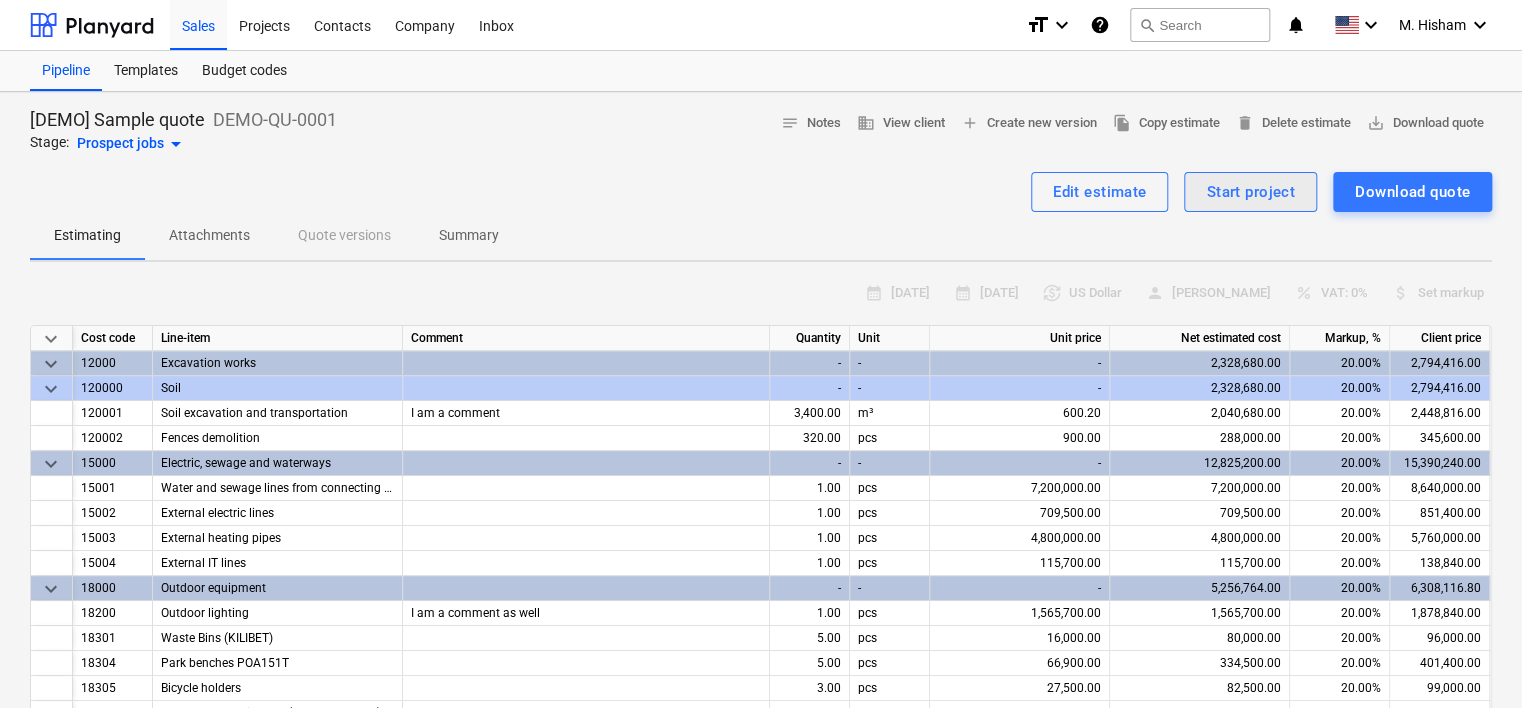 click on "Start project" at bounding box center [1250, 192] 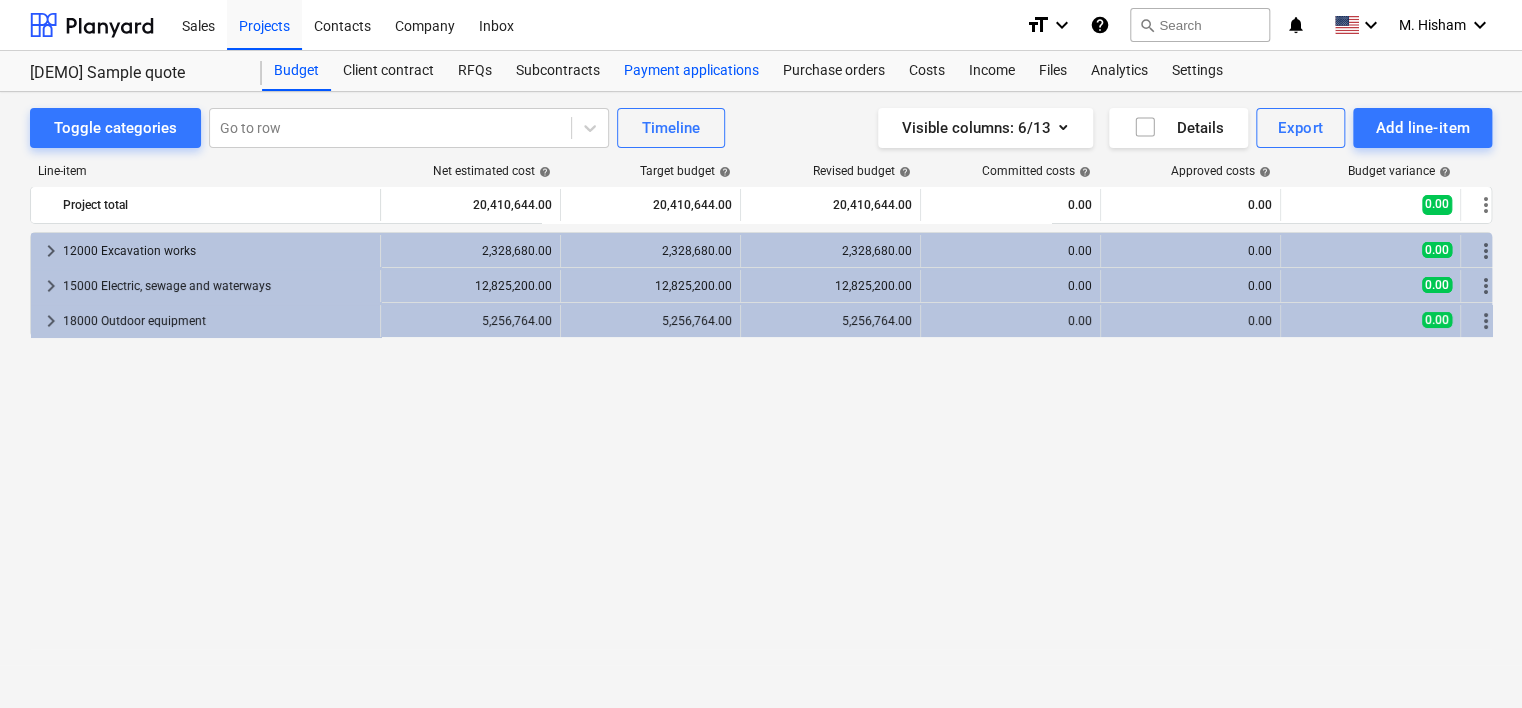 click on "Payment applications" at bounding box center [691, 71] 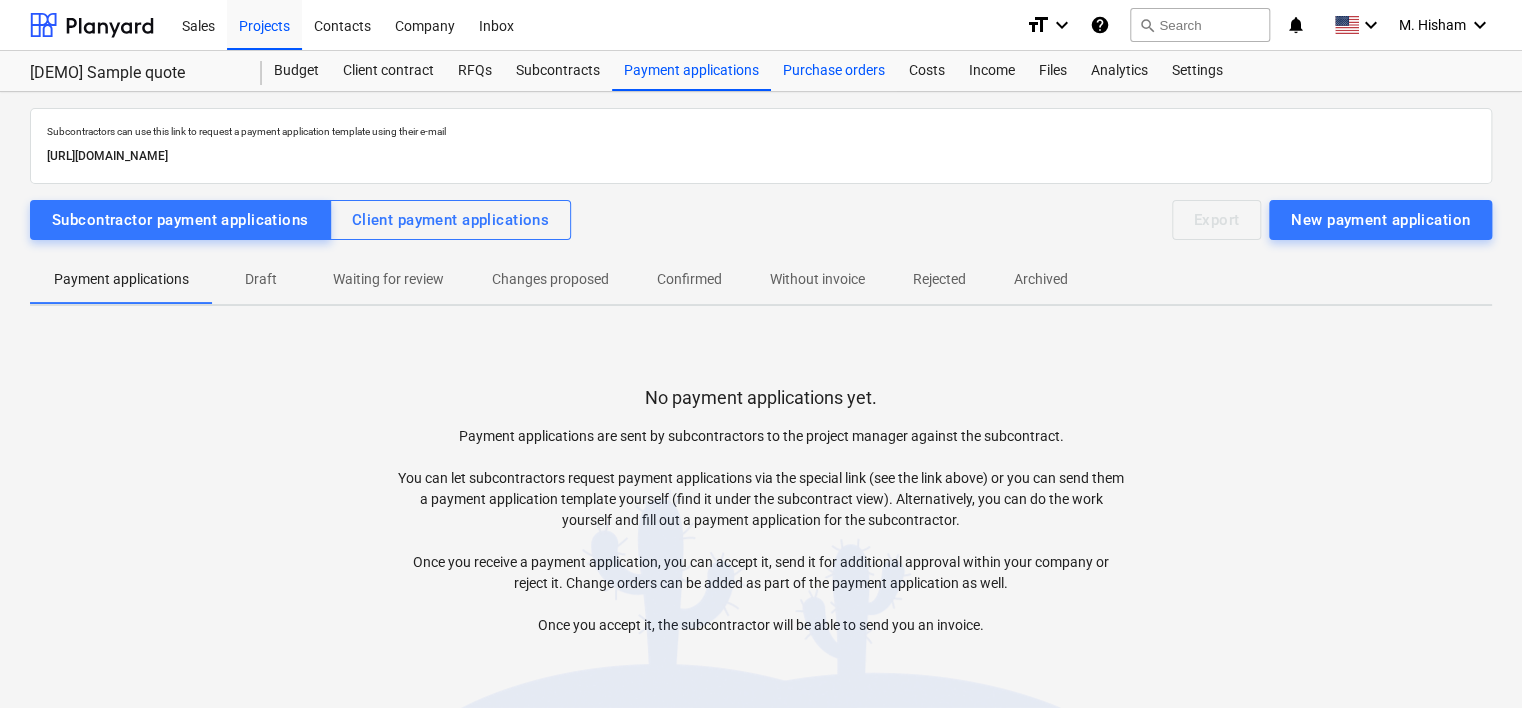 click on "Purchase orders" at bounding box center (834, 71) 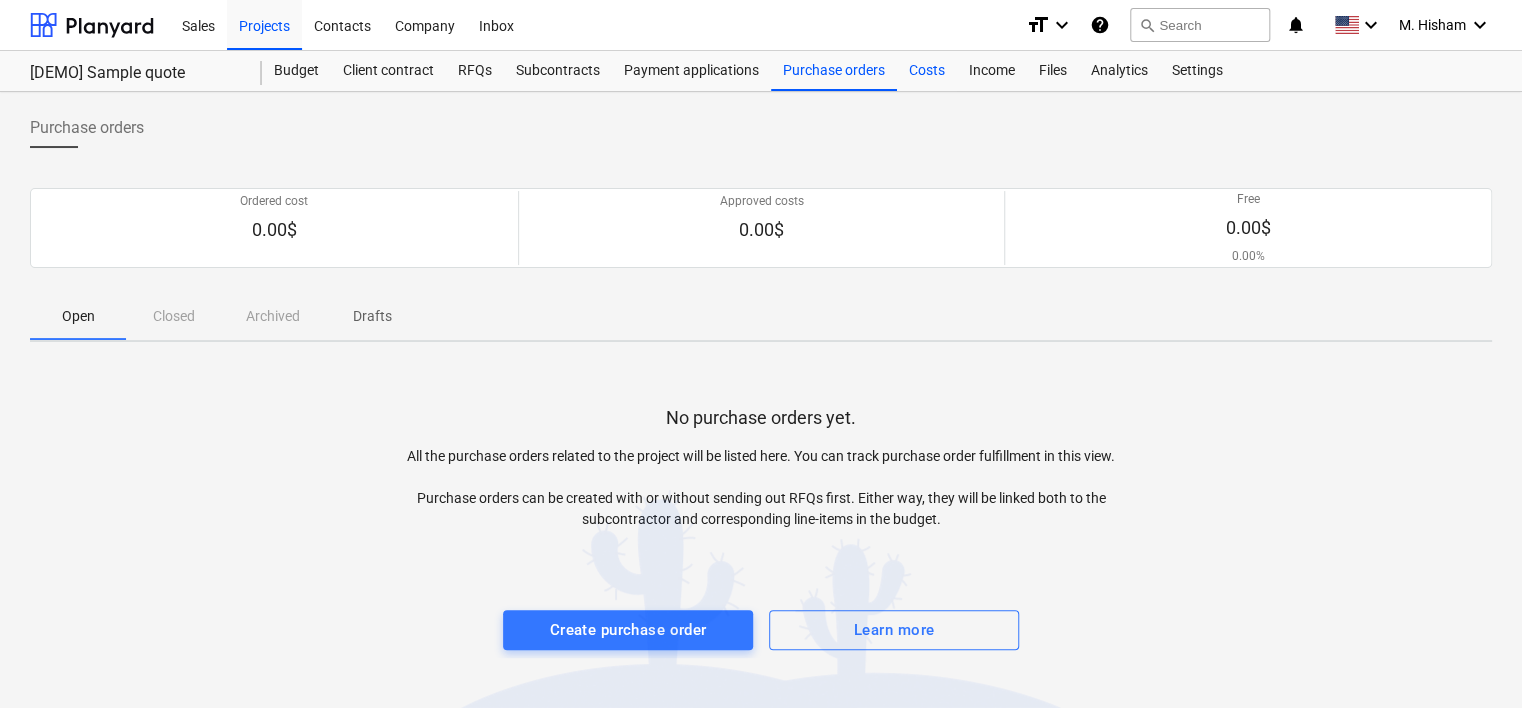 click on "Costs" at bounding box center (927, 71) 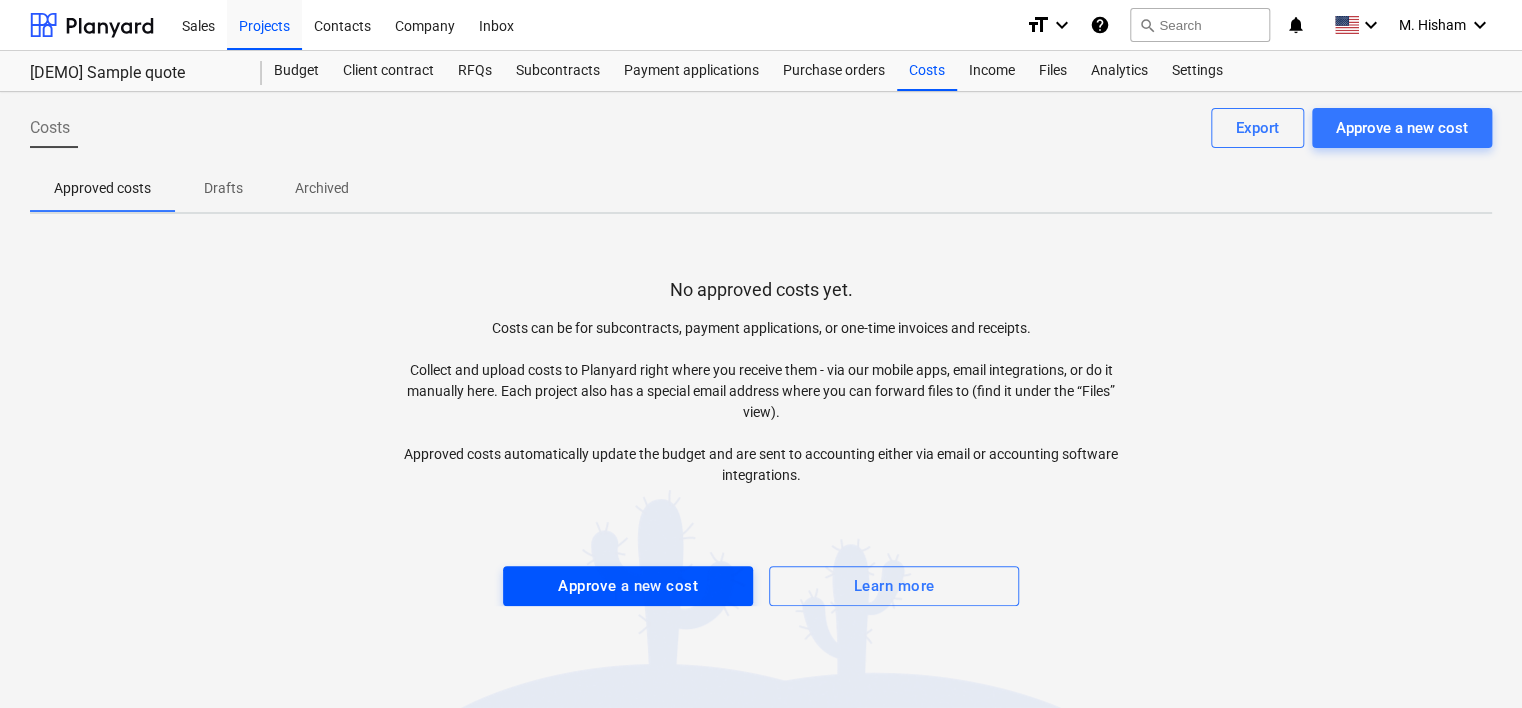 click on "Approve a new cost" at bounding box center [628, 586] 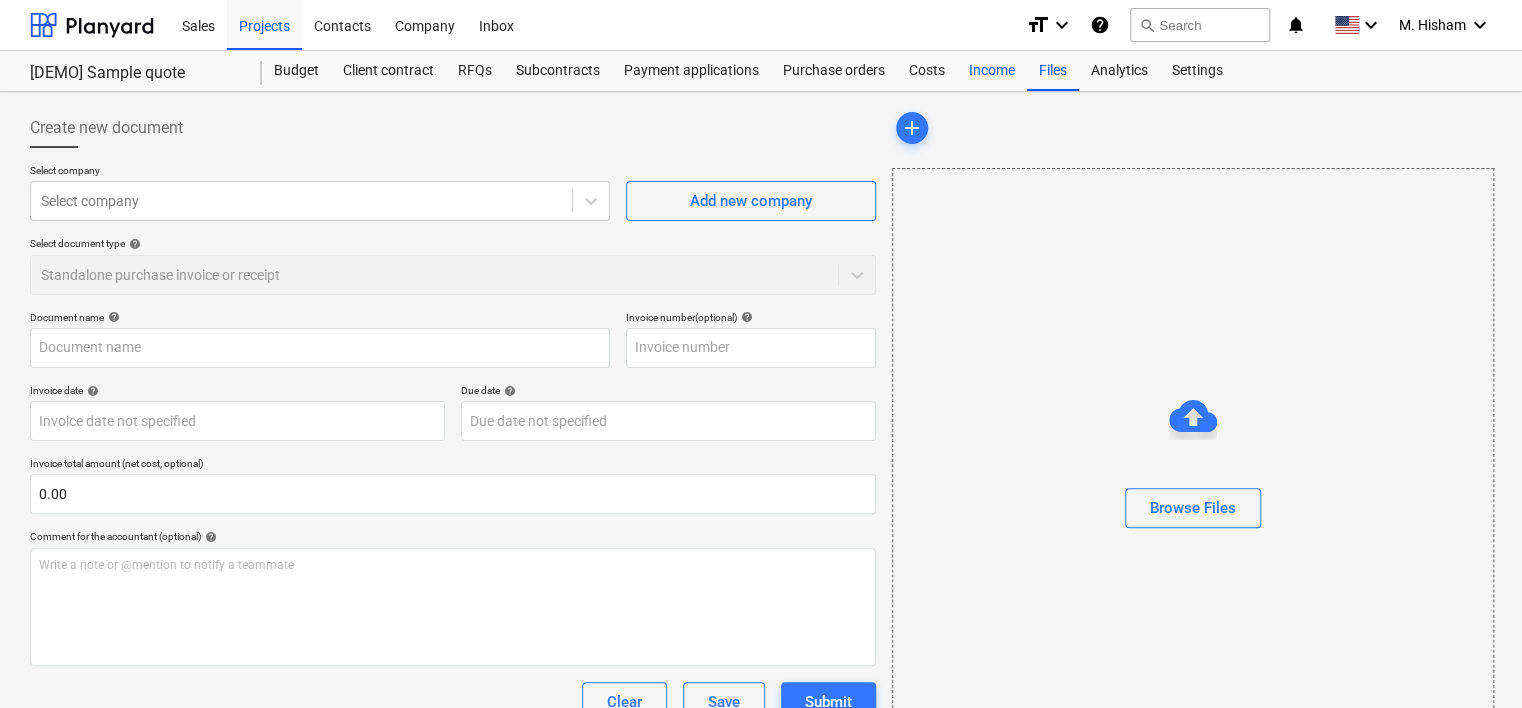 click on "Income" at bounding box center (992, 71) 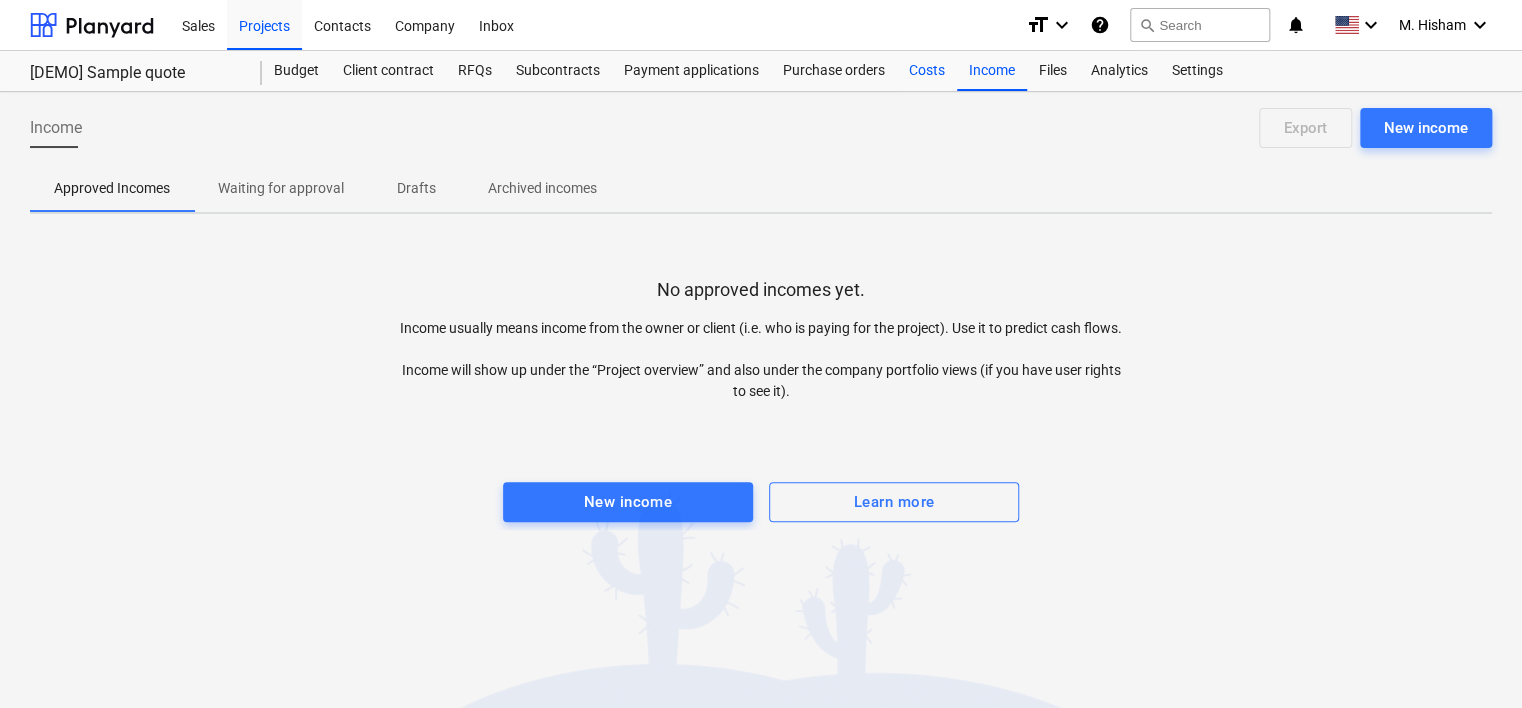 click on "Costs" at bounding box center (927, 71) 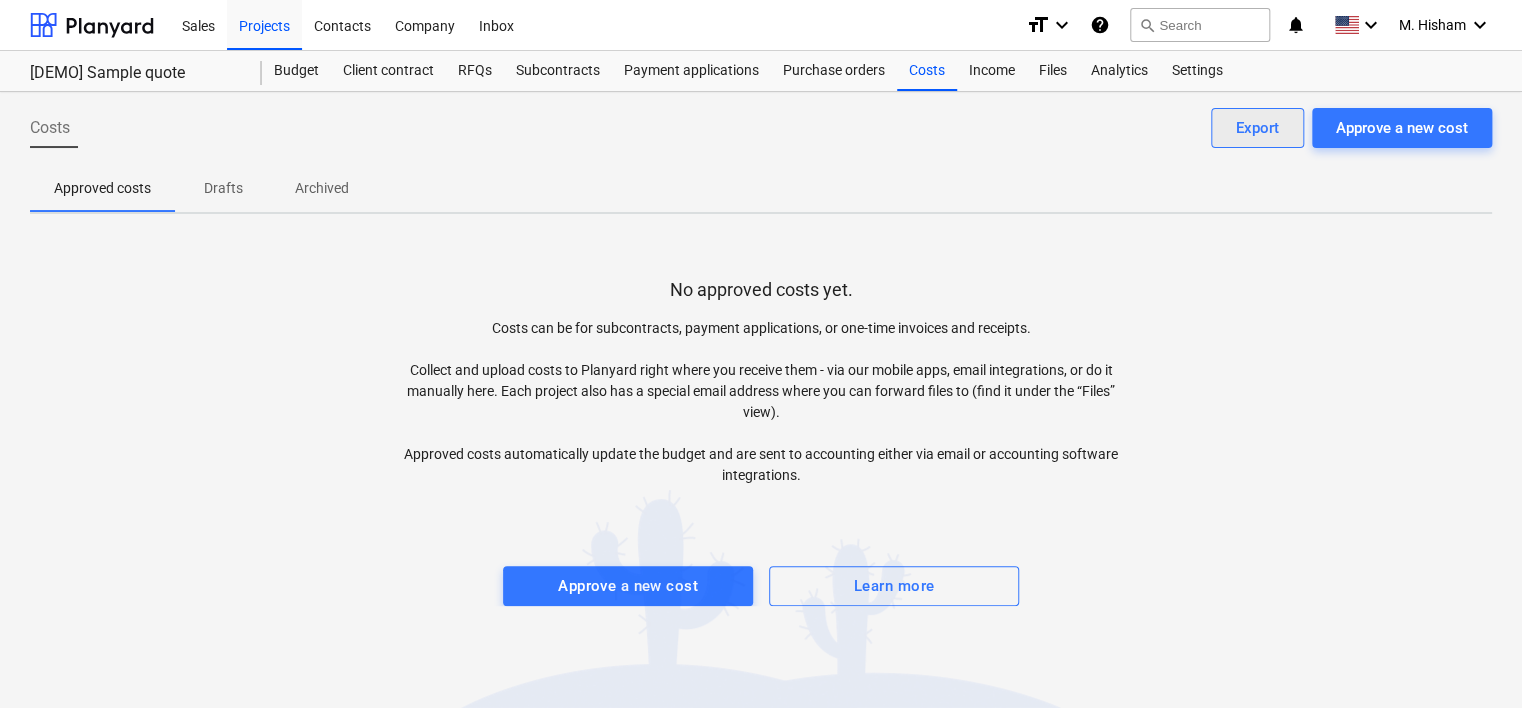 click on "Export" at bounding box center (1257, 128) 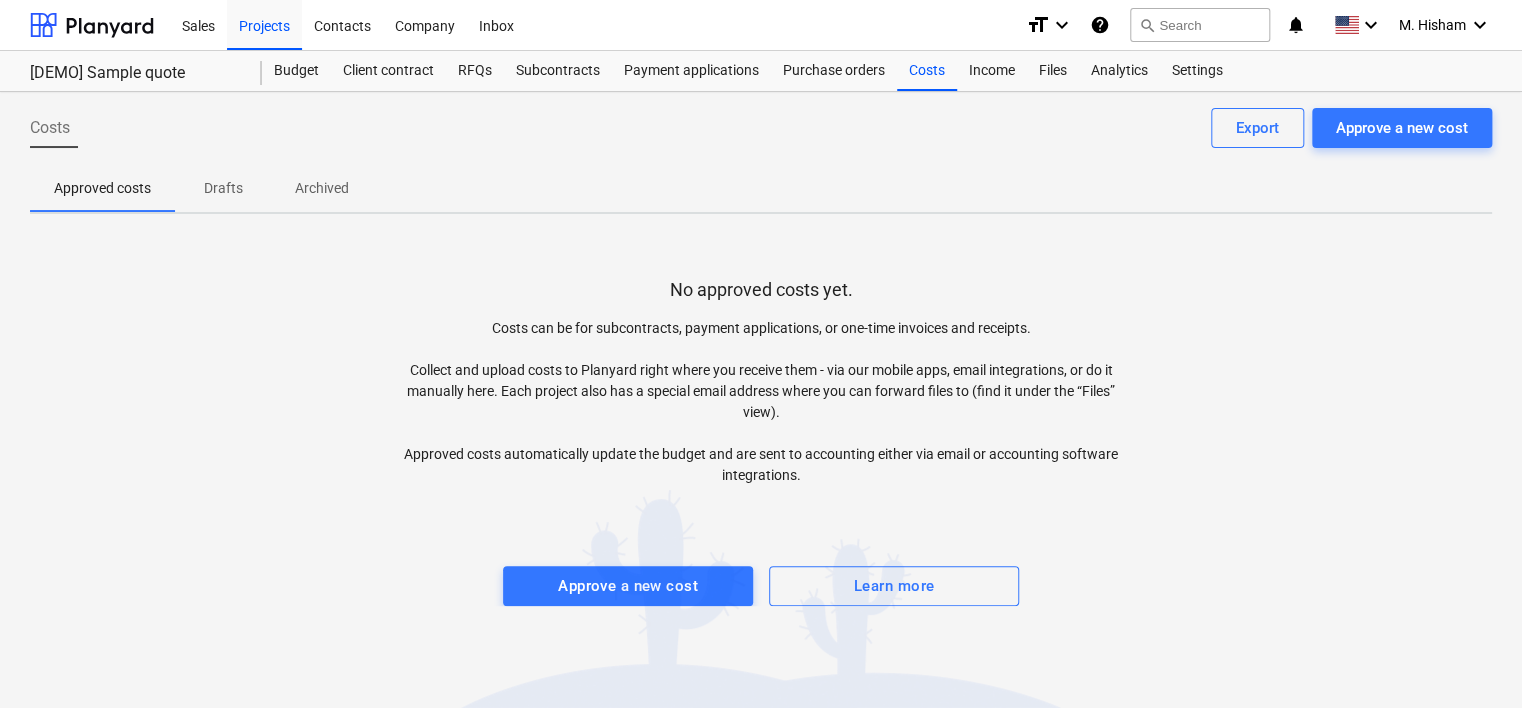 click on "Approved costs Drafts Archived" at bounding box center (761, 188) 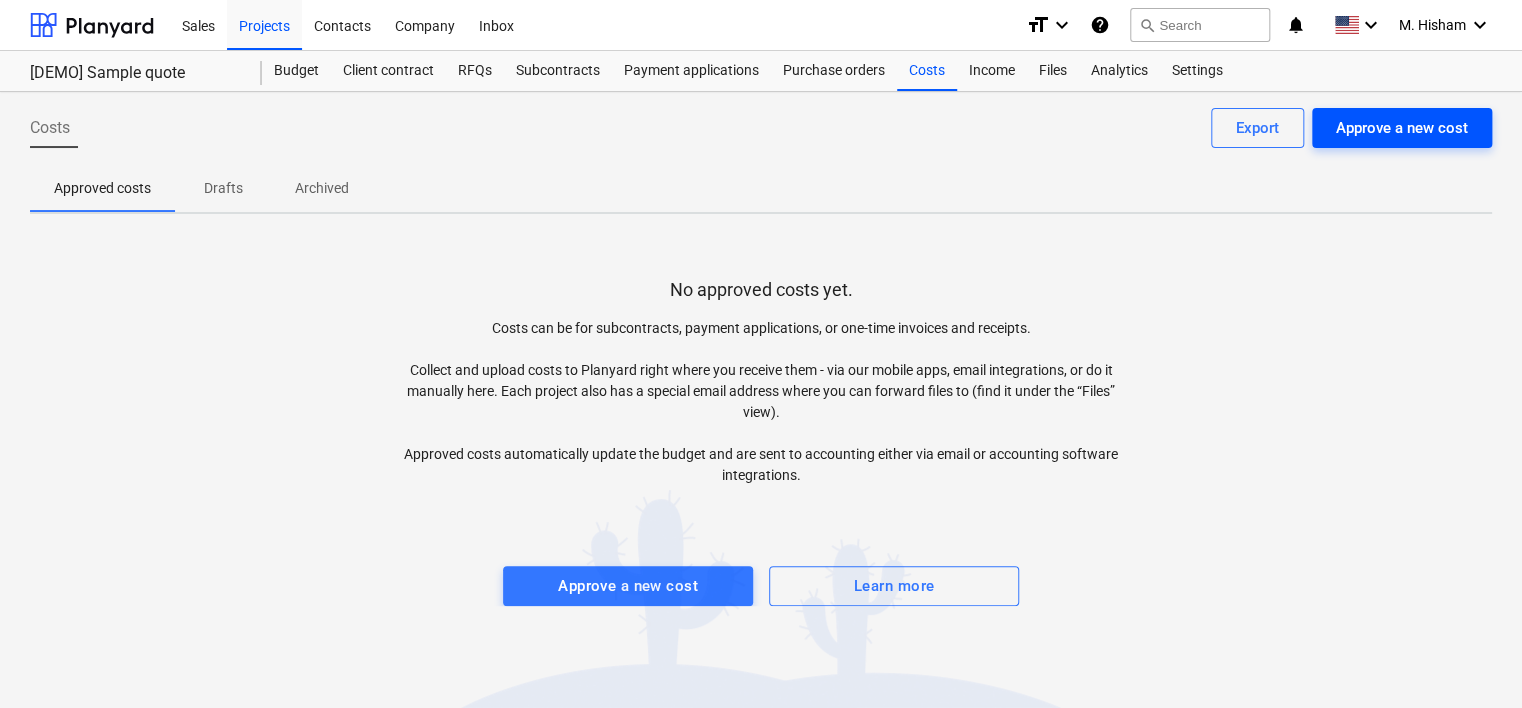click on "Approve a new cost" at bounding box center (1402, 128) 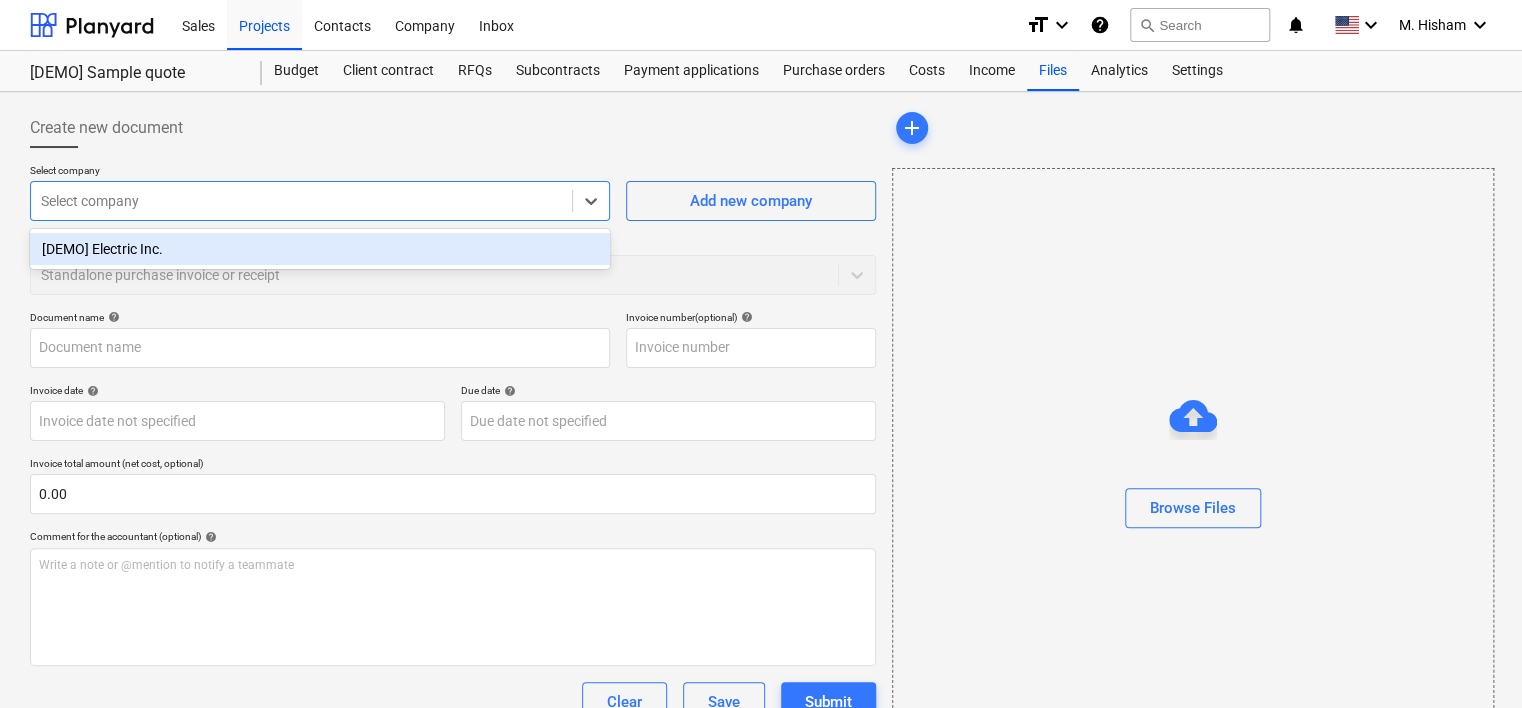 click at bounding box center [301, 201] 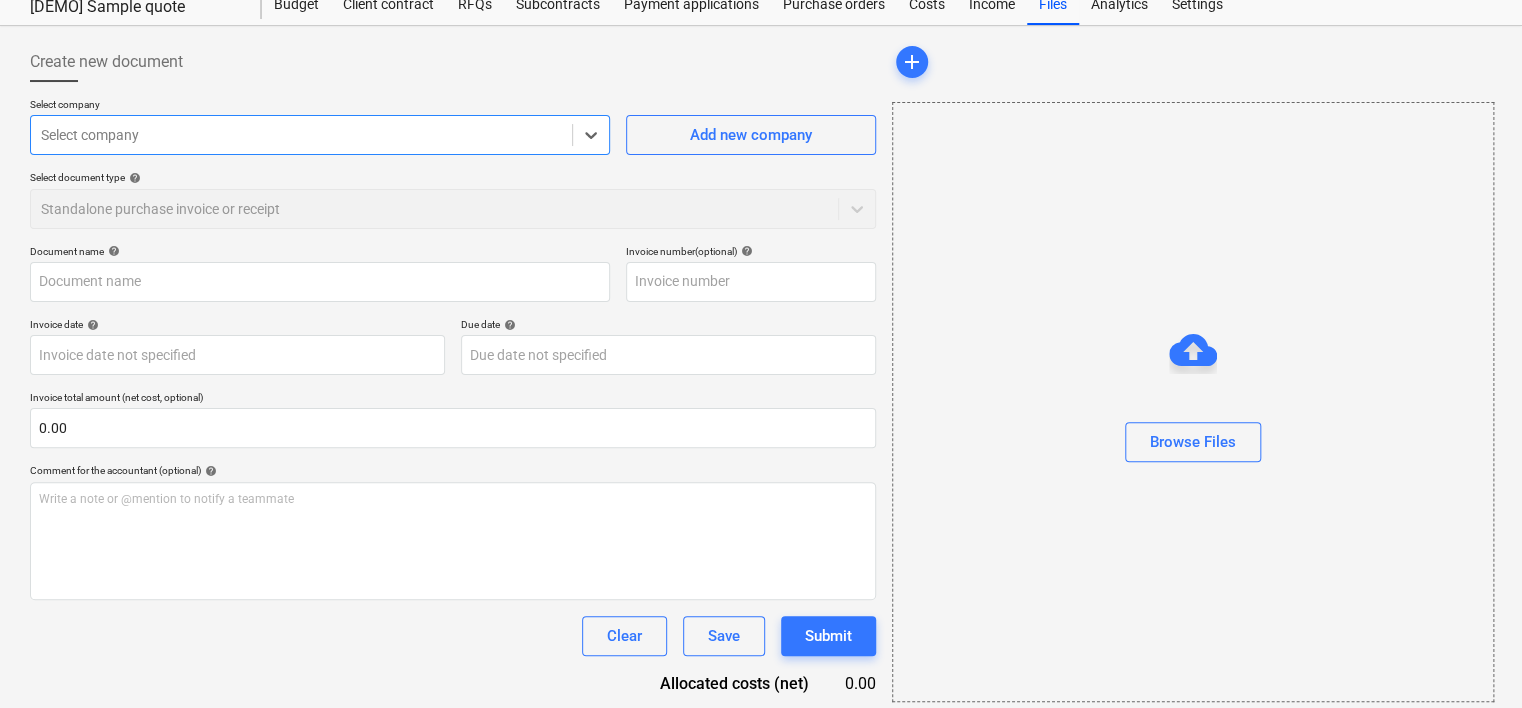 scroll, scrollTop: 141, scrollLeft: 0, axis: vertical 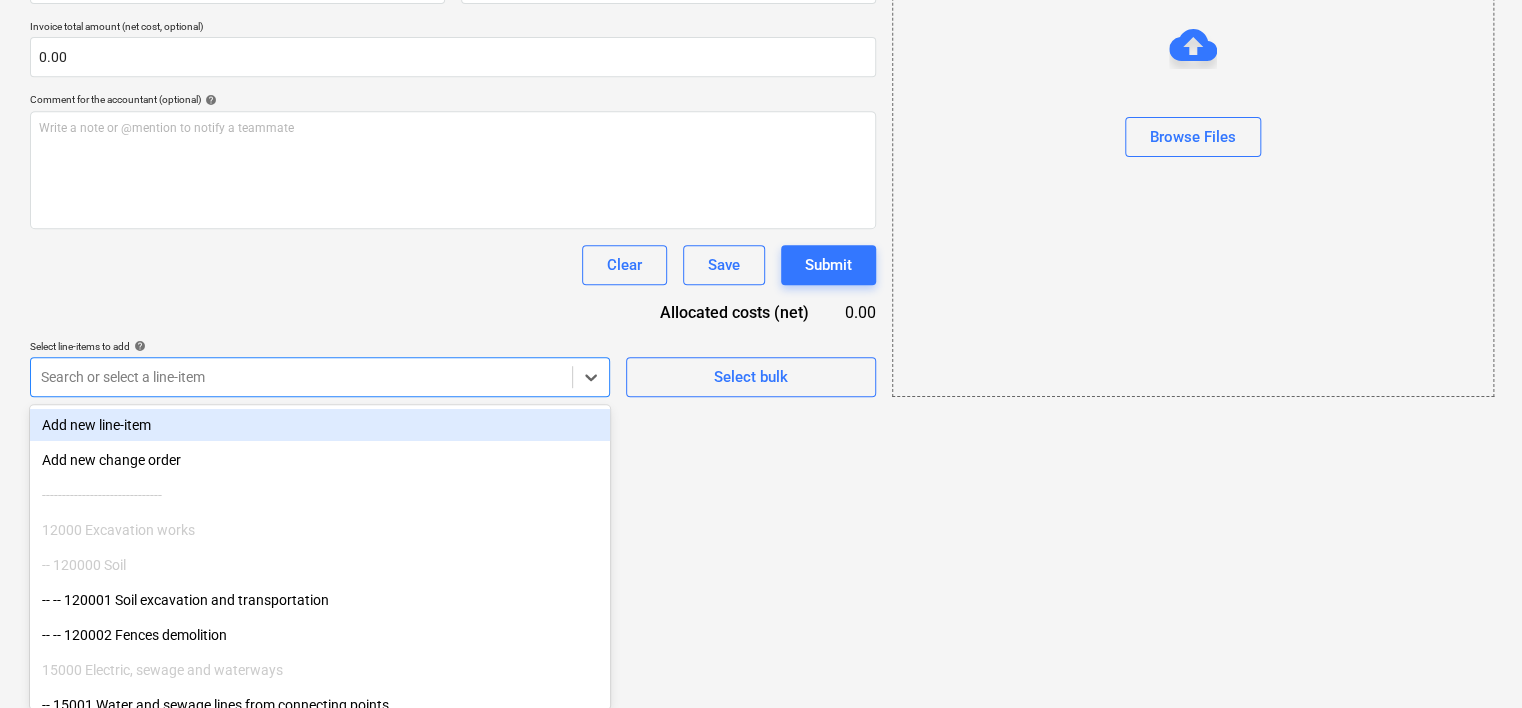 click on "Sales Projects Contacts Company Inbox format_size keyboard_arrow_down help search Search notifications 0 keyboard_arrow_down M. Hisham keyboard_arrow_down [DEMO] Sample quote [DEMO] Sample quote Budget Client contract RFQs Subcontracts Payment applications Purchase orders Costs Income Files Analytics Settings Create new document Select company Select company Add new company Select document type help Standalone purchase invoice or receipt Document name help Invoice number  (optional) help Invoice date help Press the down arrow key to interact with the calendar and
select a date. Press the question mark key to get the keyboard shortcuts for changing dates. Due date help Press the down arrow key to interact with the calendar and
select a date. Press the question mark key to get the keyboard shortcuts for changing dates. Invoice total amount (net cost, optional) 0.00 Comment for the accountant (optional) help Write a note or @mention to notify a teammate ﻿ Clear Save Submit Allocated costs (net) 0.00" at bounding box center (761, -74) 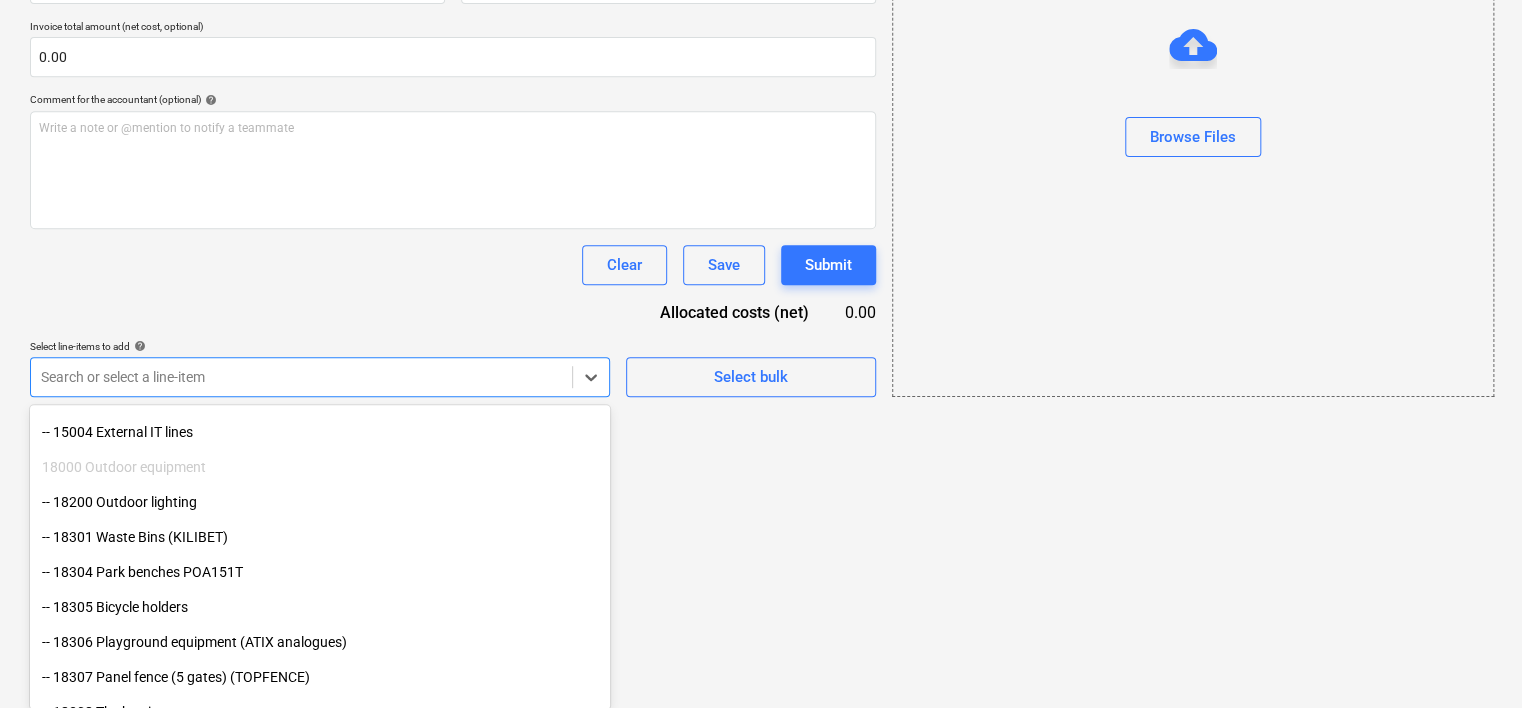 scroll, scrollTop: 380, scrollLeft: 0, axis: vertical 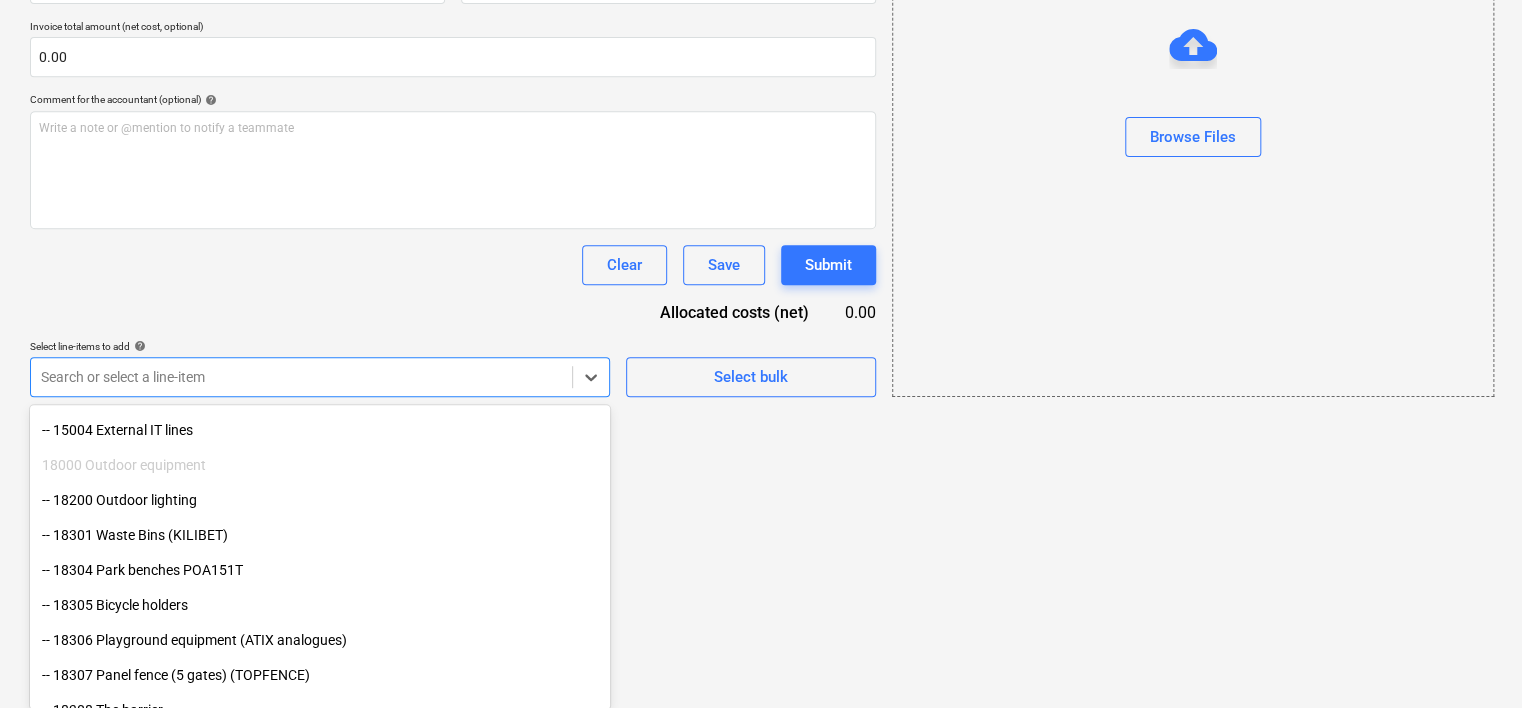 click on "Sales Projects Contacts Company Inbox format_size keyboard_arrow_down help search Search notifications 0 keyboard_arrow_down M. Hisham keyboard_arrow_down [DEMO] Sample quote [DEMO] Sample quote Budget Client contract RFQs Subcontracts Payment applications Purchase orders Costs Income Files Analytics Settings Create new document Select company Select company Add new company Select document type help Standalone purchase invoice or receipt Document name help Invoice number  (optional) help Invoice date help Press the down arrow key to interact with the calendar and
select a date. Press the question mark key to get the keyboard shortcuts for changing dates. Due date help Press the down arrow key to interact with the calendar and
select a date. Press the question mark key to get the keyboard shortcuts for changing dates. Invoice total amount (net cost, optional) 0.00 Comment for the accountant (optional) help Write a note or @mention to notify a teammate ﻿ Clear Save Submit Allocated costs (net)" at bounding box center (761, -74) 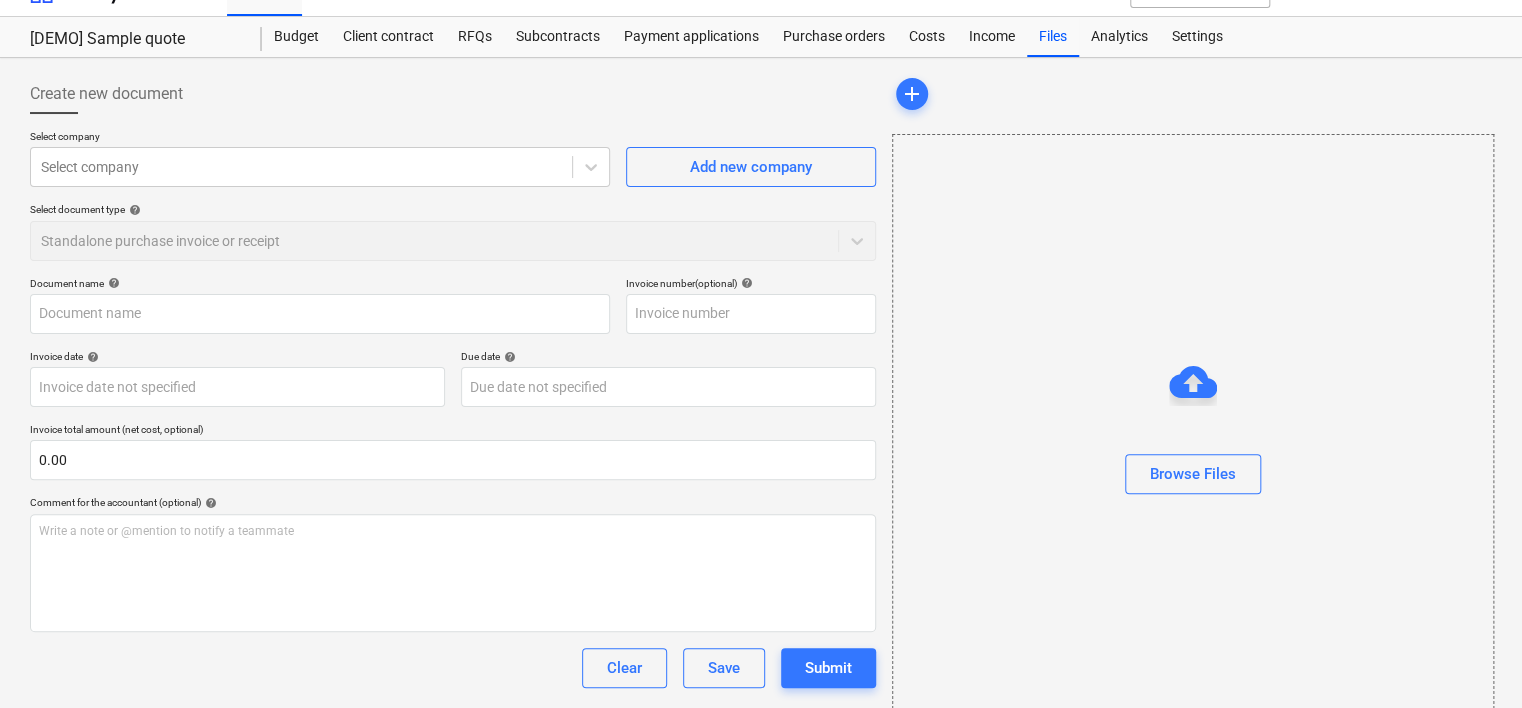 scroll, scrollTop: 0, scrollLeft: 0, axis: both 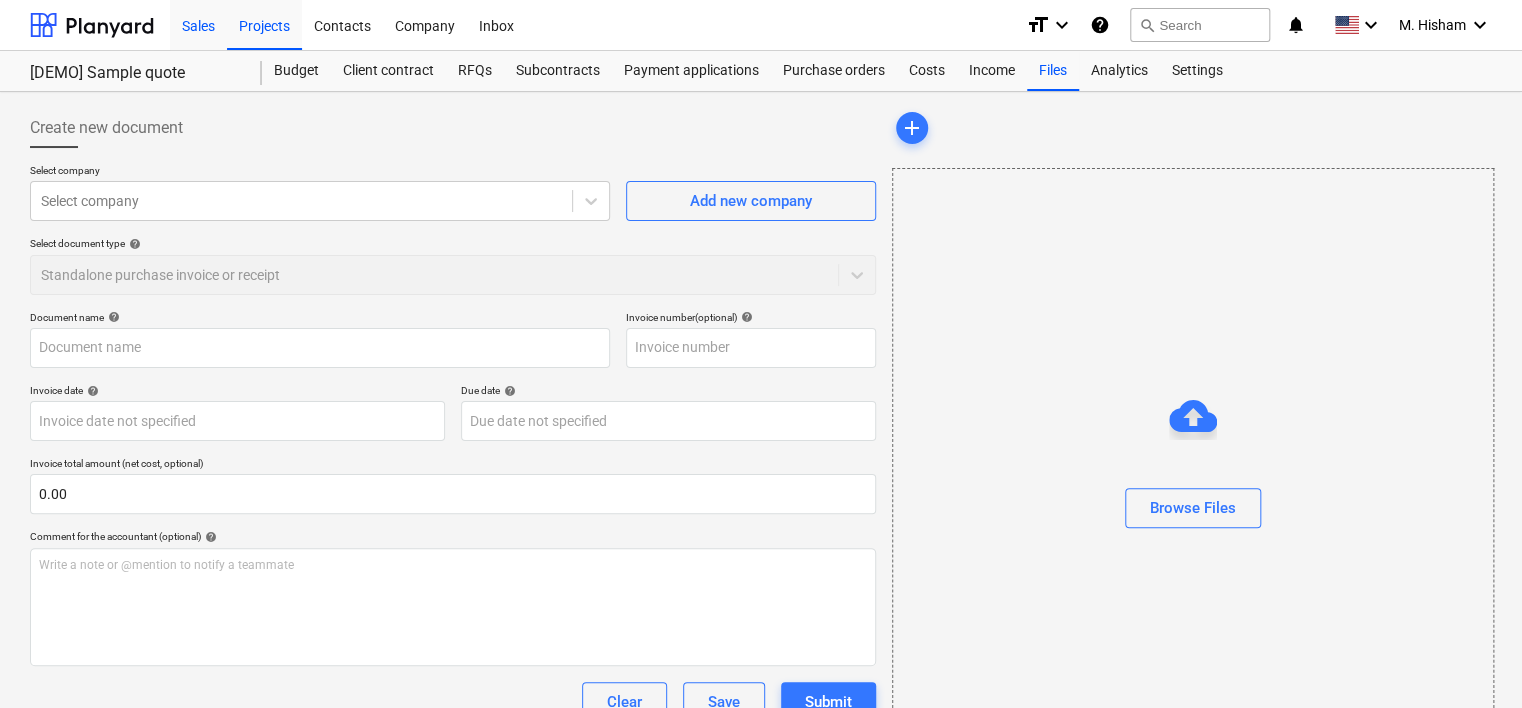 click on "Sales" at bounding box center (198, 24) 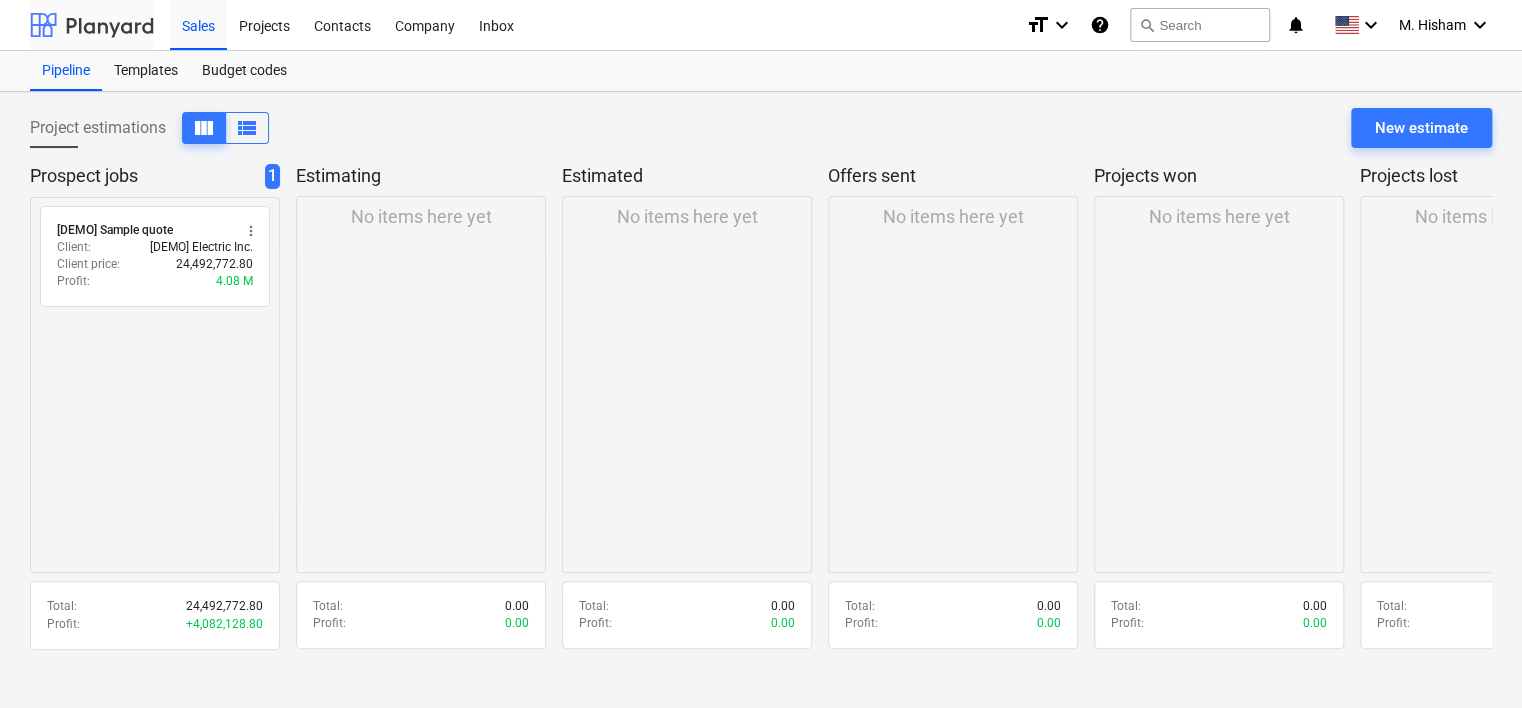 click at bounding box center [92, 25] 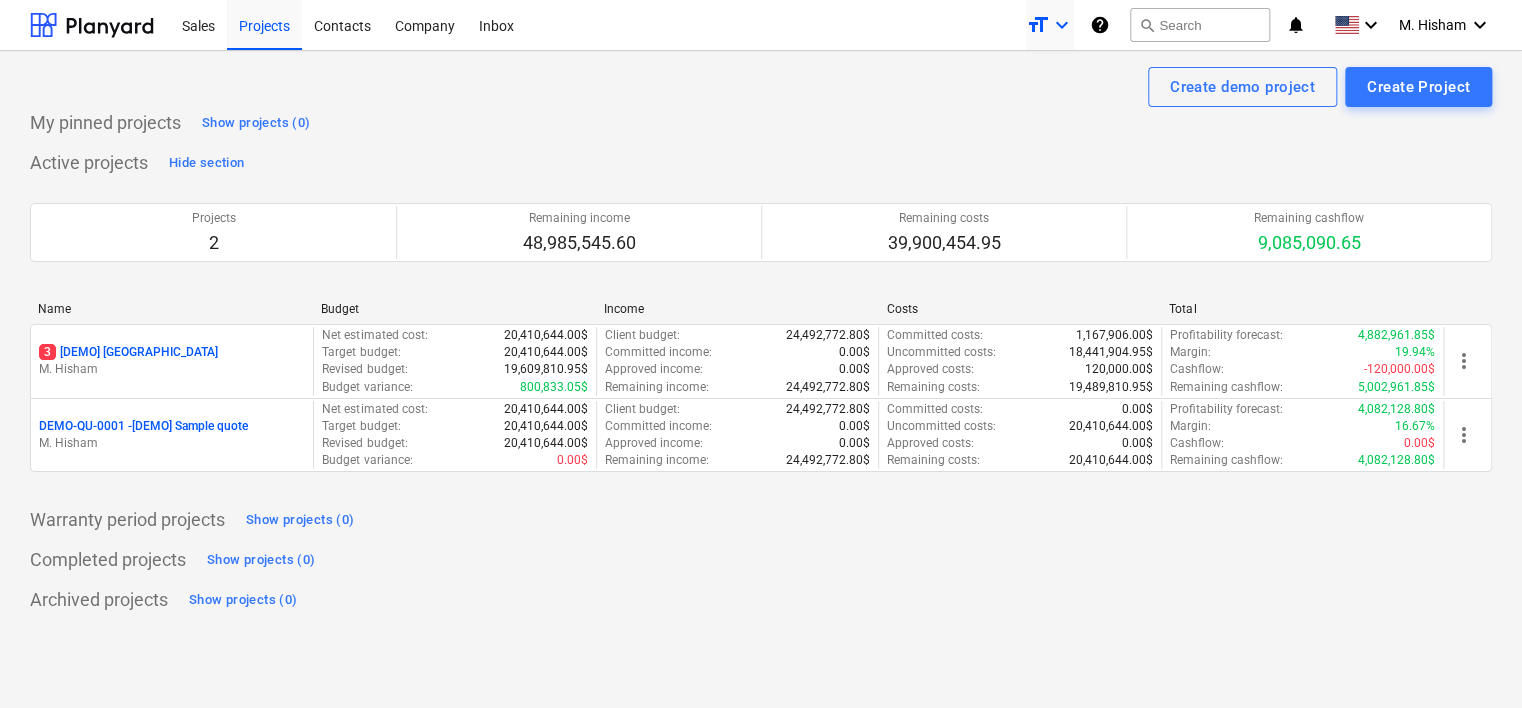 click on "keyboard_arrow_down" at bounding box center [1062, 25] 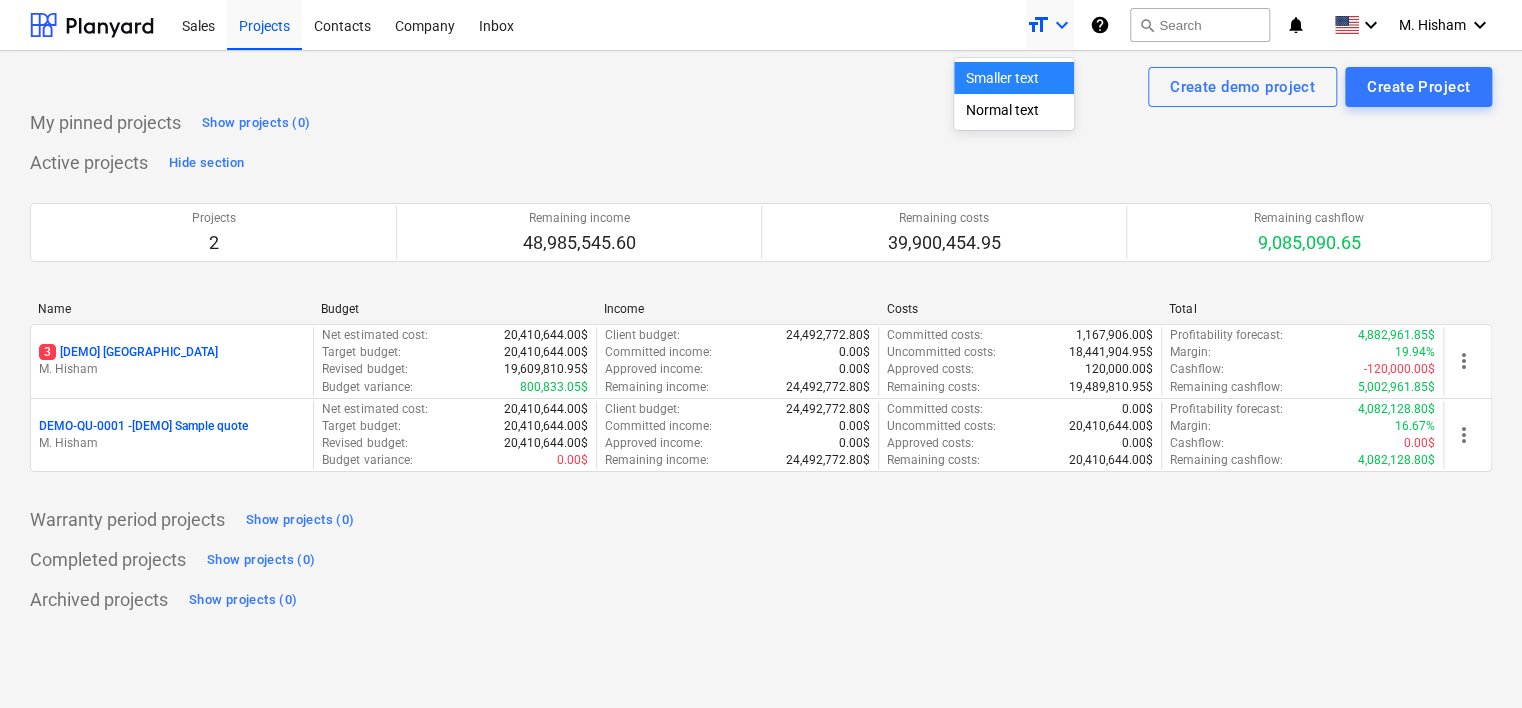click at bounding box center [761, 354] 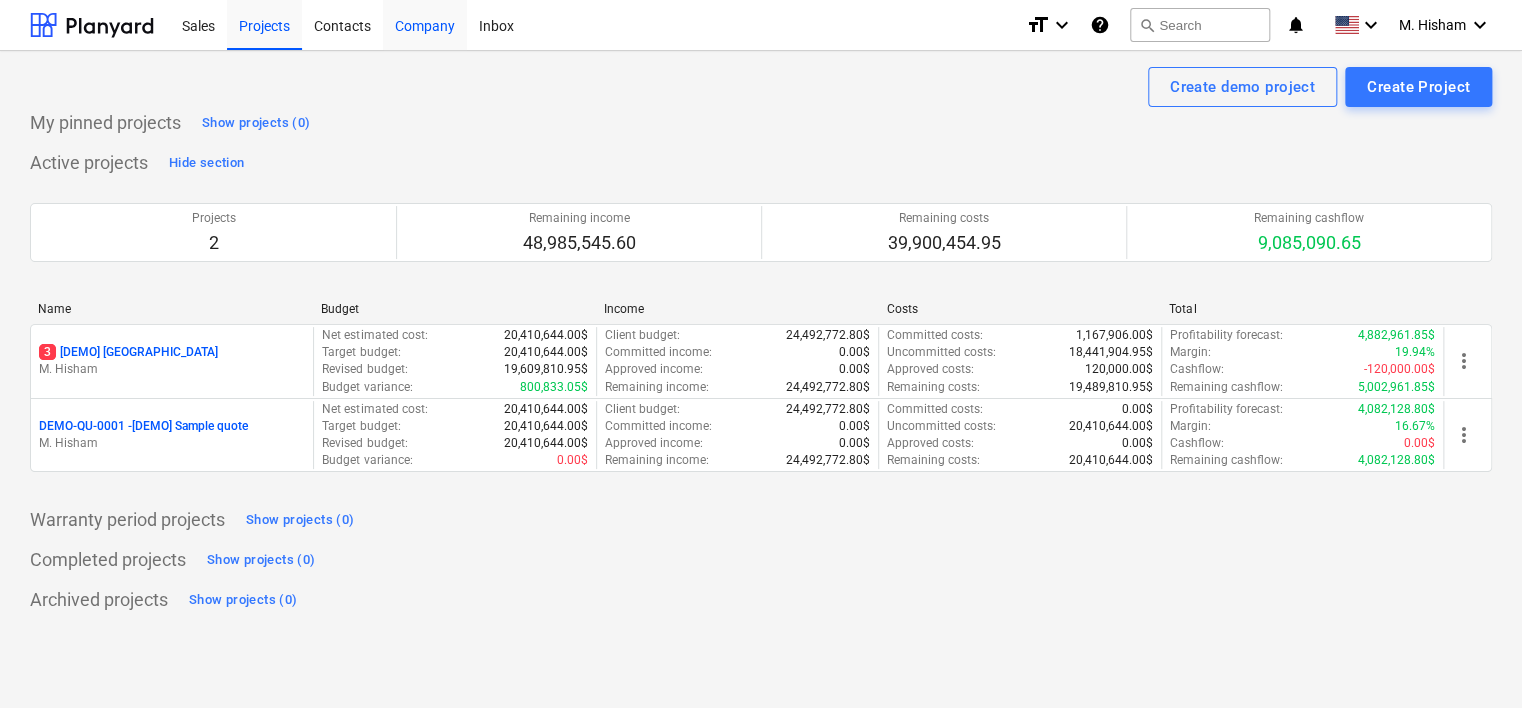 click on "Company" at bounding box center [425, 24] 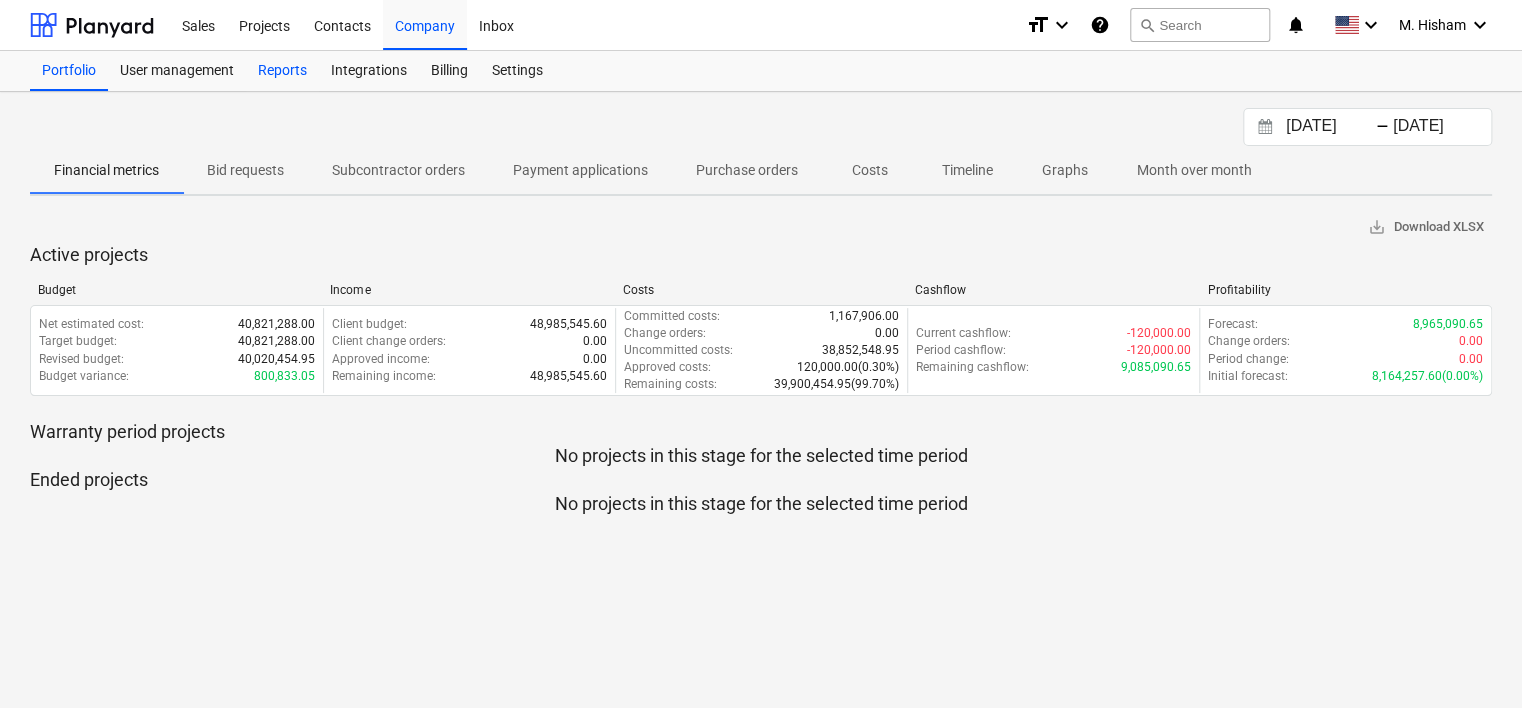 click on "Reports" at bounding box center (282, 71) 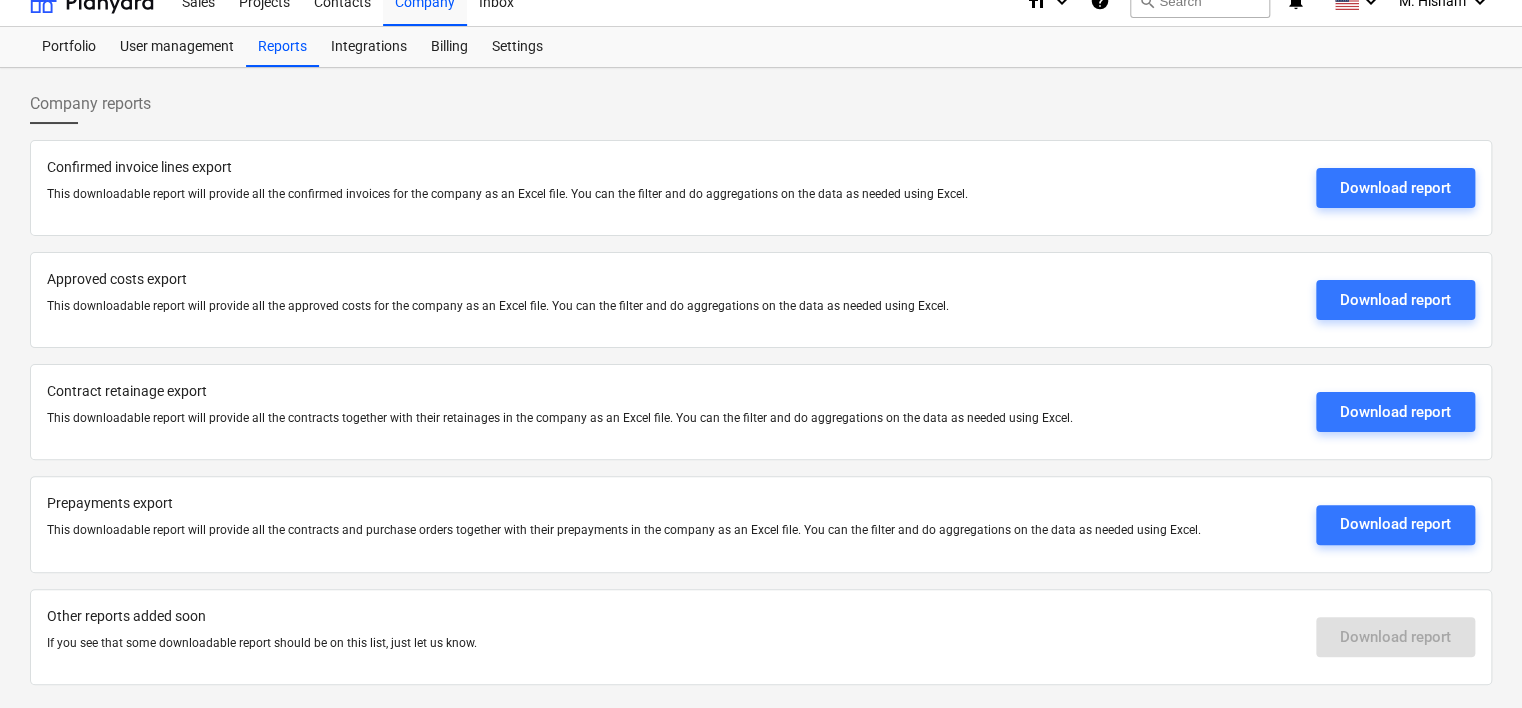 scroll, scrollTop: 29, scrollLeft: 0, axis: vertical 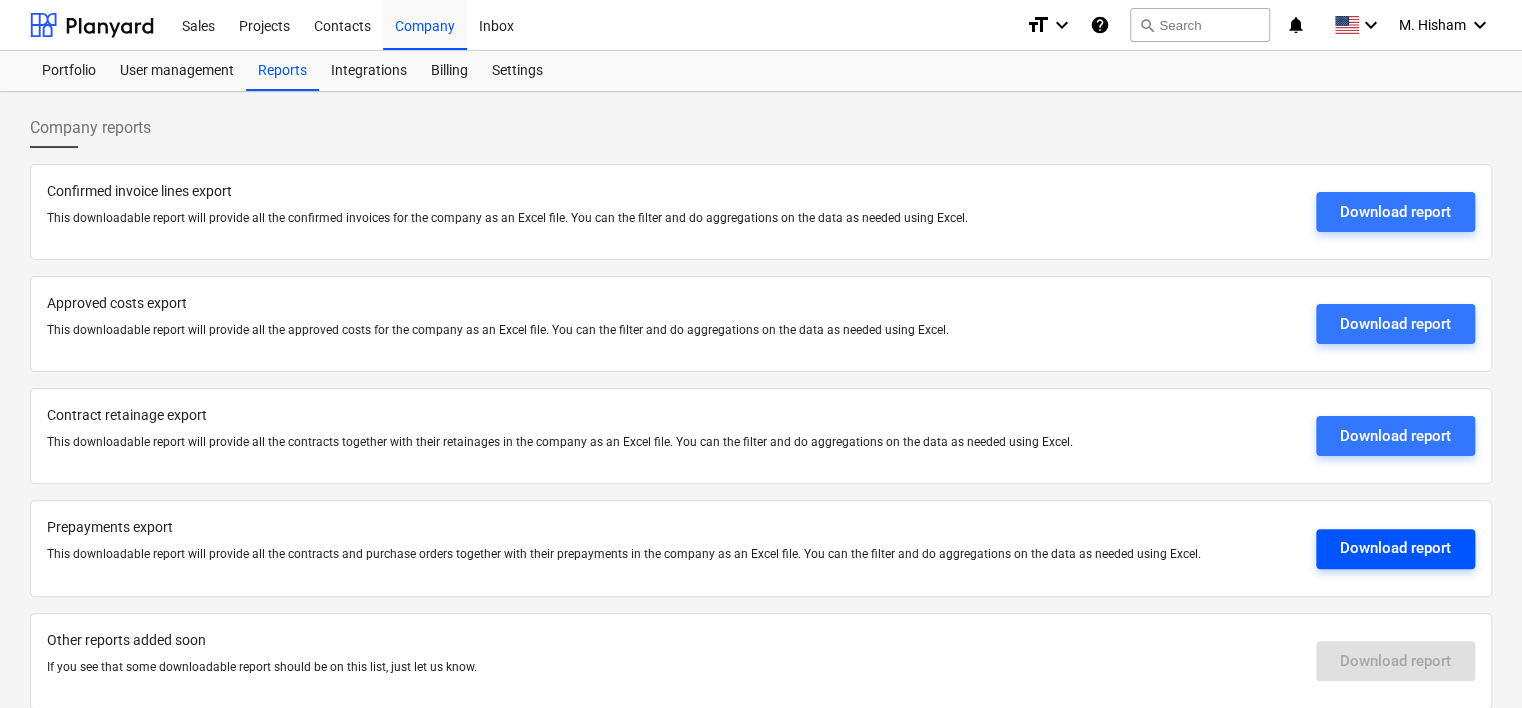 click on "Download report" at bounding box center (1395, 548) 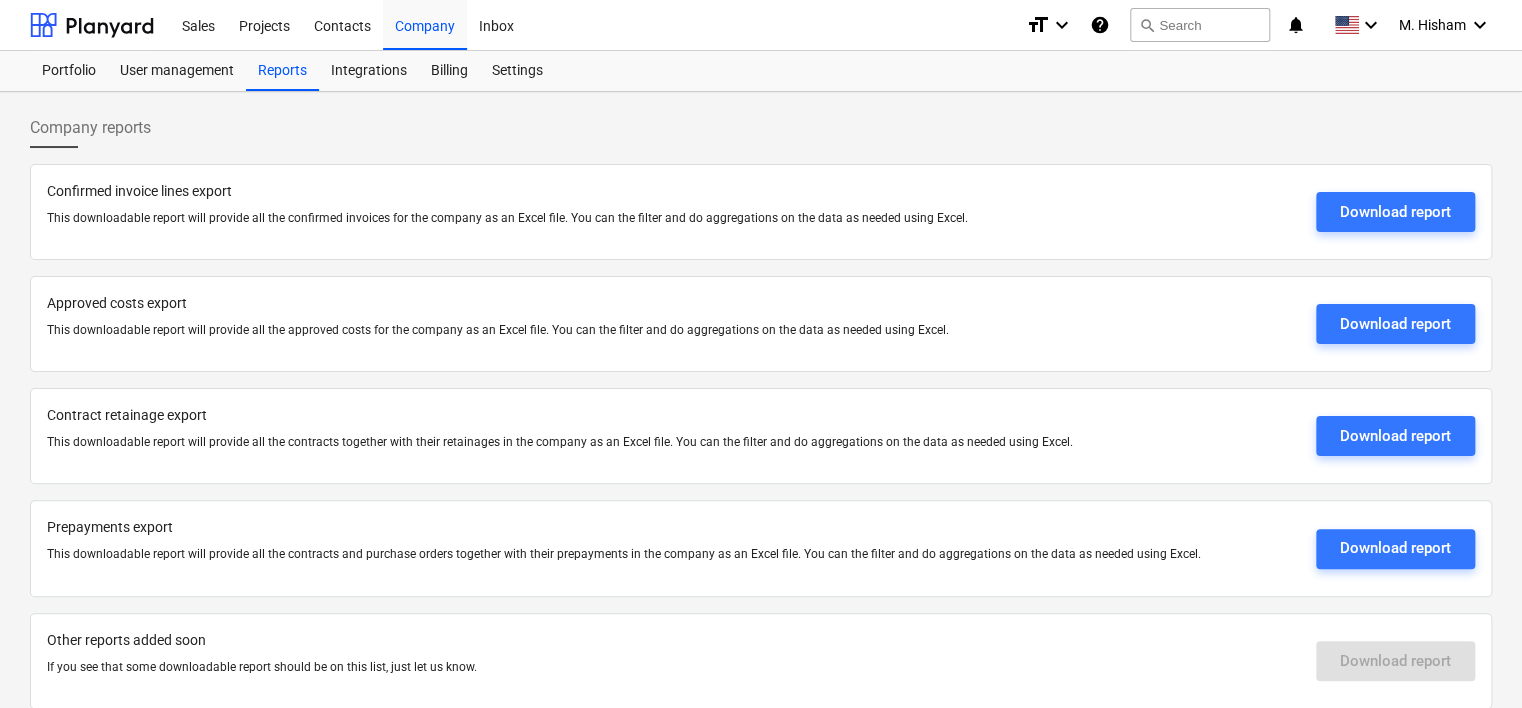 click on "Company reports" at bounding box center [761, 136] 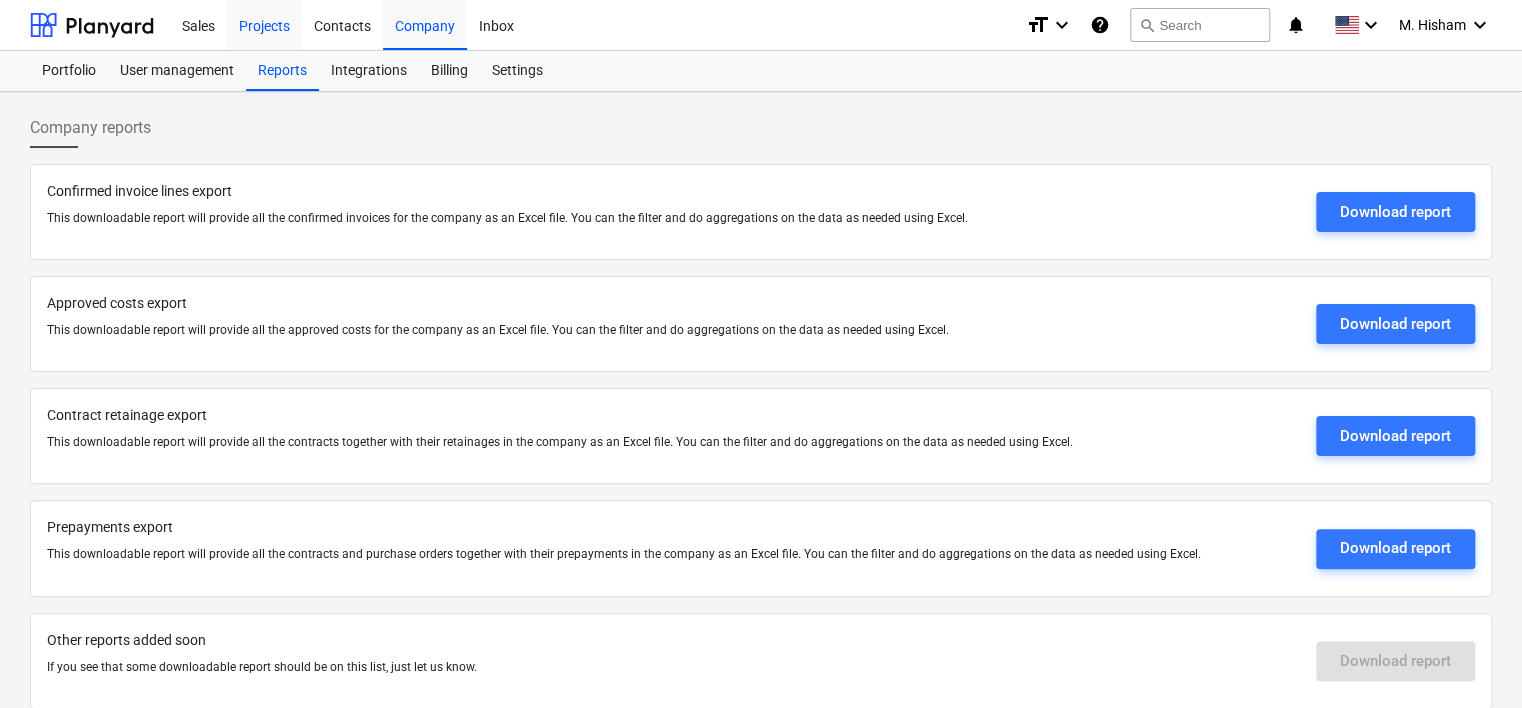 click on "Projects" at bounding box center [264, 24] 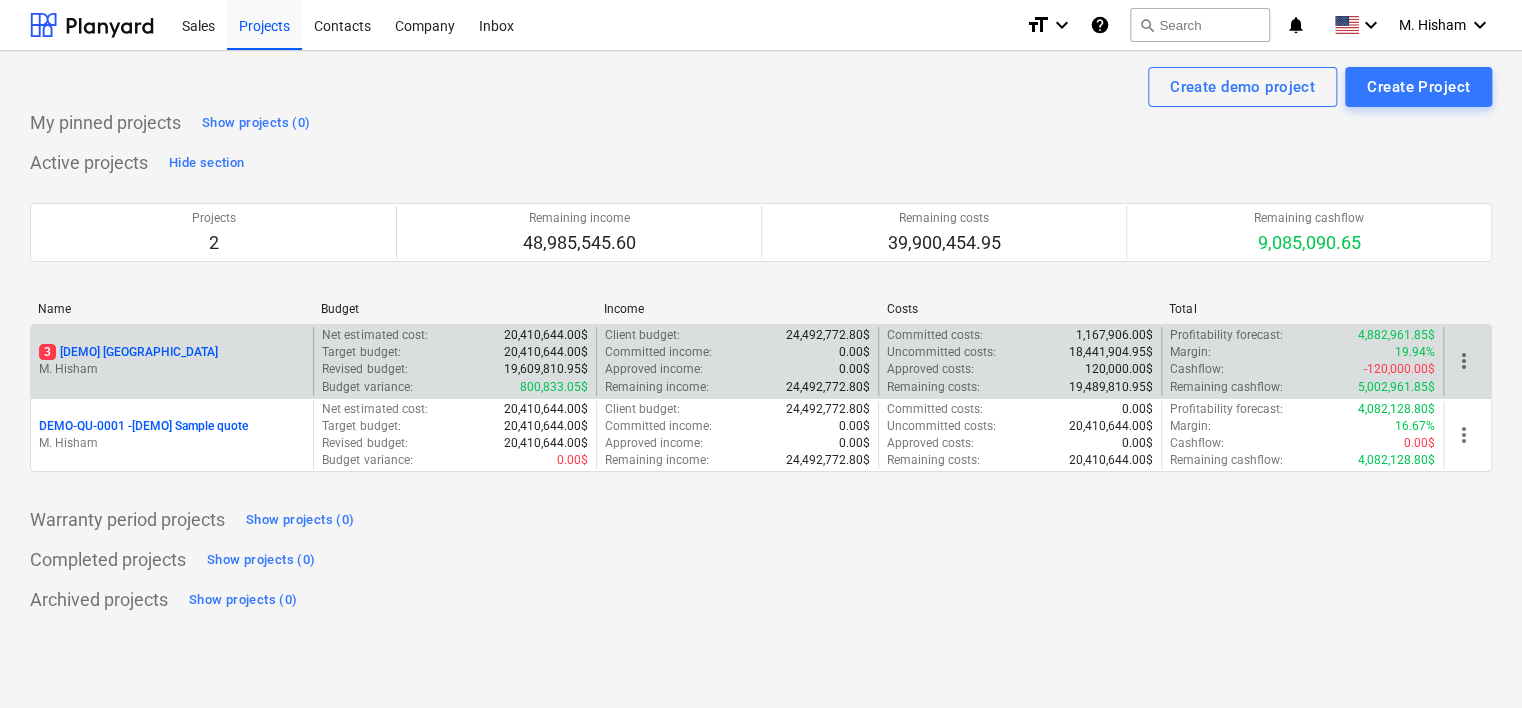 click on "3 [DEMO] [GEOGRAPHIC_DATA]" at bounding box center (172, 352) 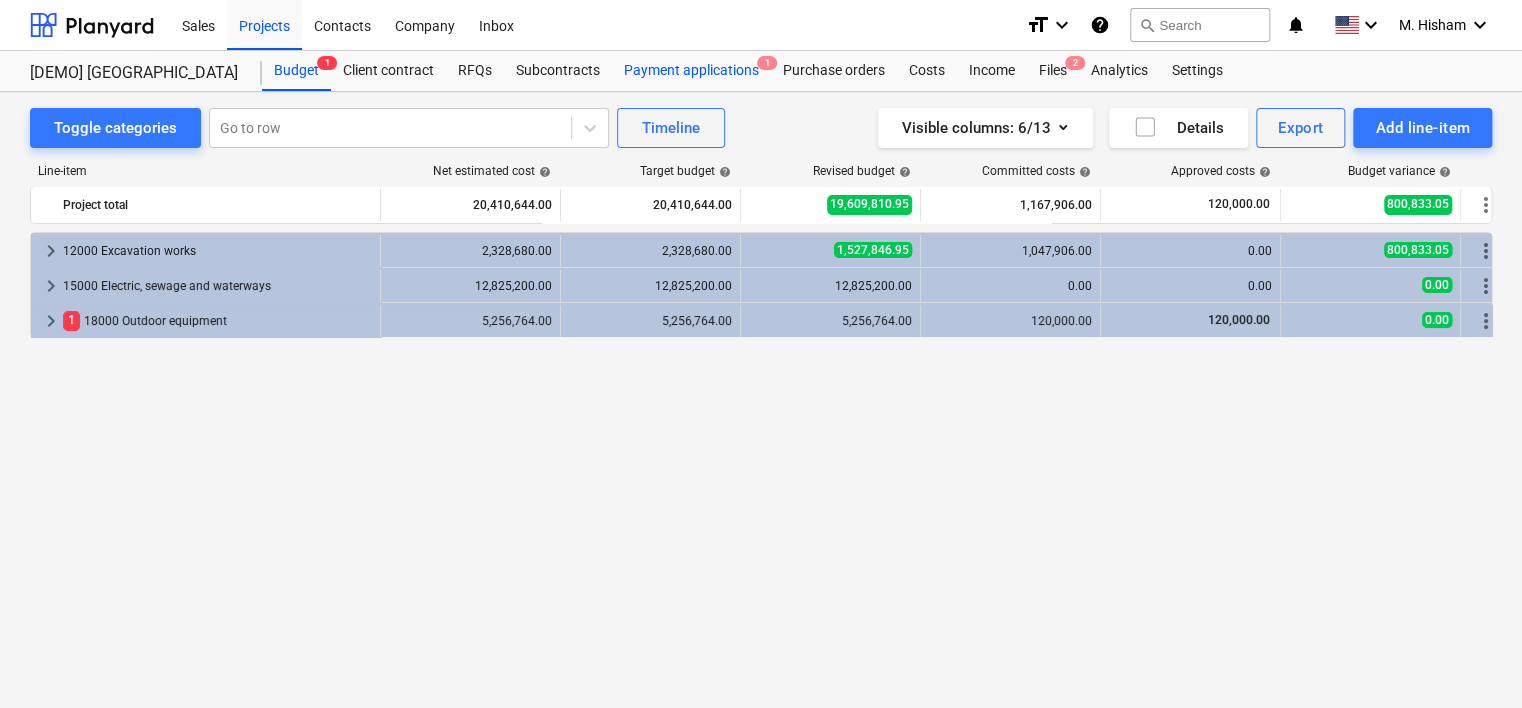 click on "Payment applications 1" at bounding box center (691, 71) 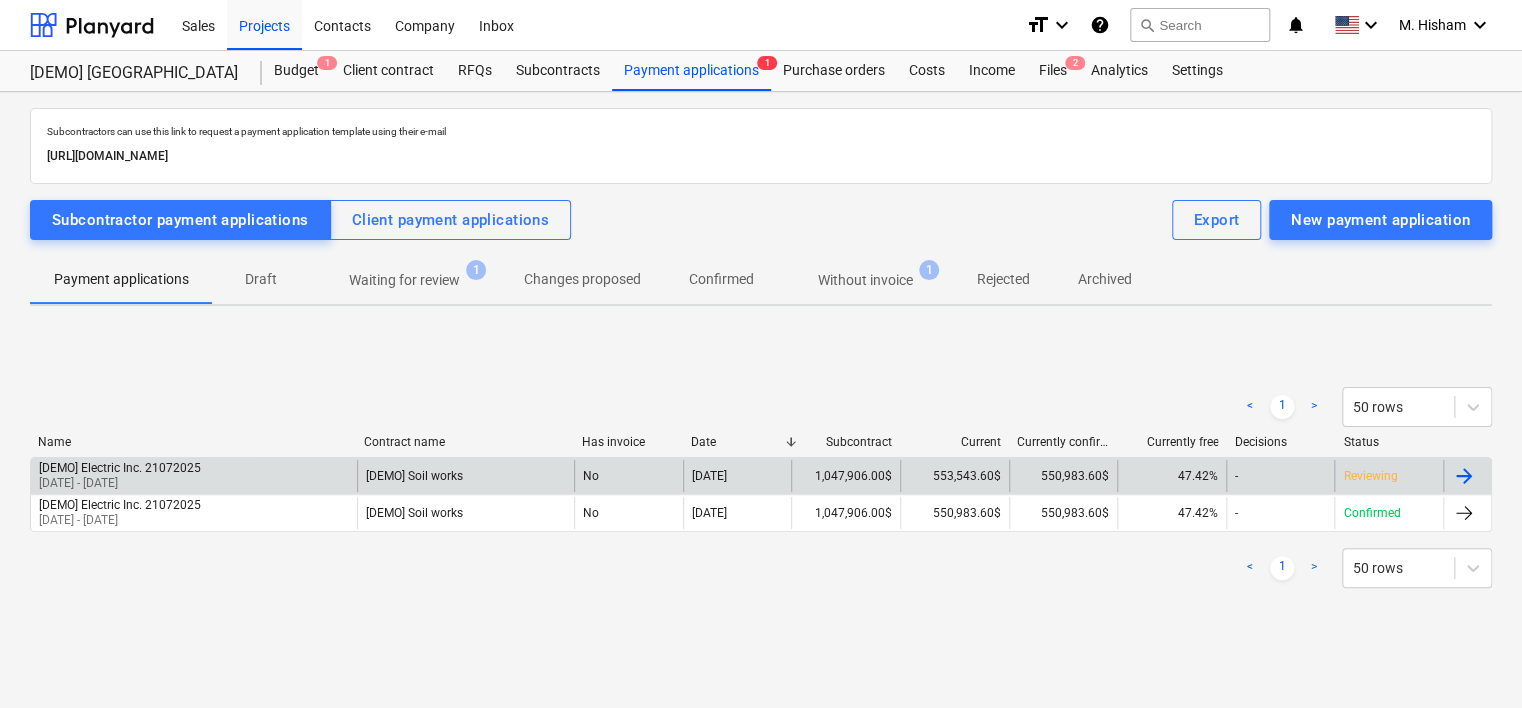 click on "[DEMO] Soil works" at bounding box center [465, 476] 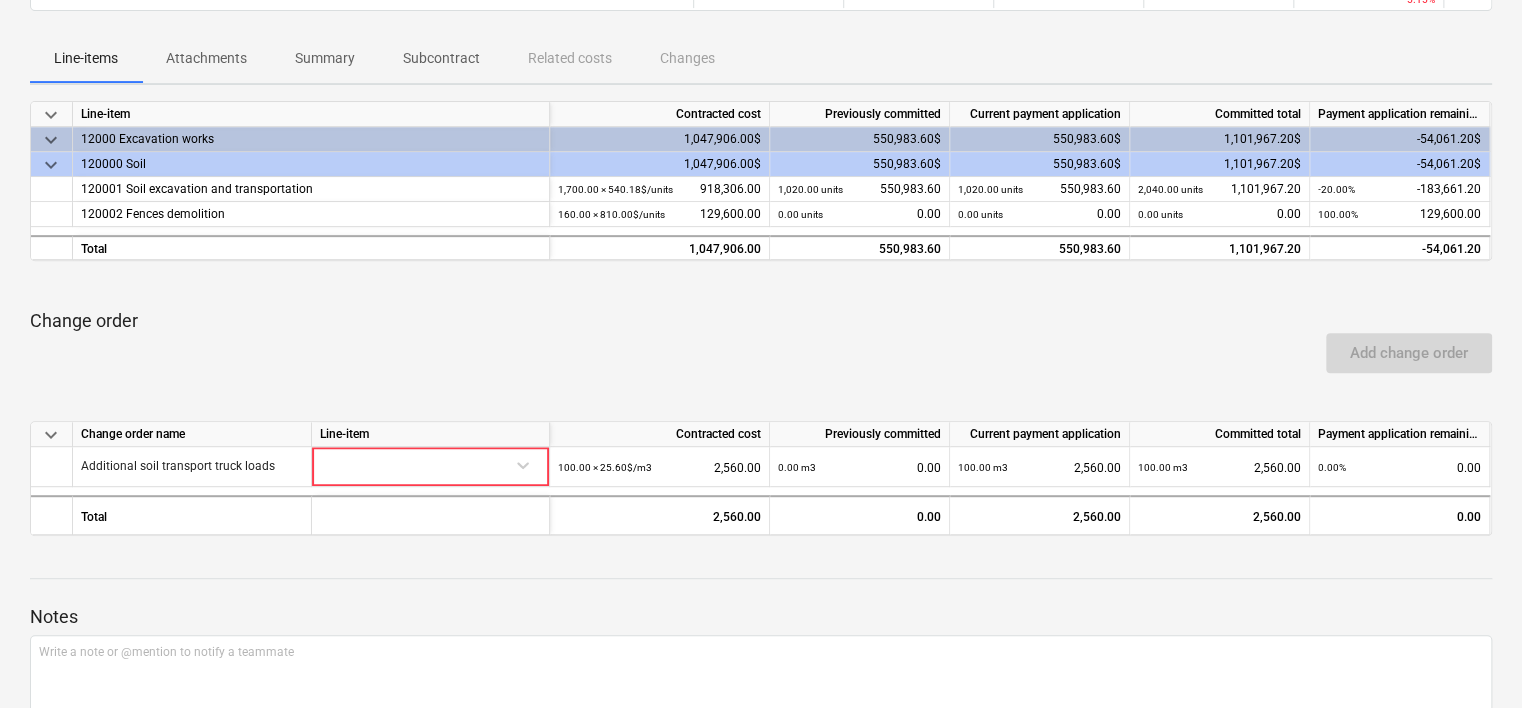 scroll, scrollTop: 298, scrollLeft: 0, axis: vertical 